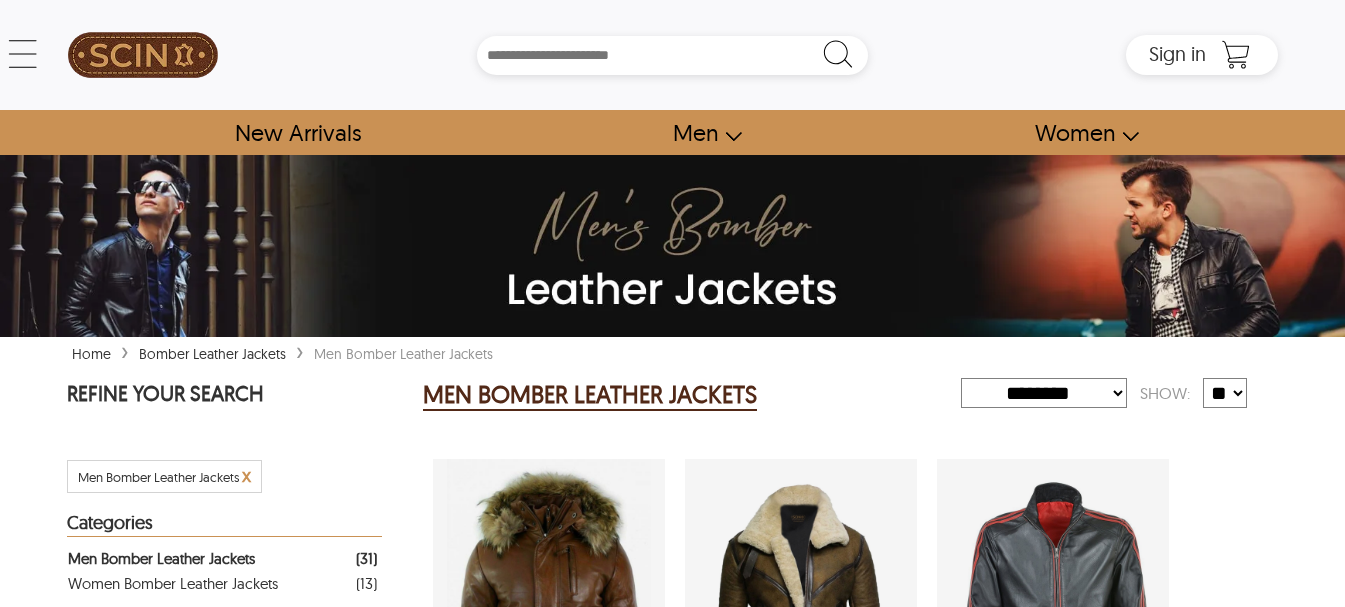 select on "********" 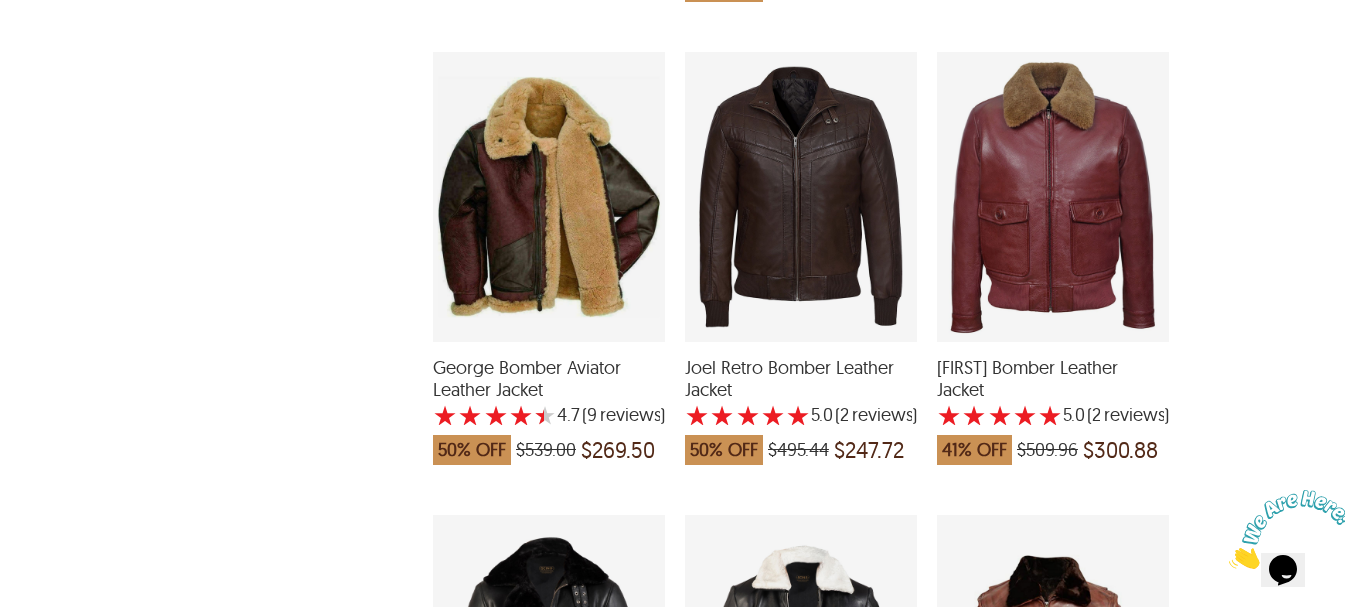 scroll, scrollTop: 0, scrollLeft: 0, axis: both 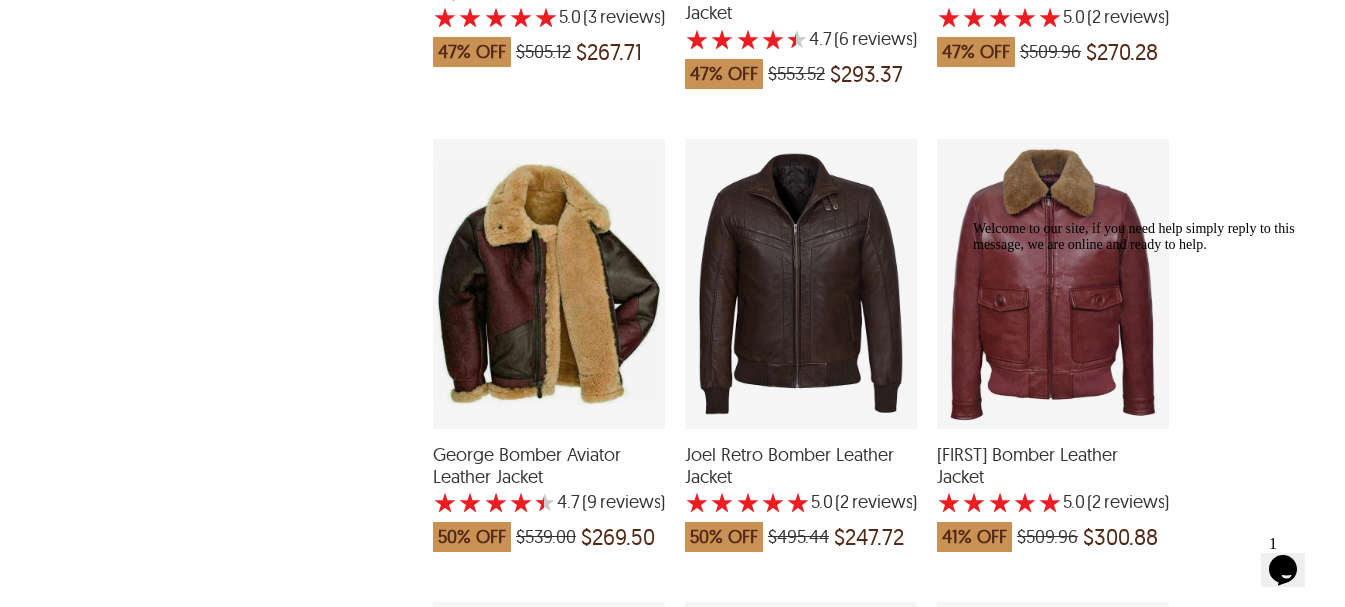 click on "Welcome to our site, if you need help simply reply to this message, we are online and ready to help." at bounding box center (1153, 237) 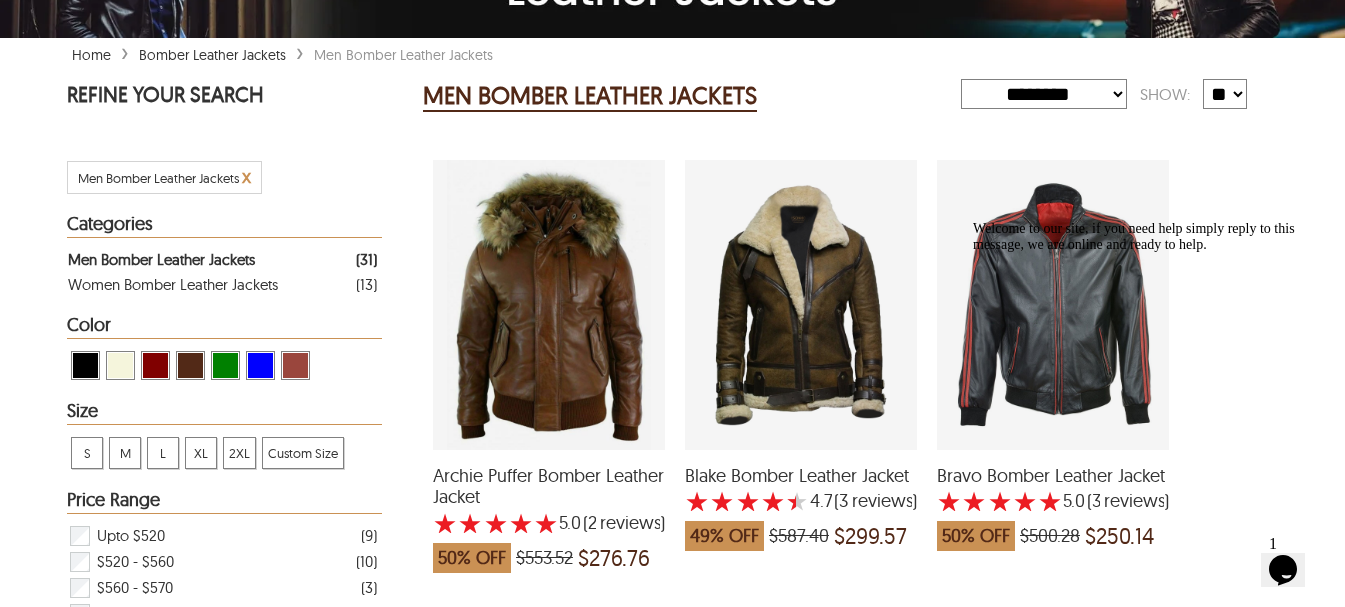 scroll, scrollTop: 0, scrollLeft: 0, axis: both 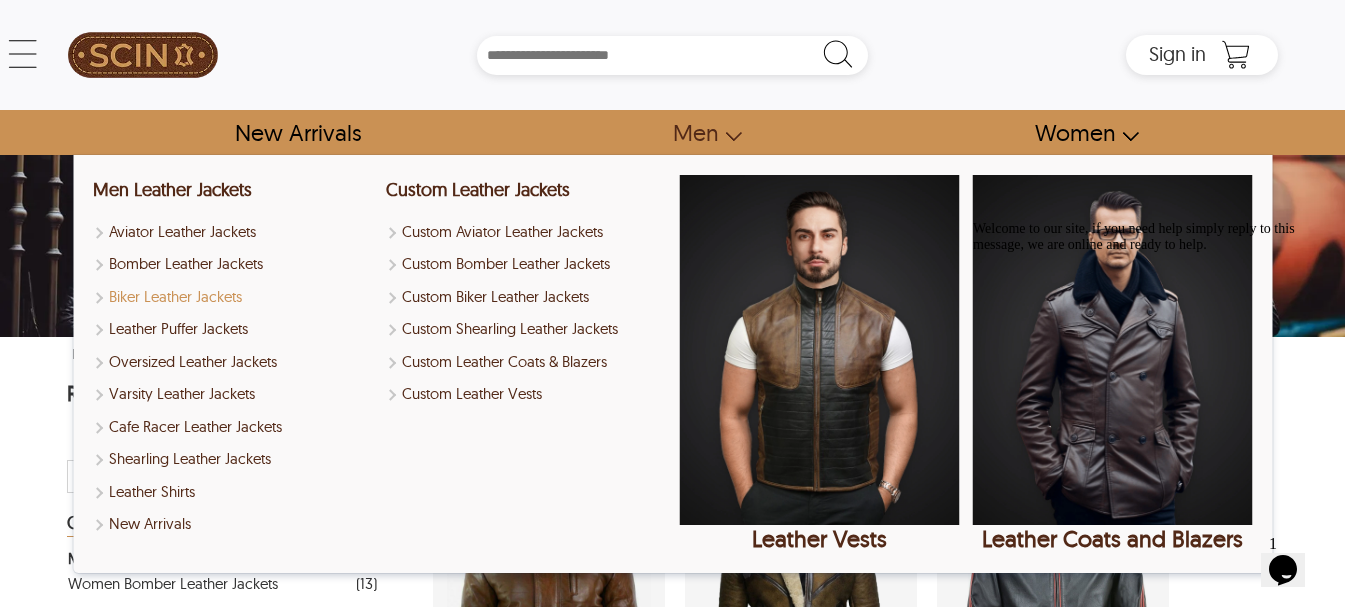 click on "Biker Leather Jackets" at bounding box center [233, 297] 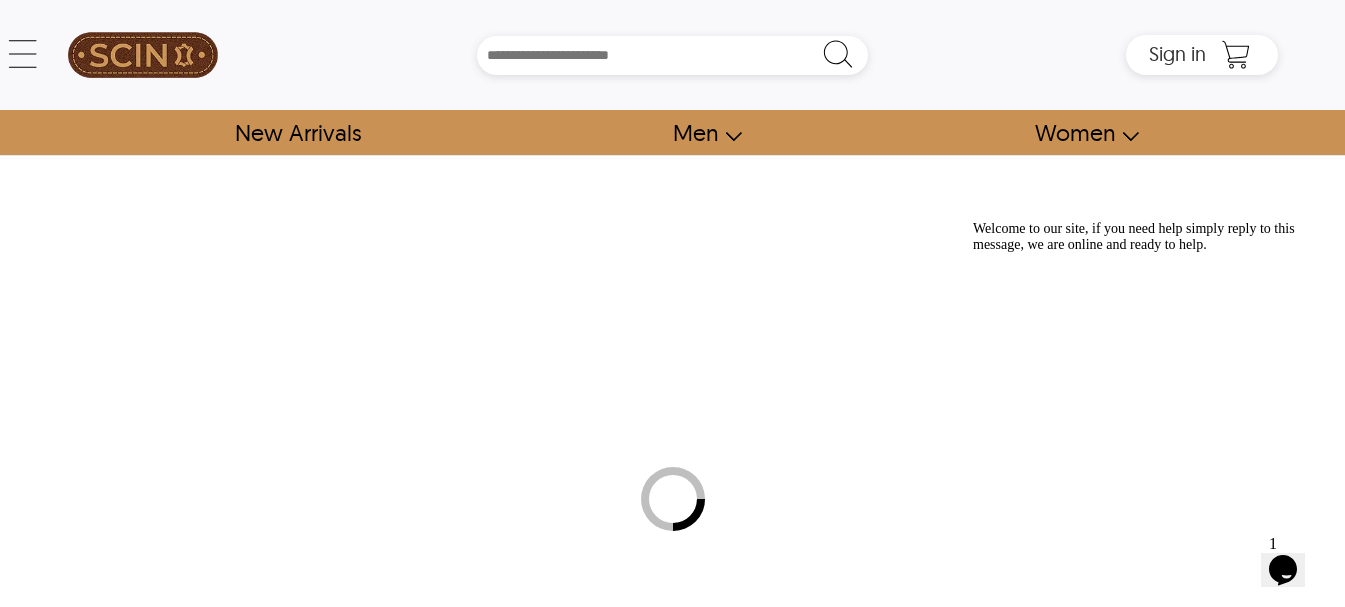 select on "********" 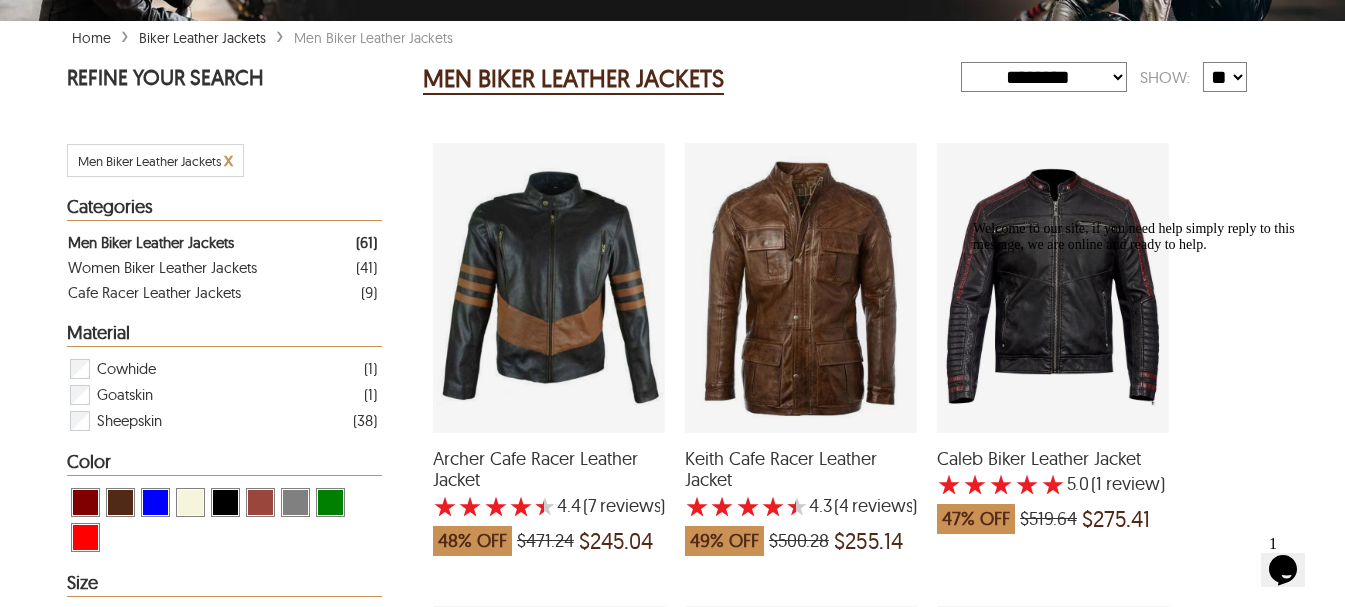 scroll, scrollTop: 333, scrollLeft: 0, axis: vertical 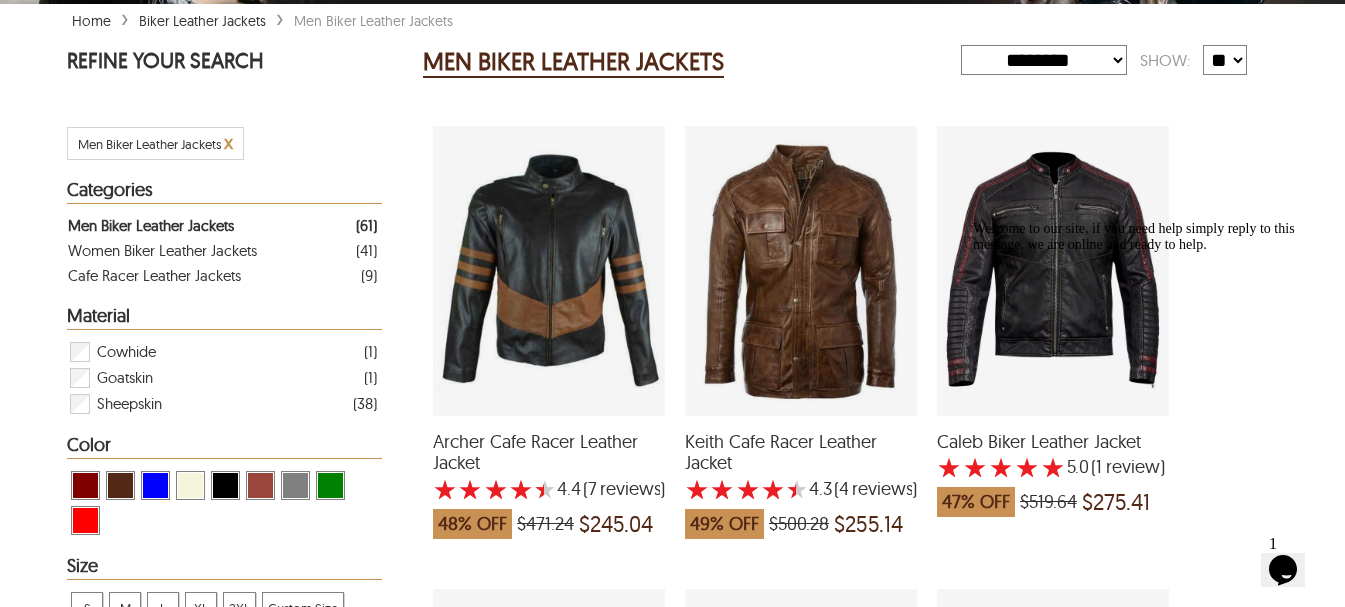 click at bounding box center (549, 271) 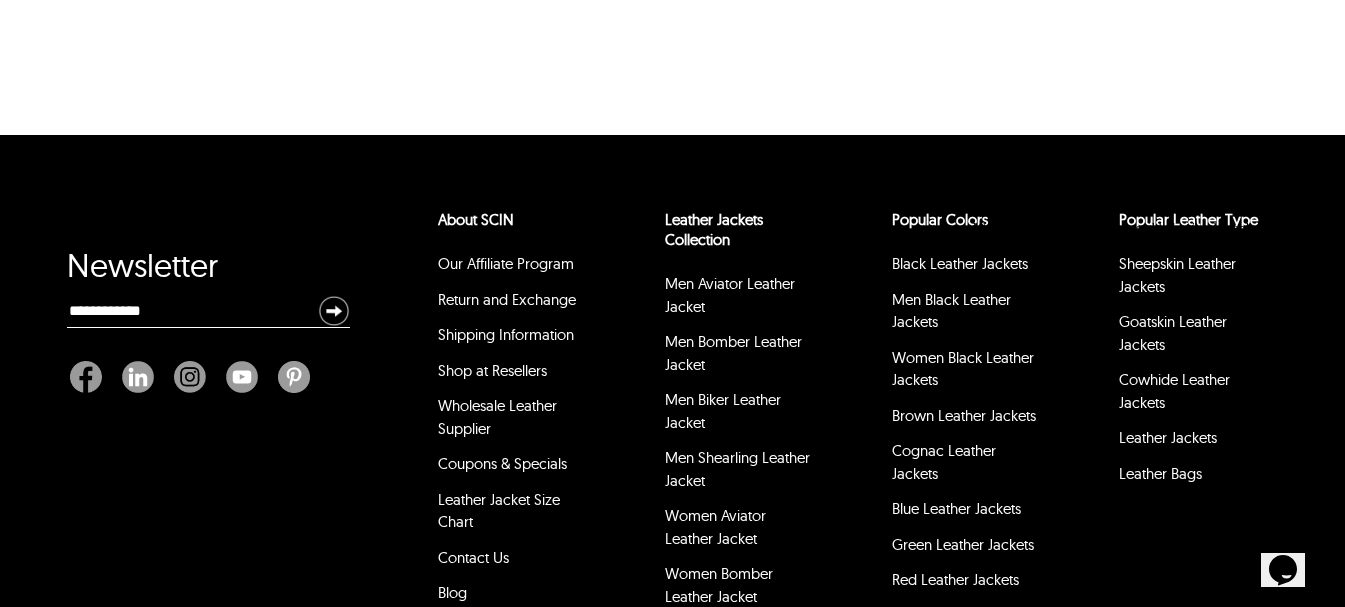 scroll, scrollTop: 333, scrollLeft: 0, axis: vertical 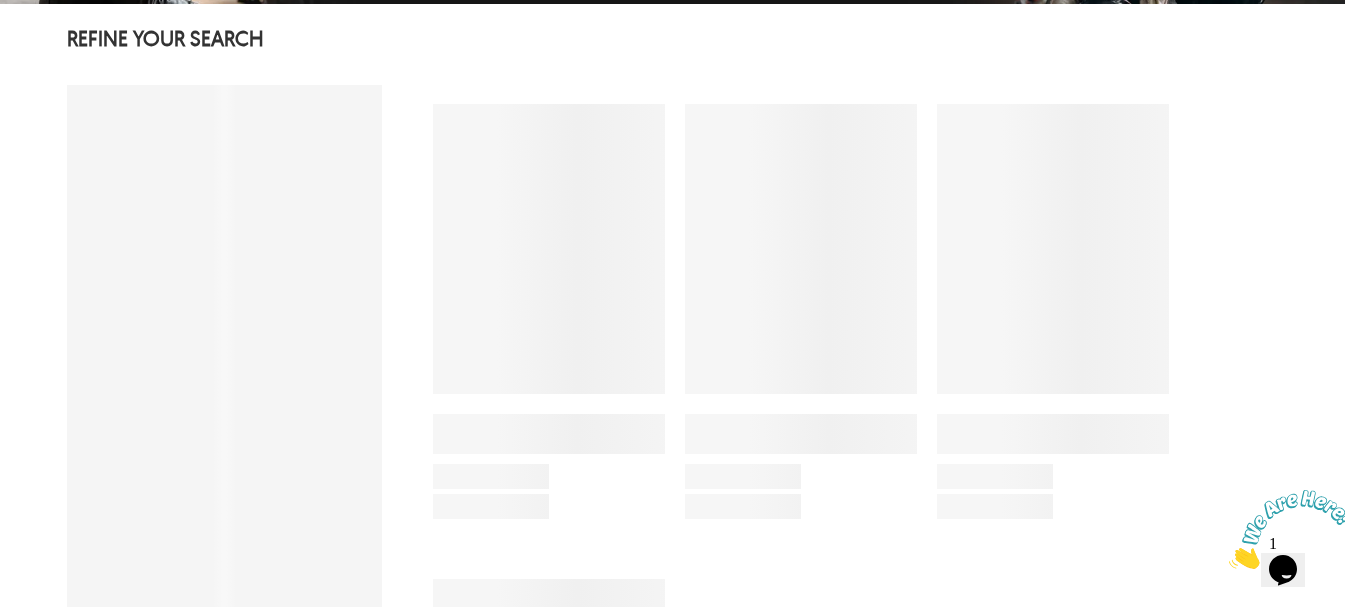 select on "********" 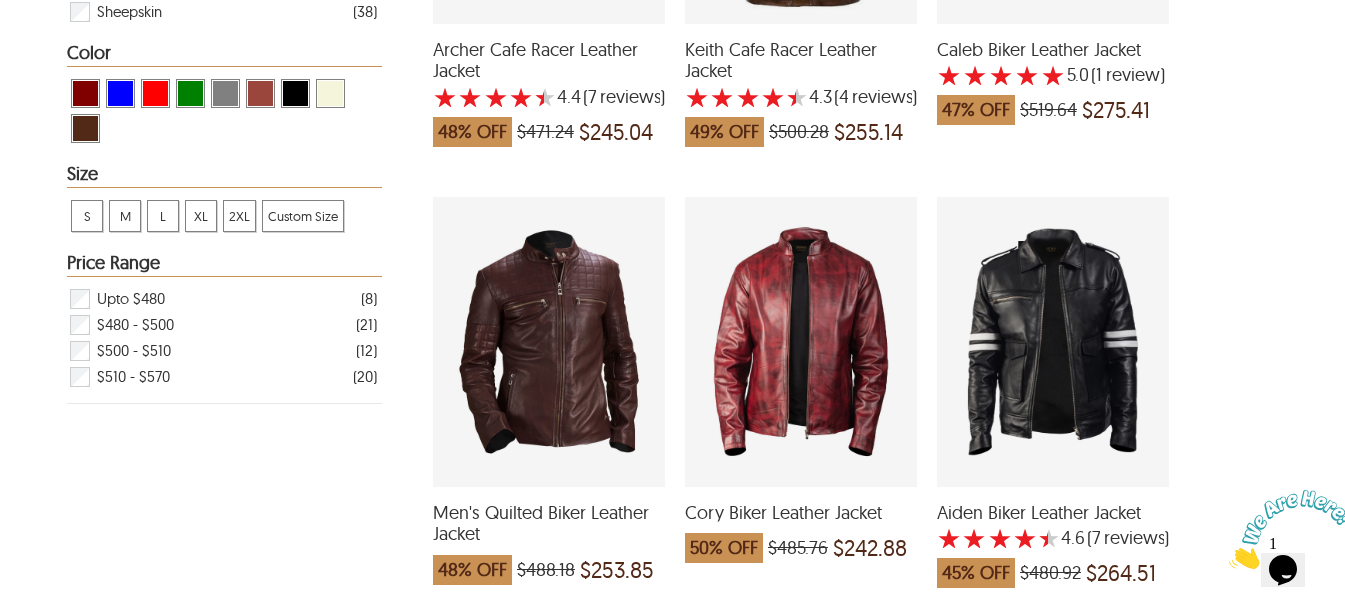 scroll, scrollTop: 740, scrollLeft: 0, axis: vertical 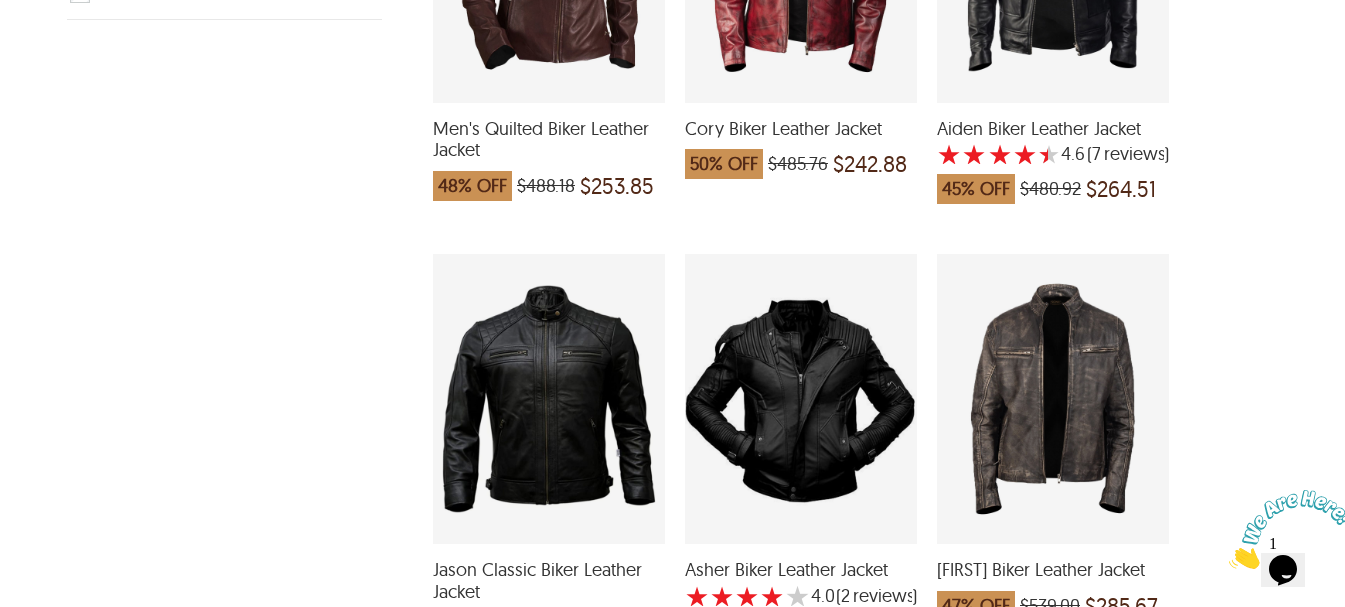 click at bounding box center [549, 399] 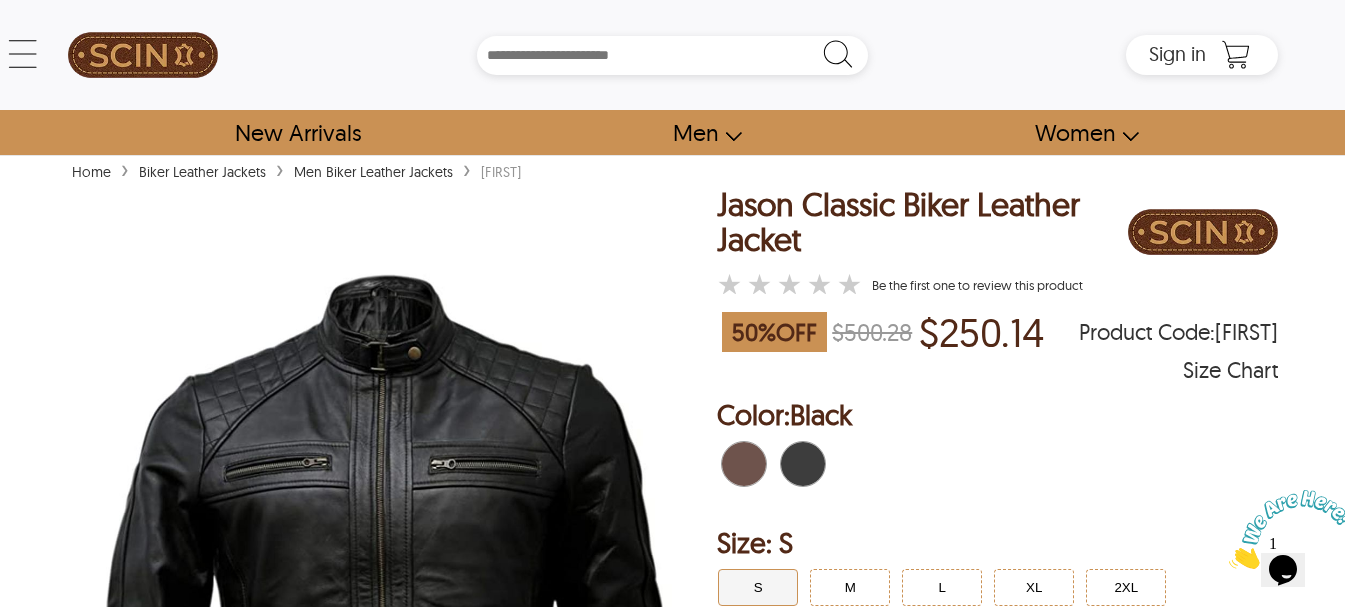 scroll, scrollTop: 333, scrollLeft: 0, axis: vertical 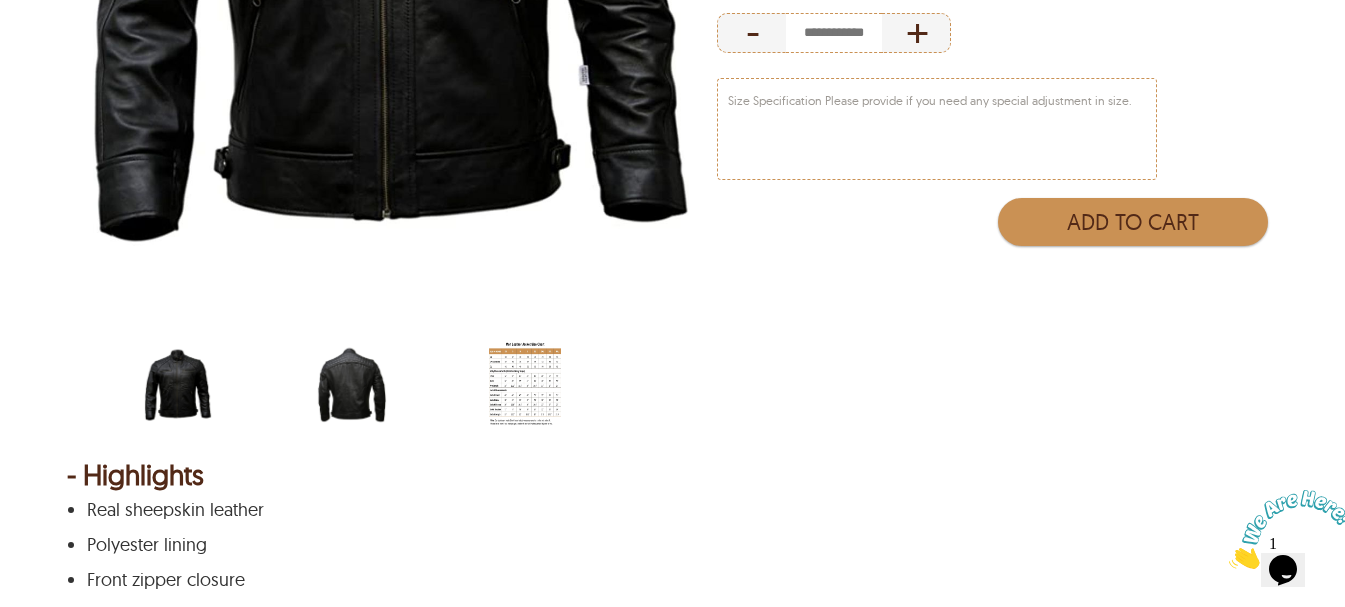 click at bounding box center [352, 385] 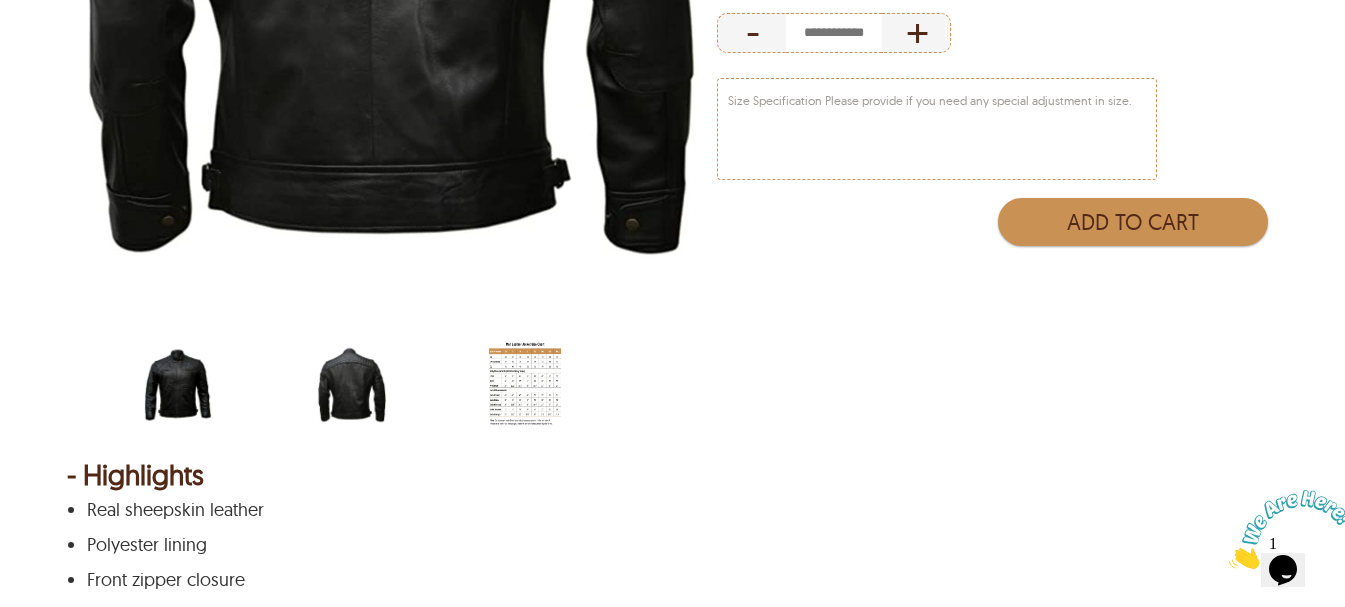 click at bounding box center [352, 385] 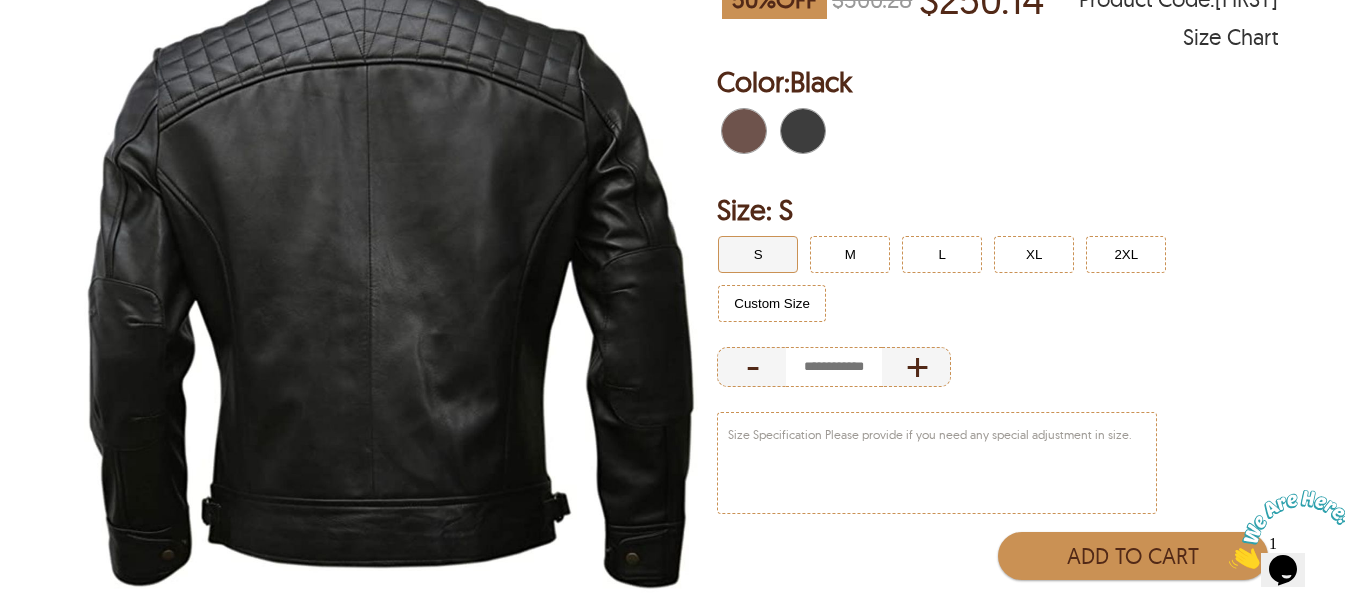 scroll, scrollTop: 0, scrollLeft: 0, axis: both 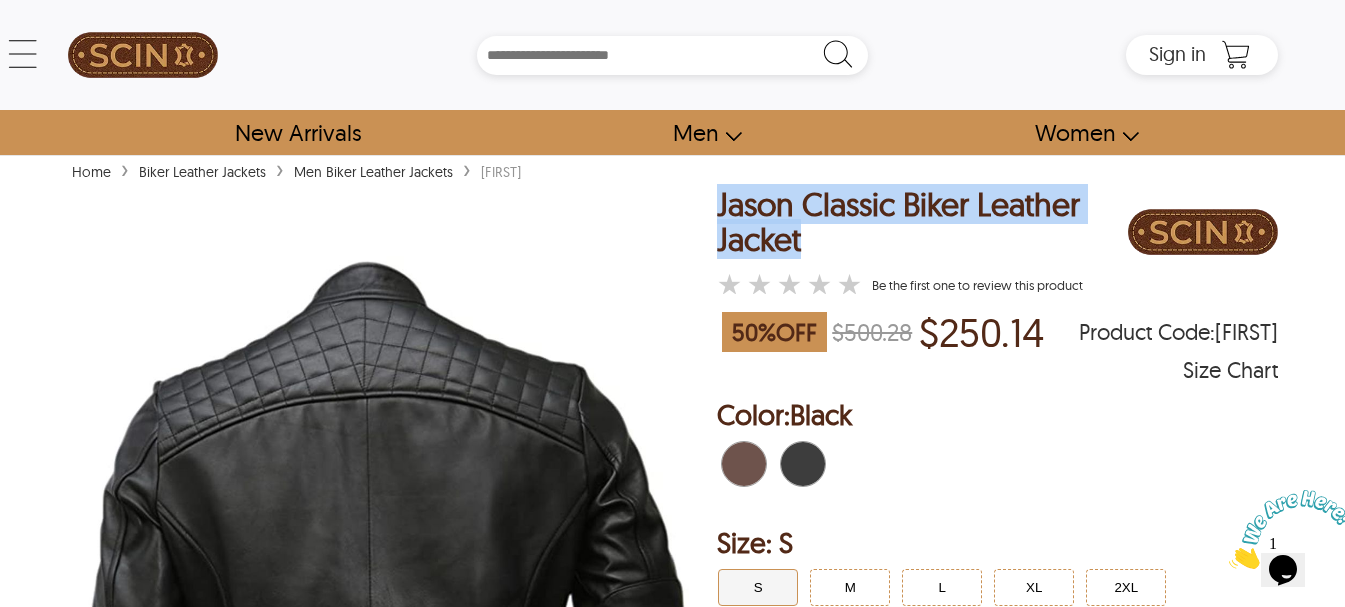 drag, startPoint x: 806, startPoint y: 236, endPoint x: 722, endPoint y: 204, distance: 89.88882 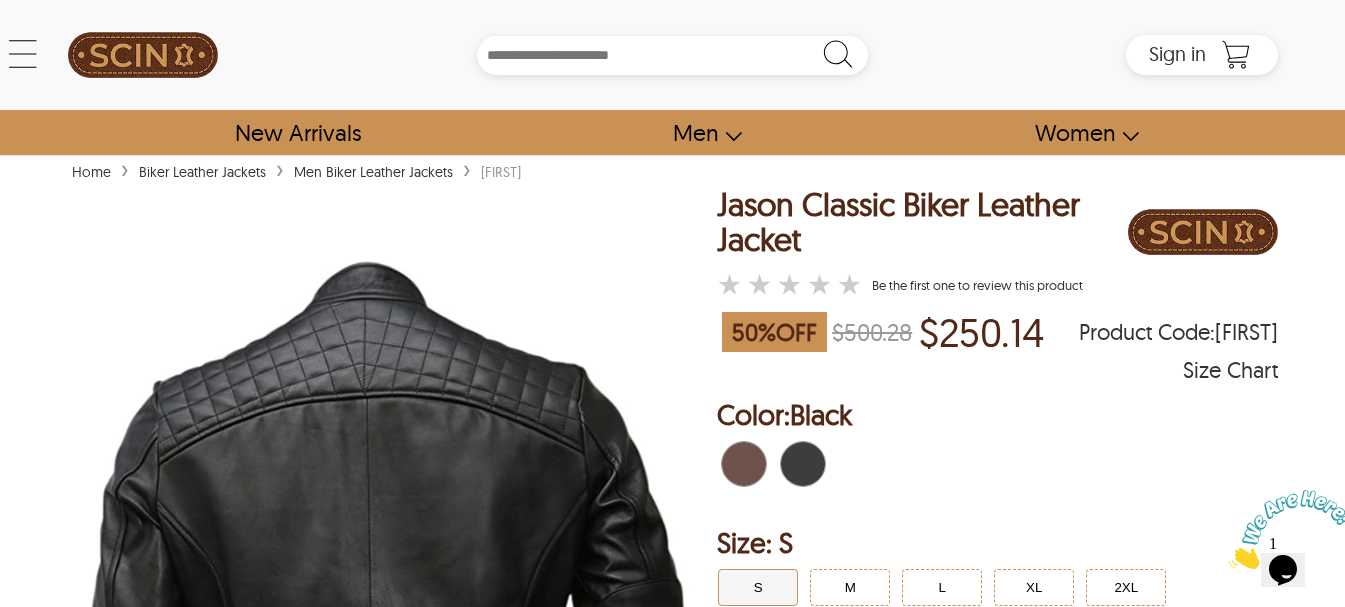 click on "Home › Biker Leather Jackets › Men Biker Leather Jackets › JASON < Jason Classic Biker Leather Jacket  50 %  OFF $500.28 $250.14 JASON ★ ★ ★ ★ ★ Size Chart Jason Classic Biker Leather Jacket      ★ ★ ★ ★ ★ Be the first one to review this product 50 %  OFF $500.28 $250.14 Product Code :  JASON Size Chart Order Details reviews Color:  Black Size: S S M L XL 2XL Custom Size - + Color:  Black Size S S M L XL 2XL Custom Size - + Size Specification Please provide if you need any special adjustment in size. Add to Cart - Highlights Real sheepskin leather Polyester lining Front zipper closure Classic diamond topstitch detail Two slanted side zipper pockets Two chest zipper pockets Adjustable buckle on the waist Open hem cuffs with press studs Quilted design on shoulder and upper back Collar with buckle and snap button closure + Description Introducing our Jason Classic  Biker Leather Jacket , a timeless and rugged essential crafted for the adventurous side of you. Made from high-quality  i i" at bounding box center (672, 1725) 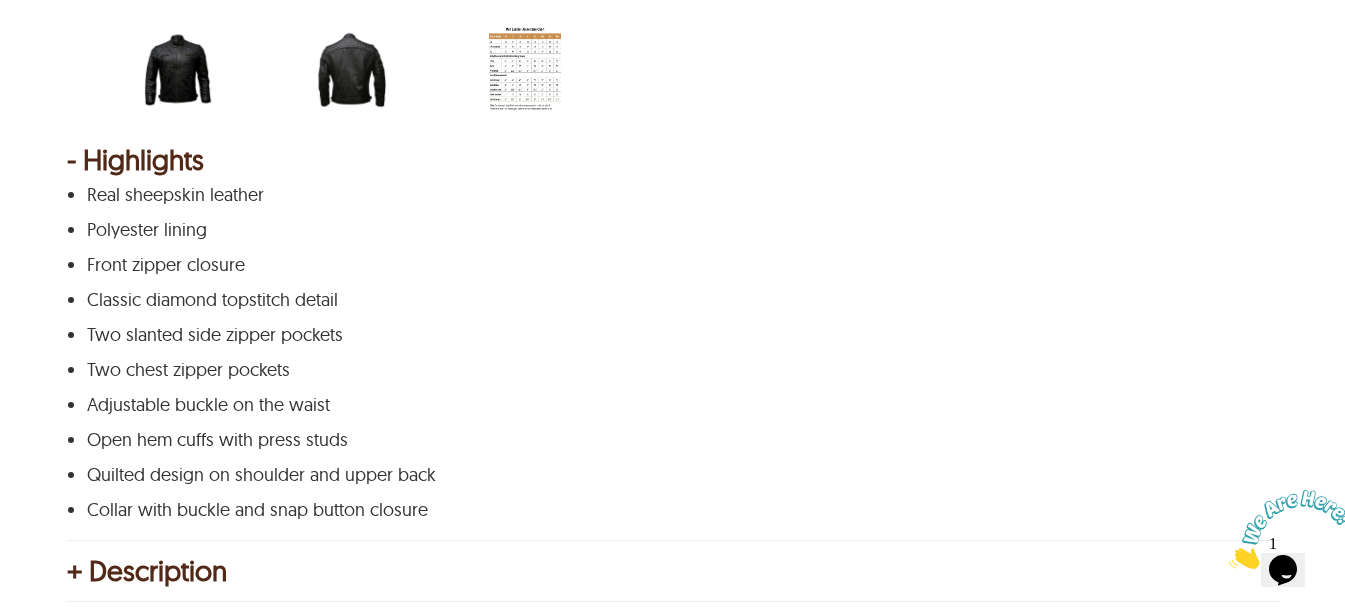 scroll, scrollTop: 1000, scrollLeft: 0, axis: vertical 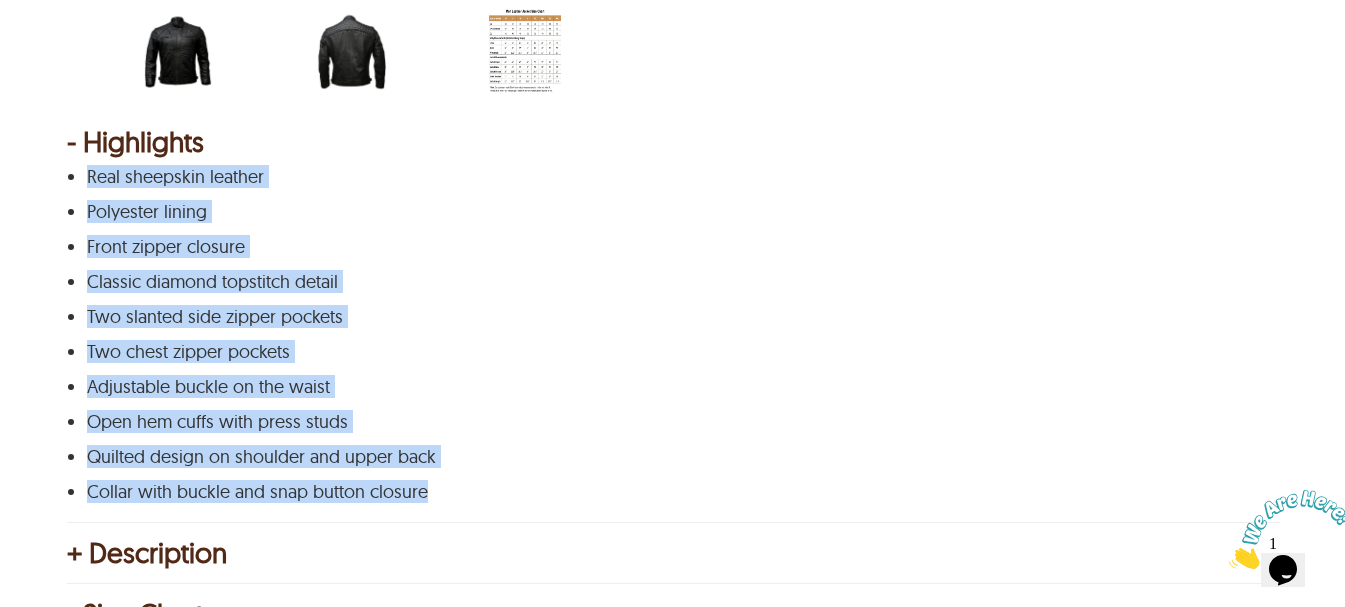 drag, startPoint x: 448, startPoint y: 501, endPoint x: 81, endPoint y: 159, distance: 501.65027 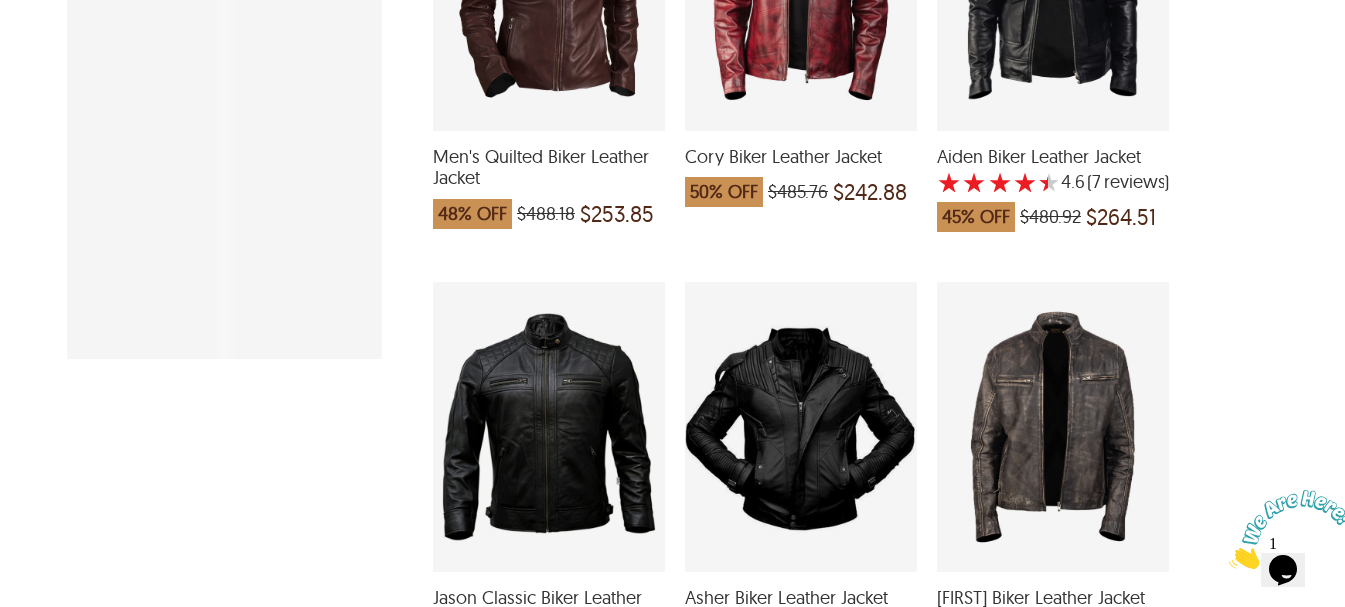 scroll, scrollTop: 1109, scrollLeft: 0, axis: vertical 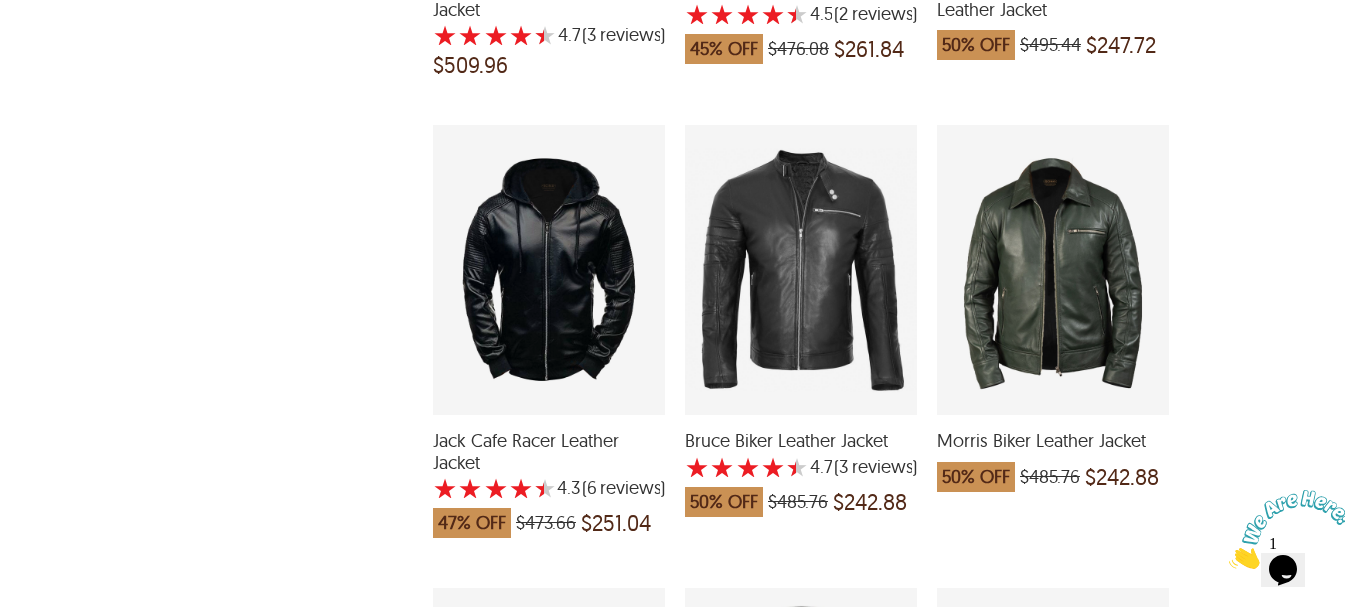 click at bounding box center (801, 270) 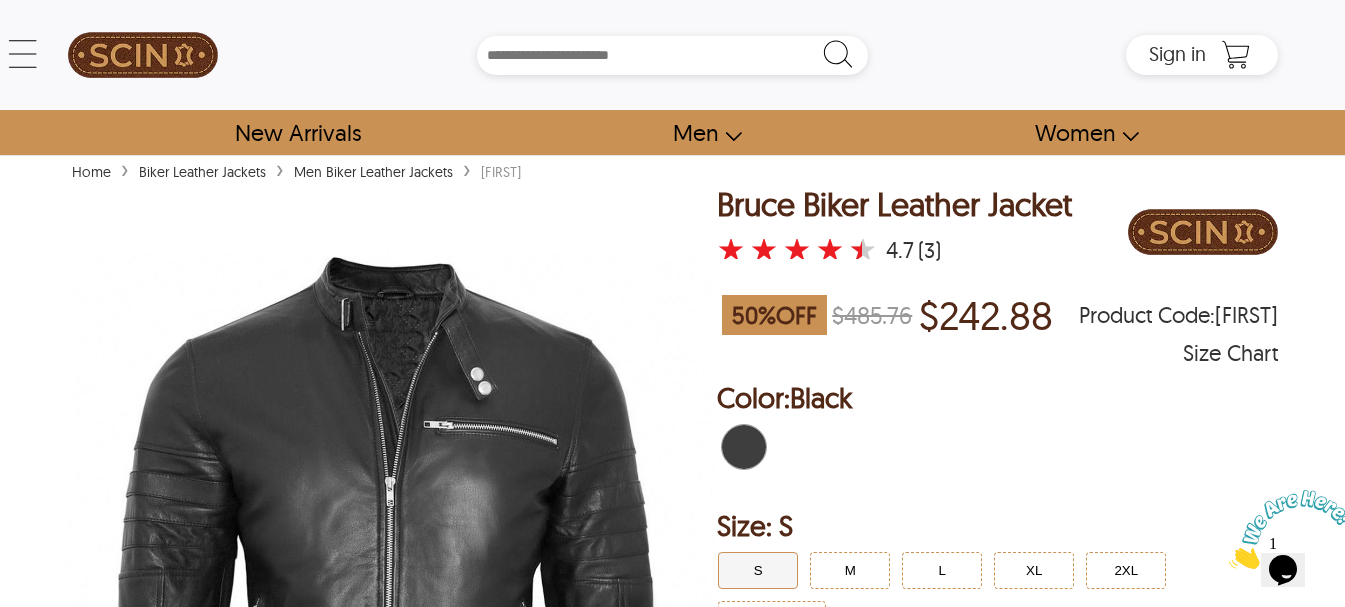scroll, scrollTop: 333, scrollLeft: 0, axis: vertical 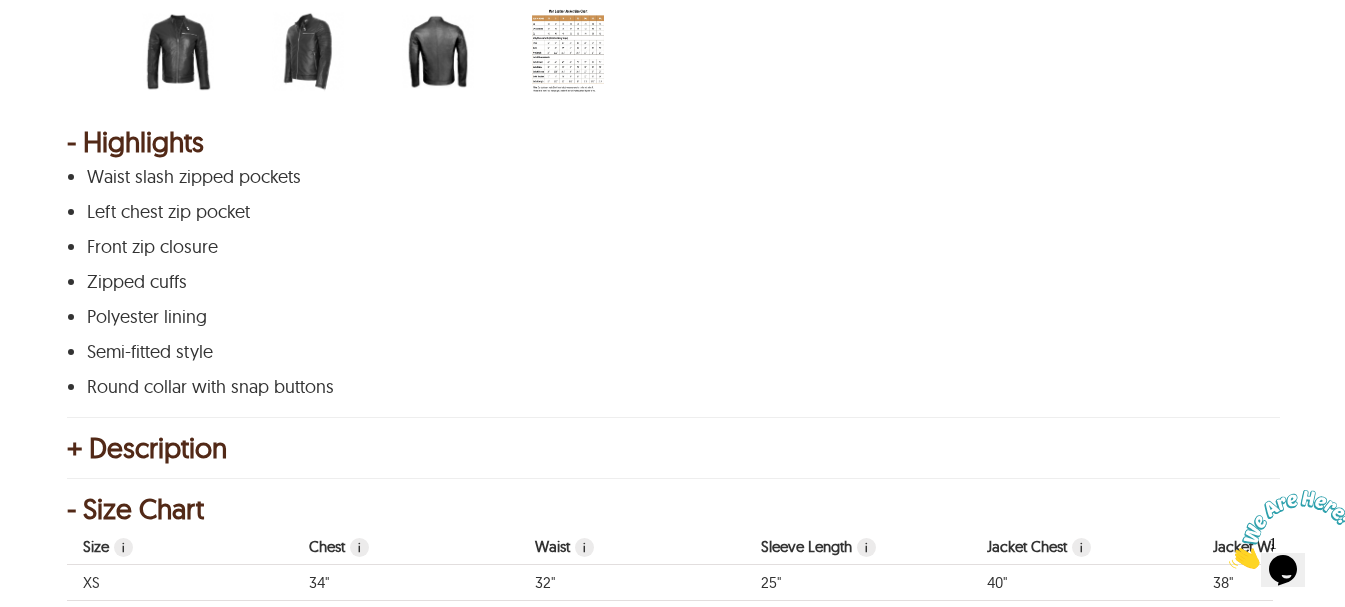 click at bounding box center [308, 52] 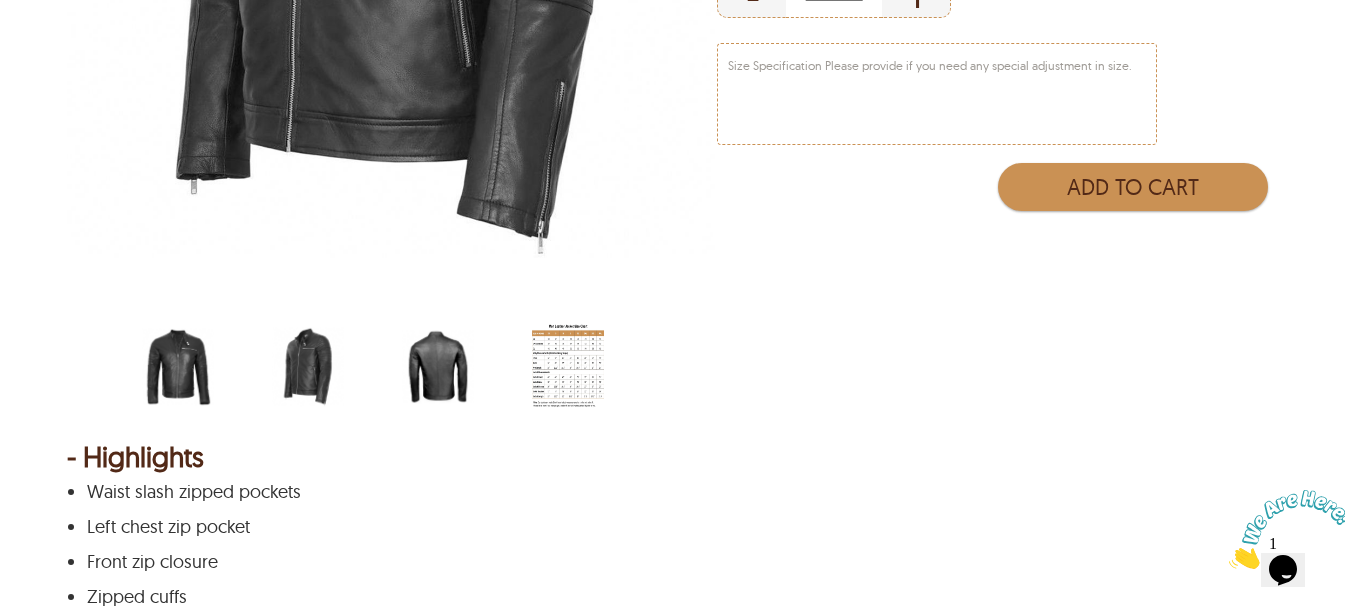 scroll, scrollTop: 667, scrollLeft: 0, axis: vertical 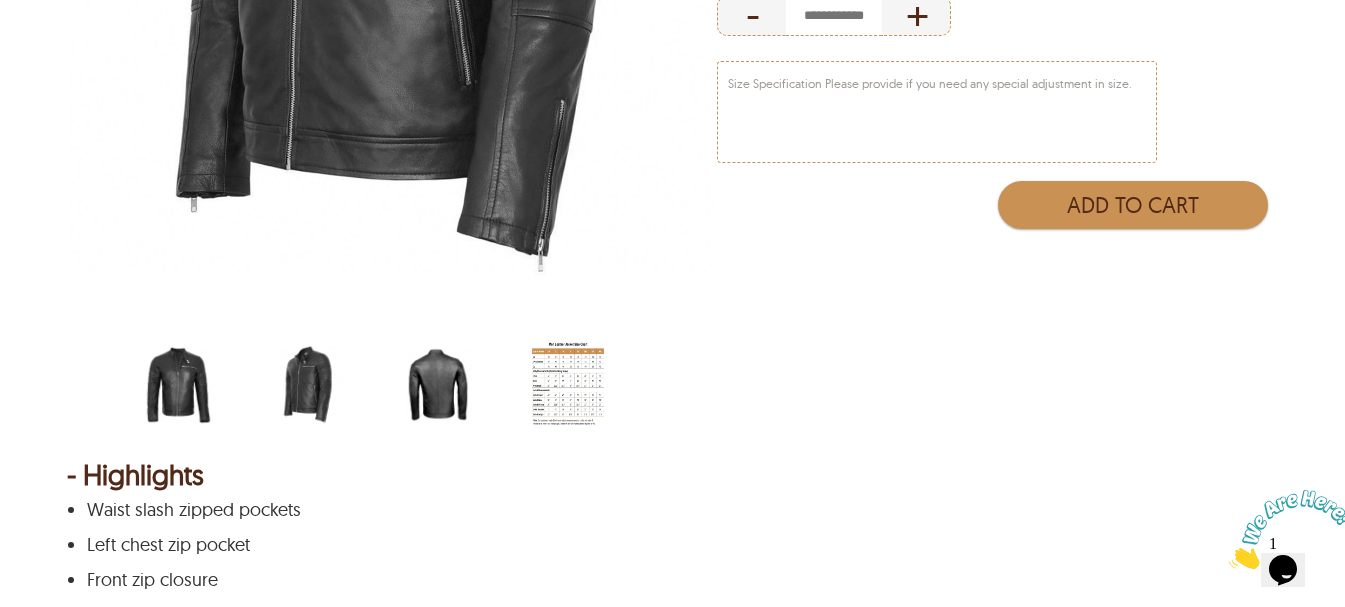 click at bounding box center [438, 385] 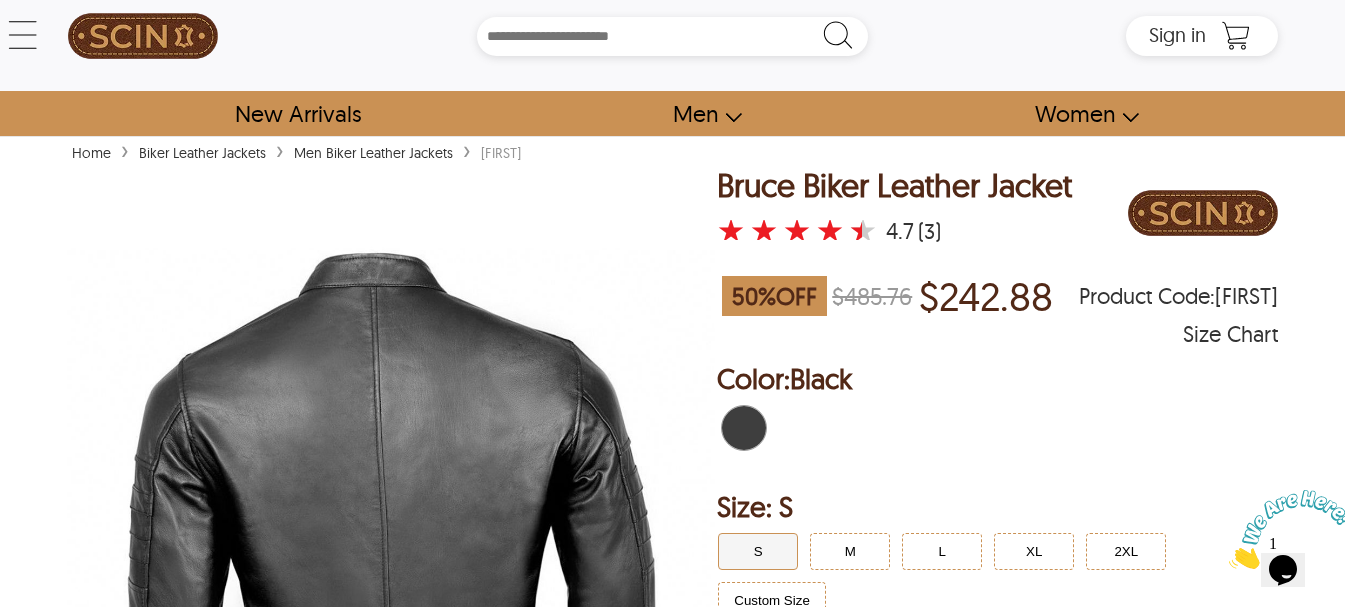 scroll, scrollTop: 0, scrollLeft: 0, axis: both 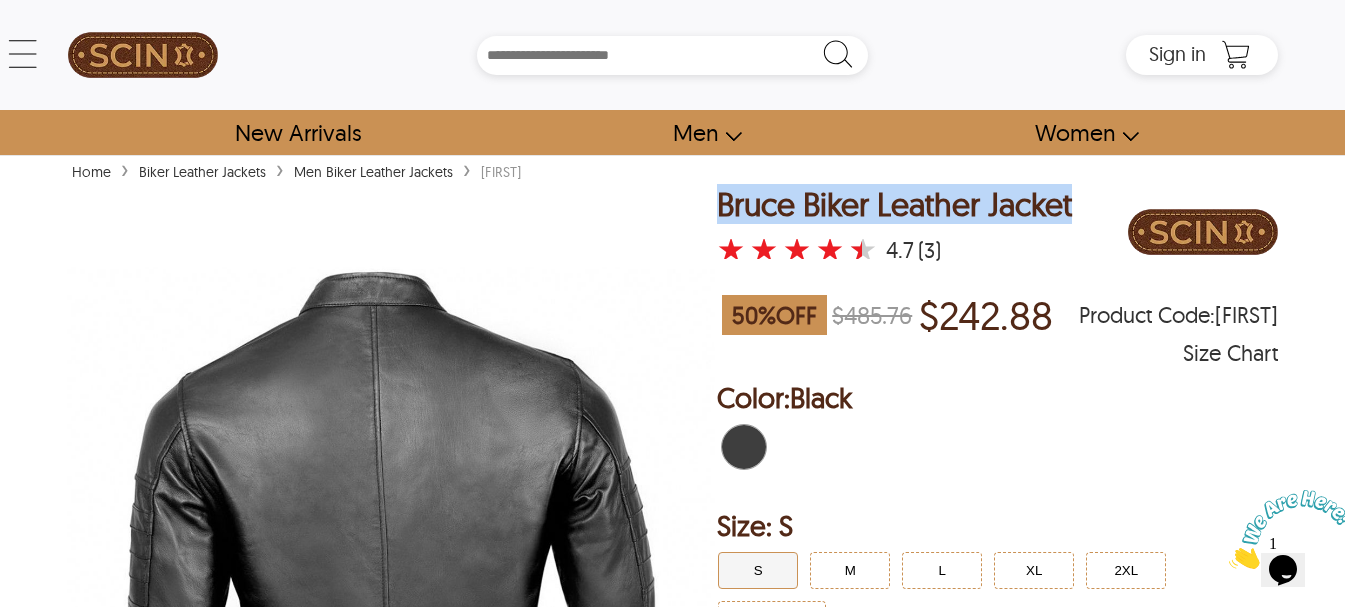drag, startPoint x: 1041, startPoint y: 206, endPoint x: 629, endPoint y: 210, distance: 412.0194 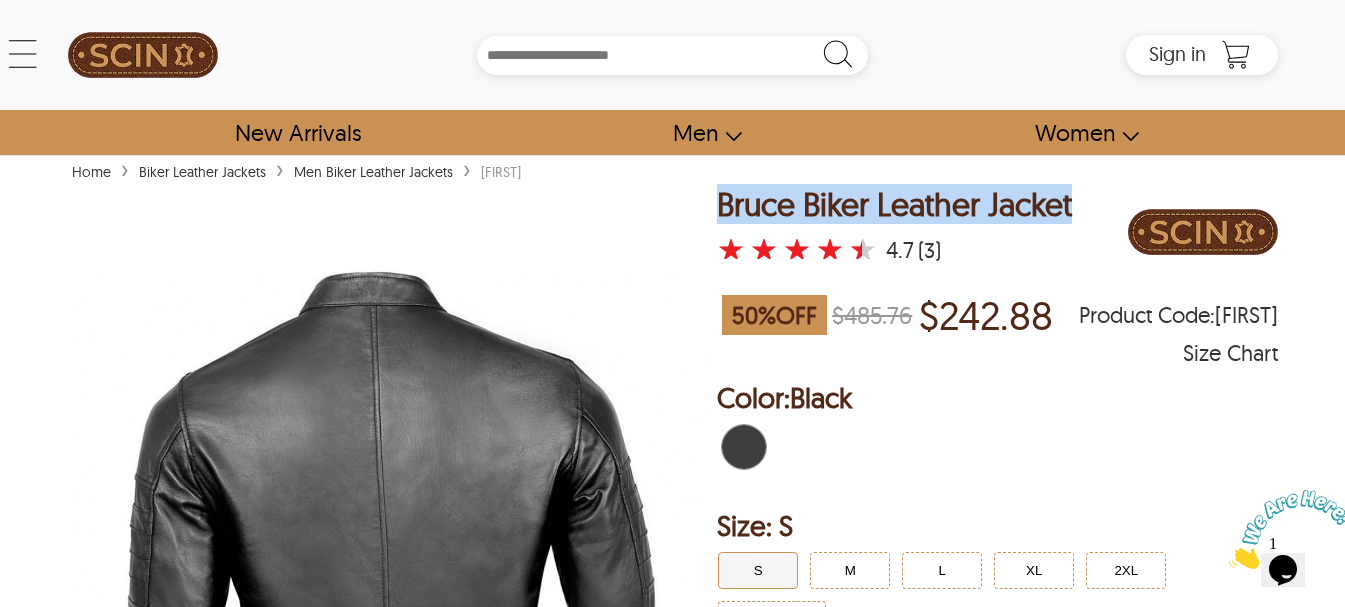 copy on "Bruce Biker Leather Jacket" 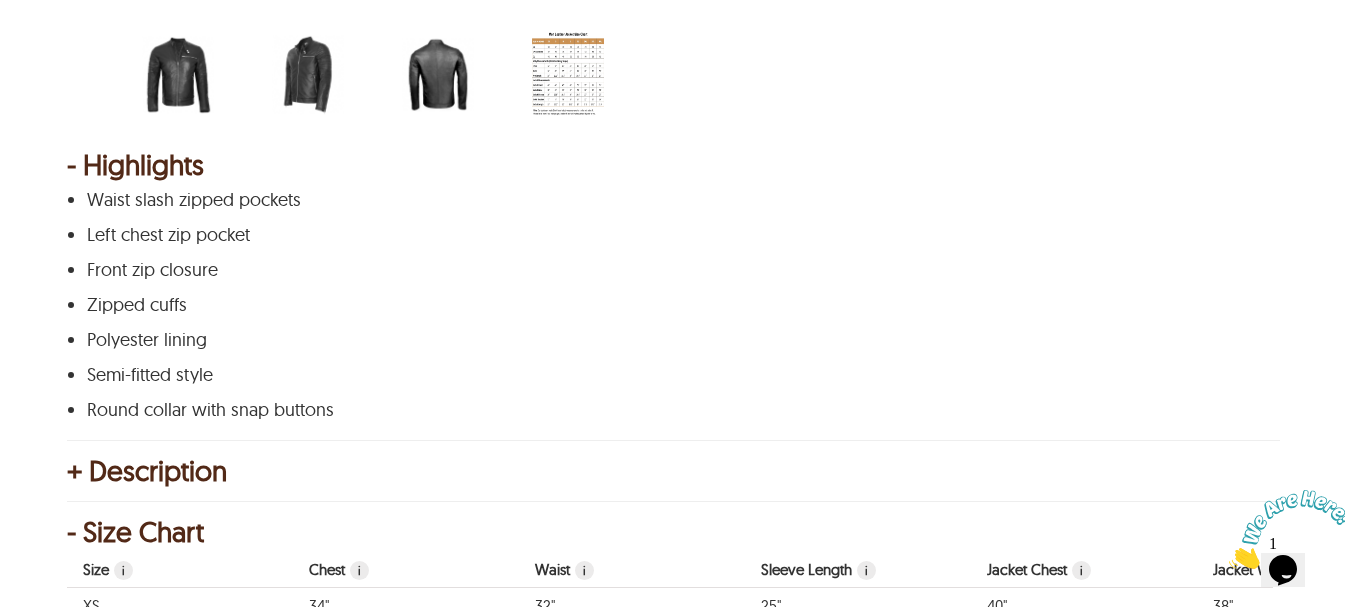 scroll, scrollTop: 1000, scrollLeft: 0, axis: vertical 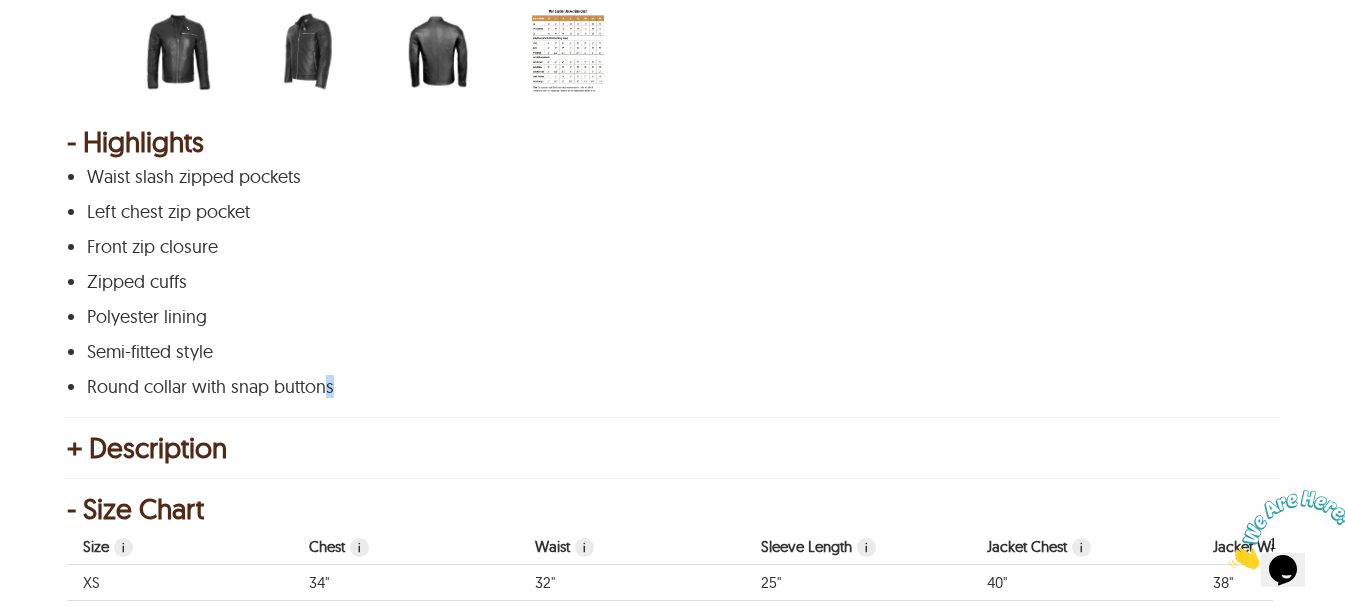 drag, startPoint x: 343, startPoint y: 393, endPoint x: 305, endPoint y: 381, distance: 39.849716 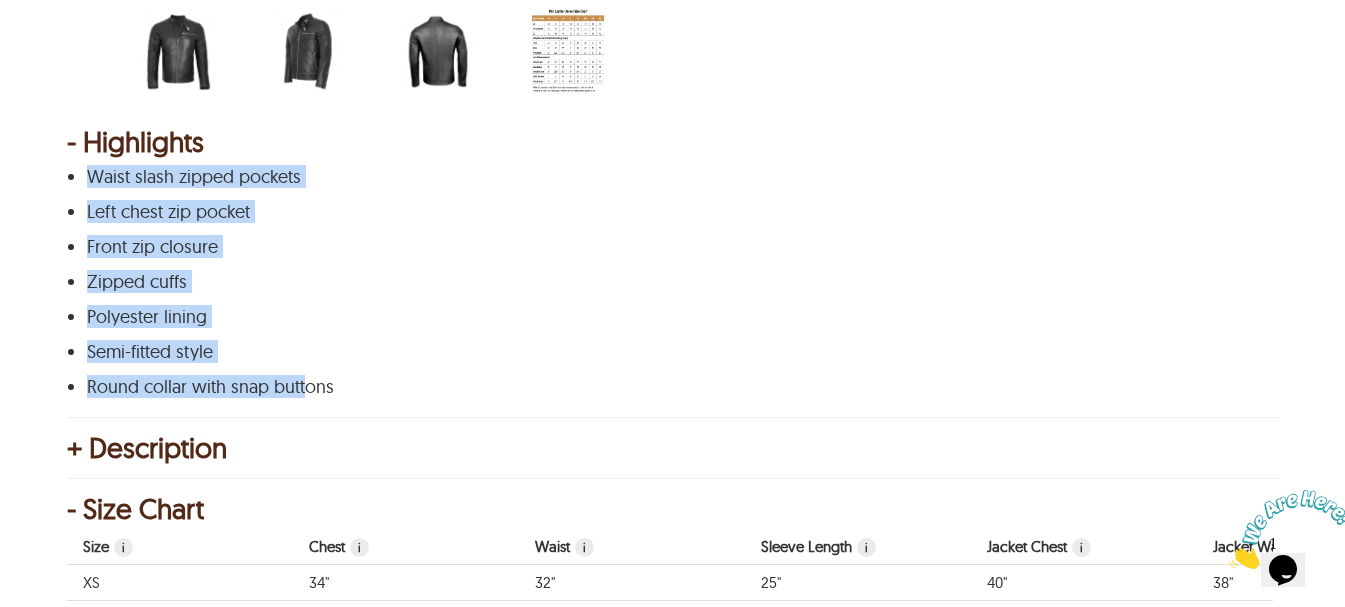 drag, startPoint x: 305, startPoint y: 381, endPoint x: 82, endPoint y: 174, distance: 304.26633 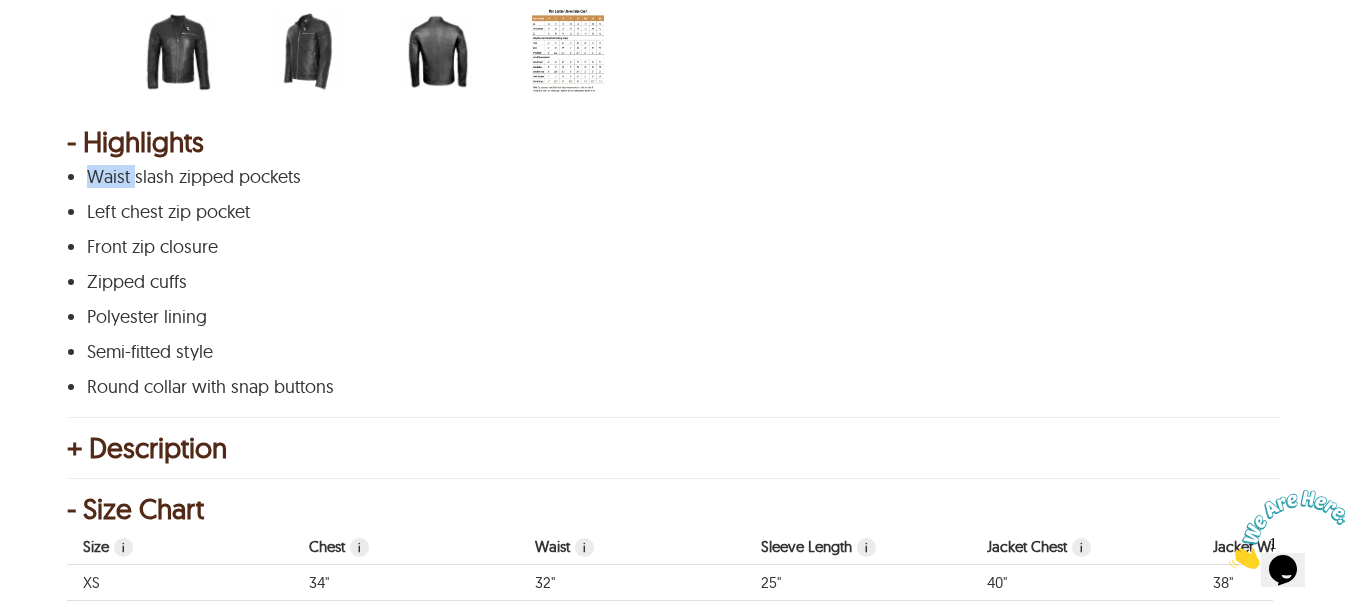click on "Waist slash zipped pockets Left chest zip pocket Front zip closure Zipped cuffs Polyester lining Semi-fitted style Round collar with snap buttons" at bounding box center [670, 282] 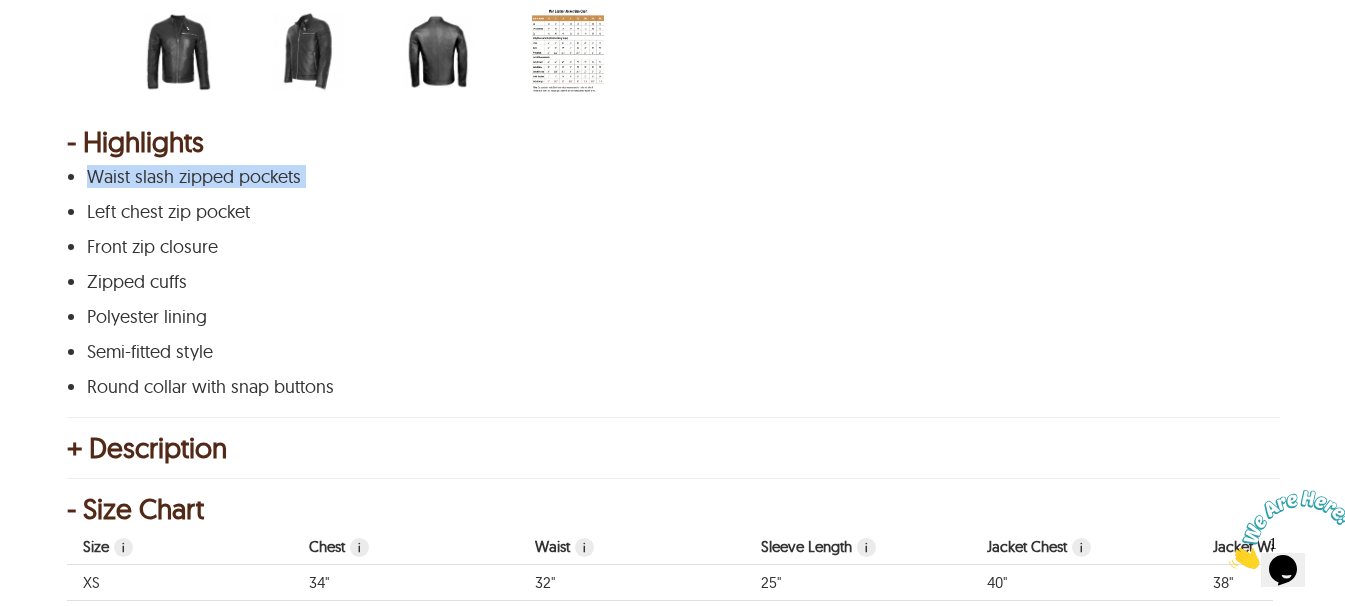 click on "Waist slash zipped pockets Left chest zip pocket Front zip closure Zipped cuffs Polyester lining Semi-fitted style Round collar with snap buttons" at bounding box center [670, 282] 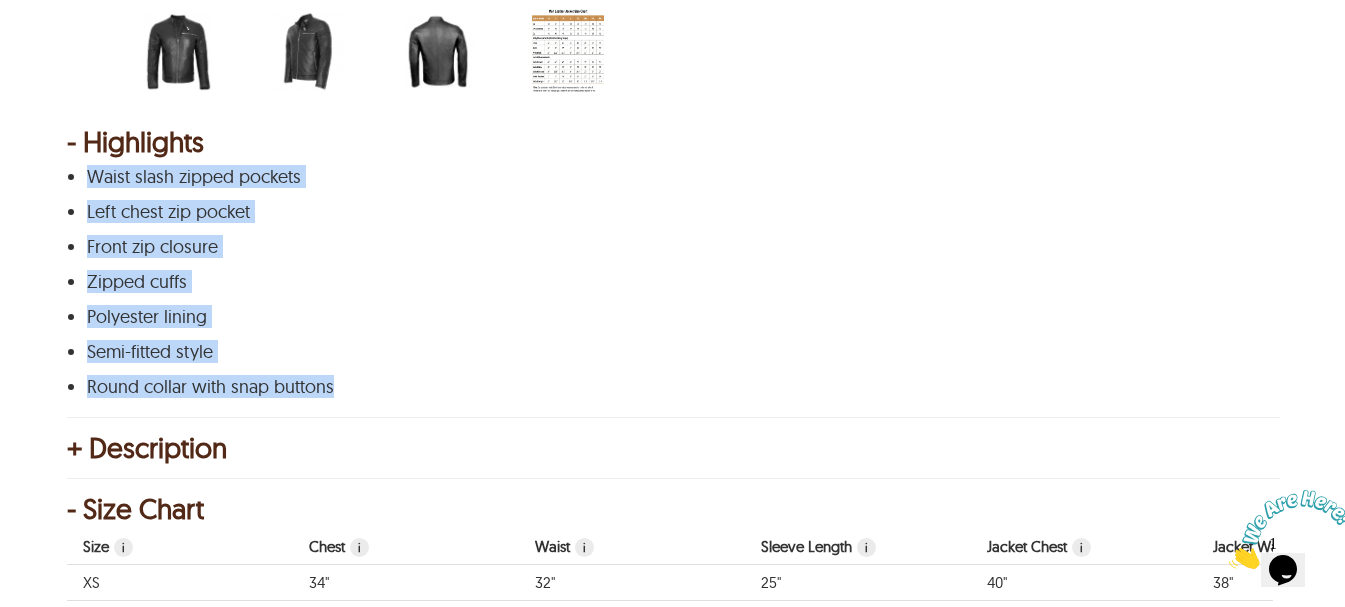 drag, startPoint x: 91, startPoint y: 177, endPoint x: 332, endPoint y: 395, distance: 324.96924 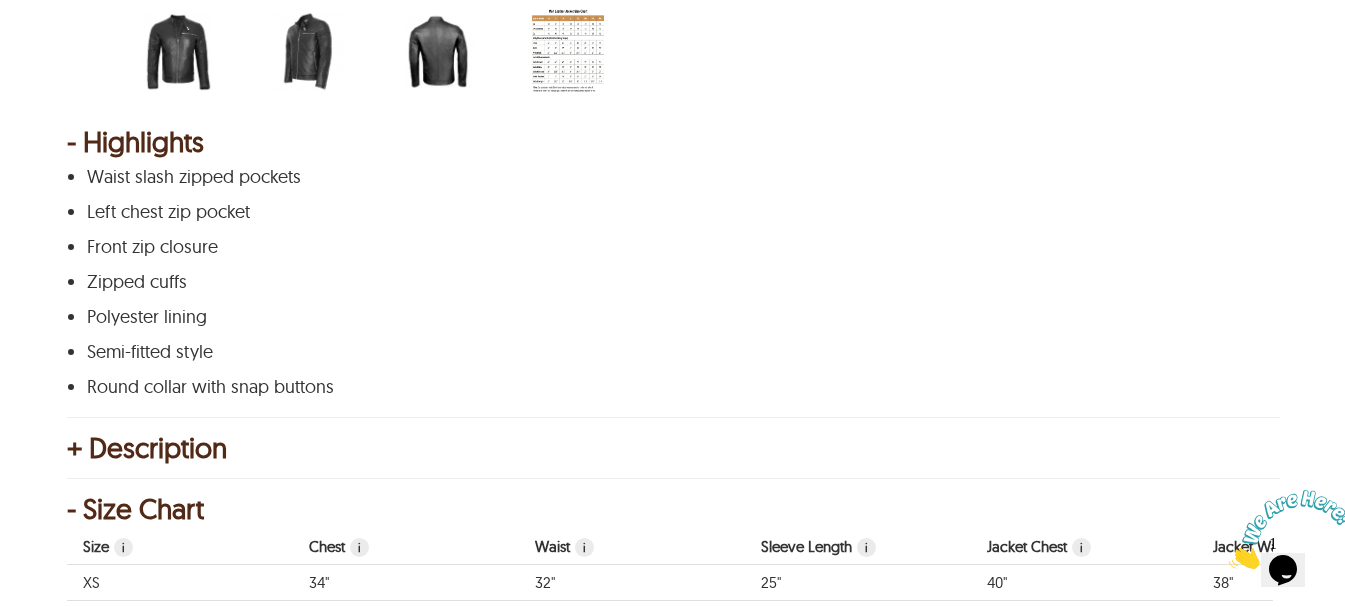 click on "- Size Chart" at bounding box center [672, 509] 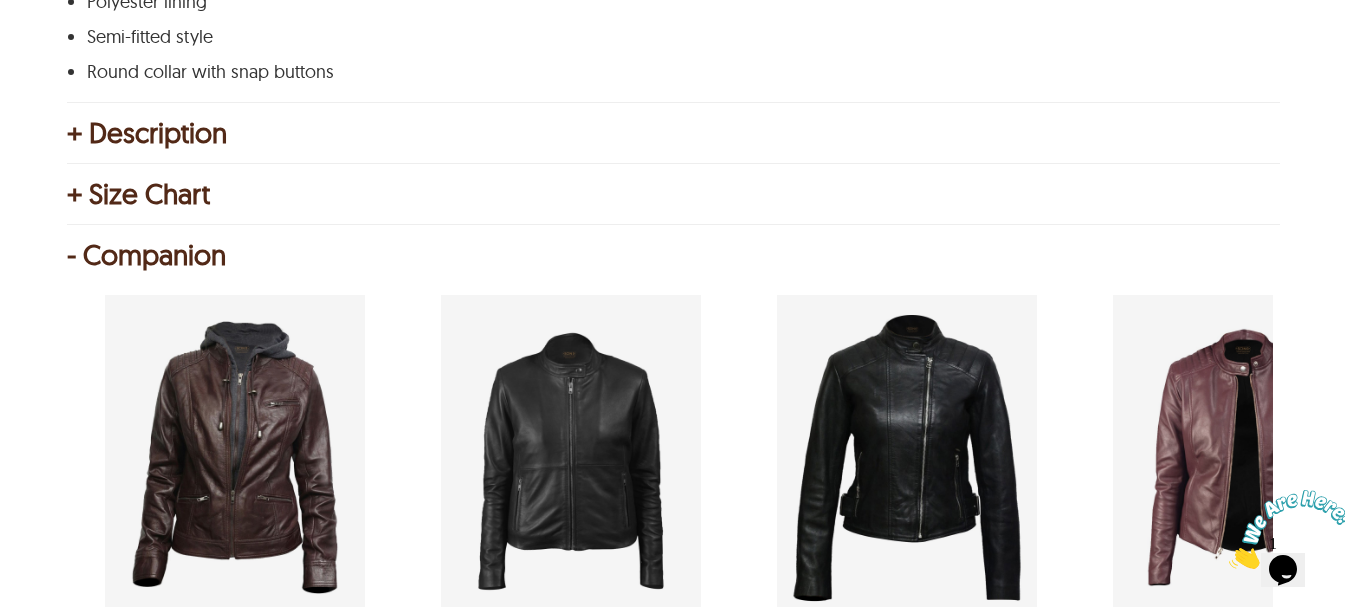 scroll, scrollTop: 1333, scrollLeft: 0, axis: vertical 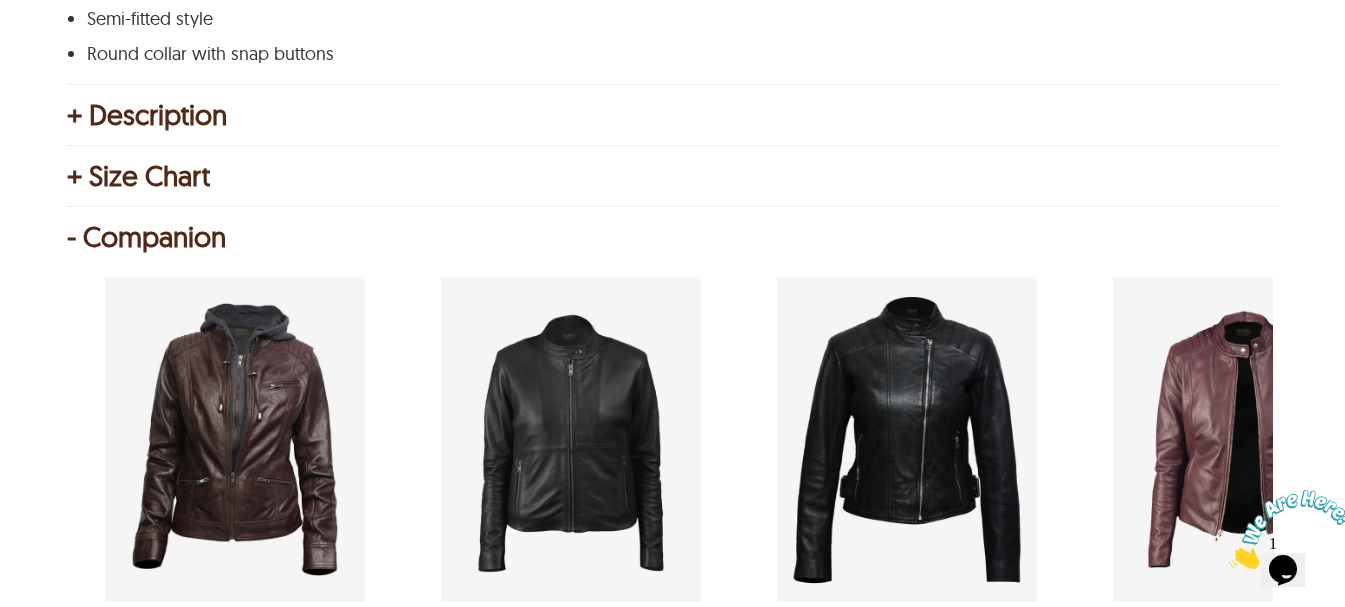 click on "- Companion" at bounding box center [672, 237] 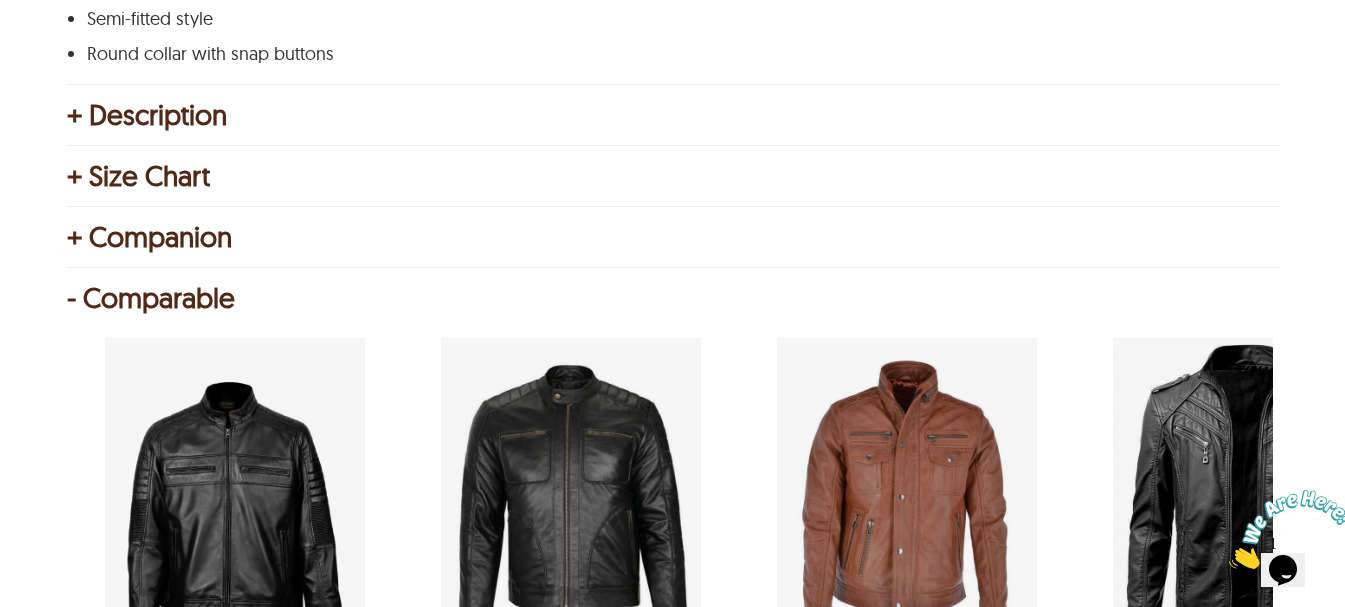 select on "********" 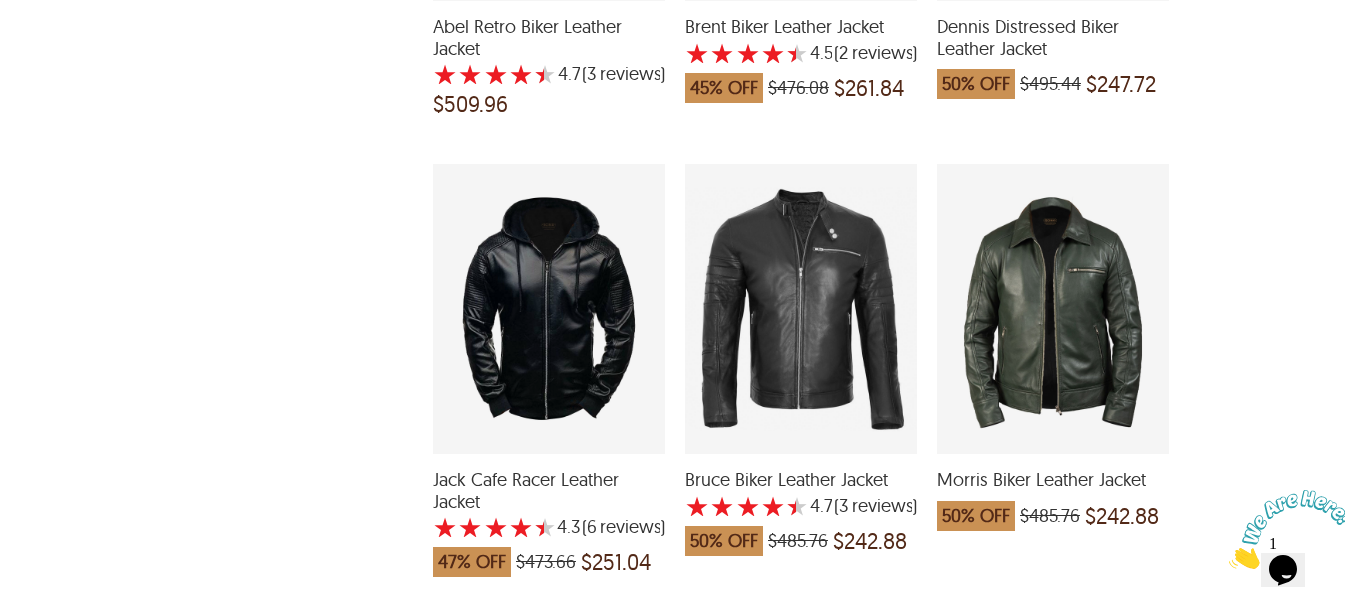 scroll, scrollTop: 2133, scrollLeft: 0, axis: vertical 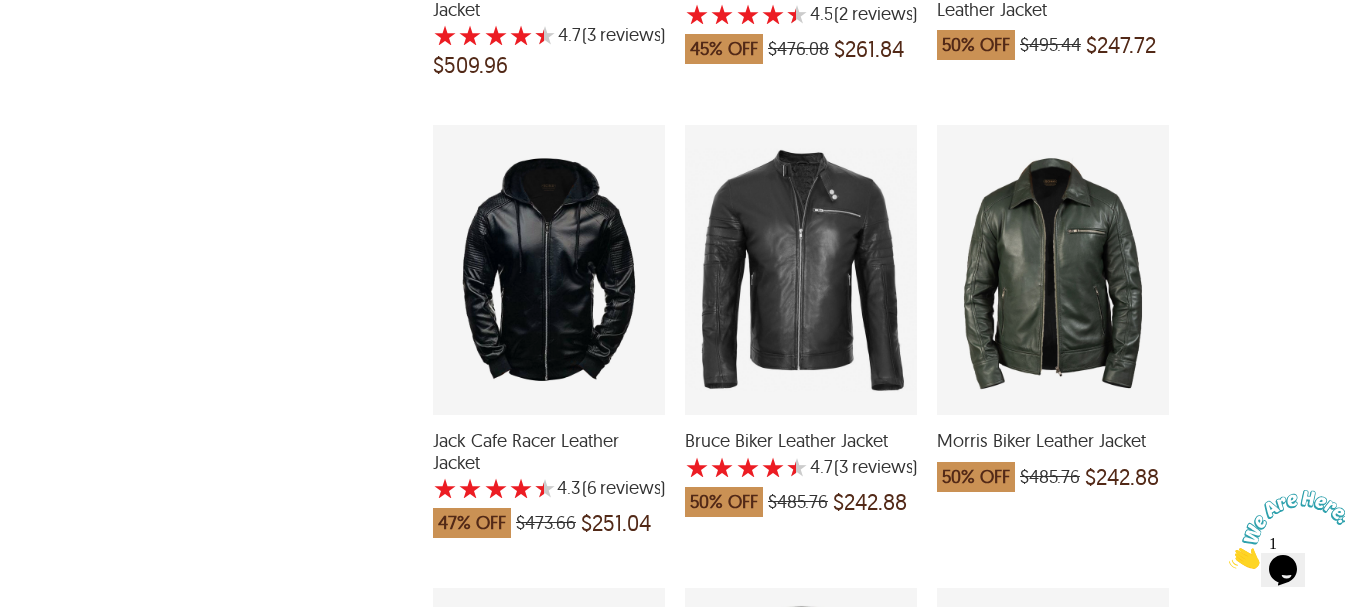 click at bounding box center (1053, 270) 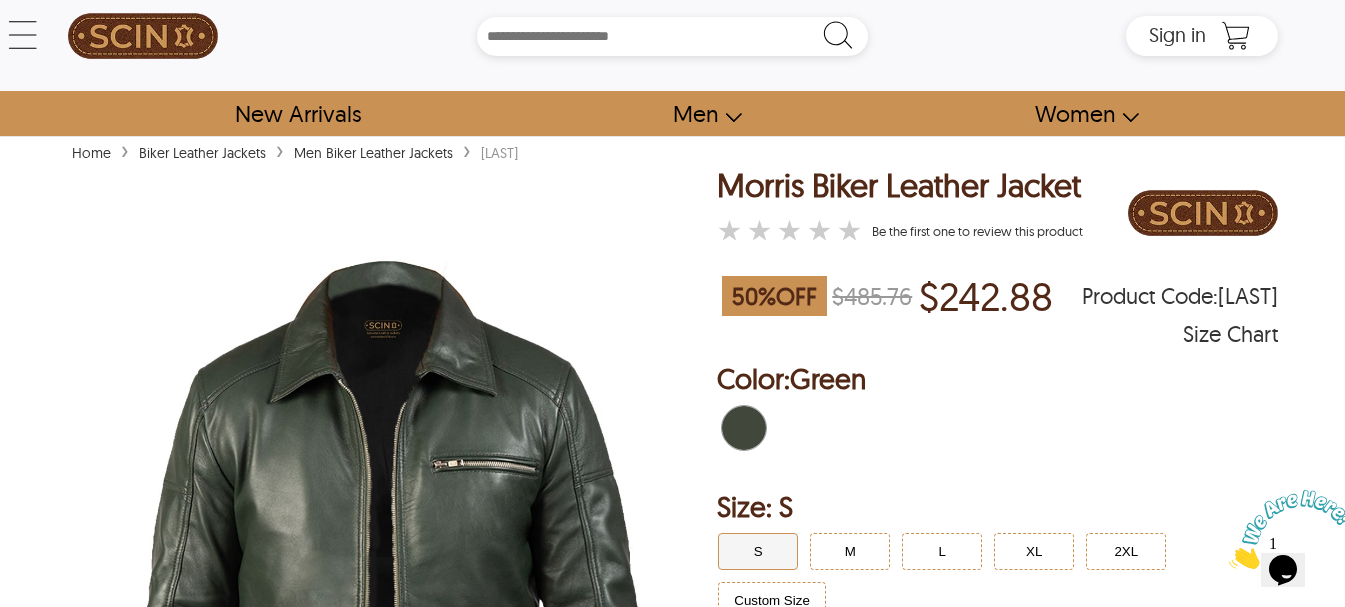 scroll, scrollTop: 0, scrollLeft: 0, axis: both 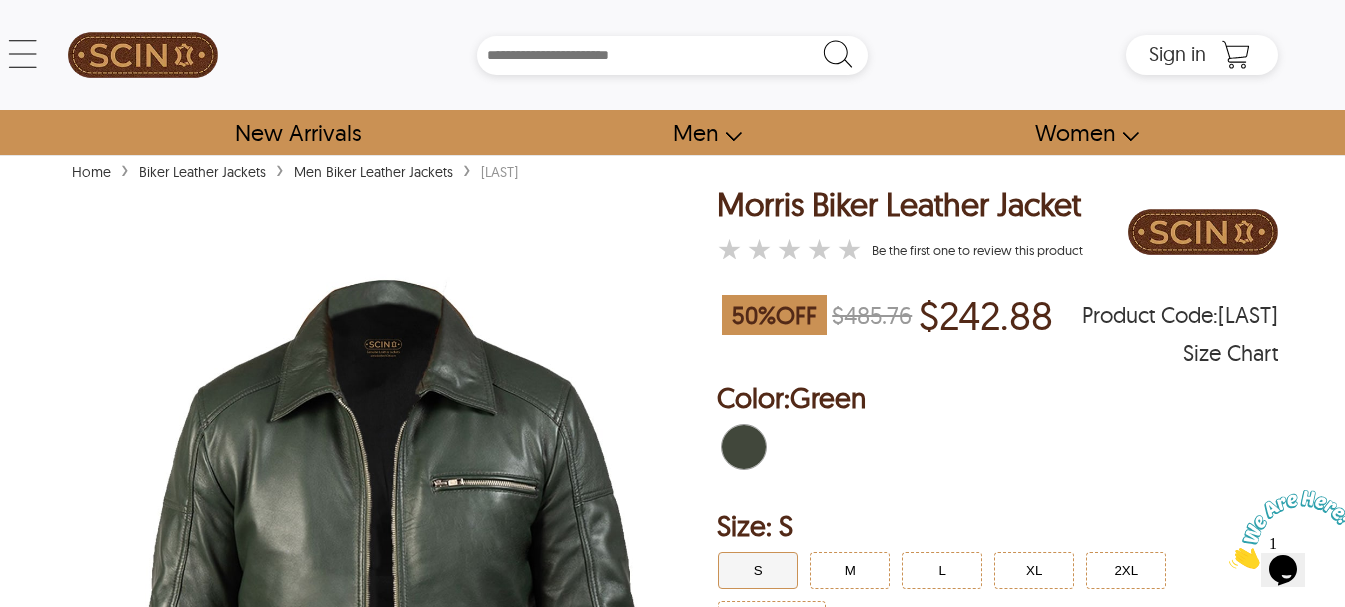 click at bounding box center (391, 592) 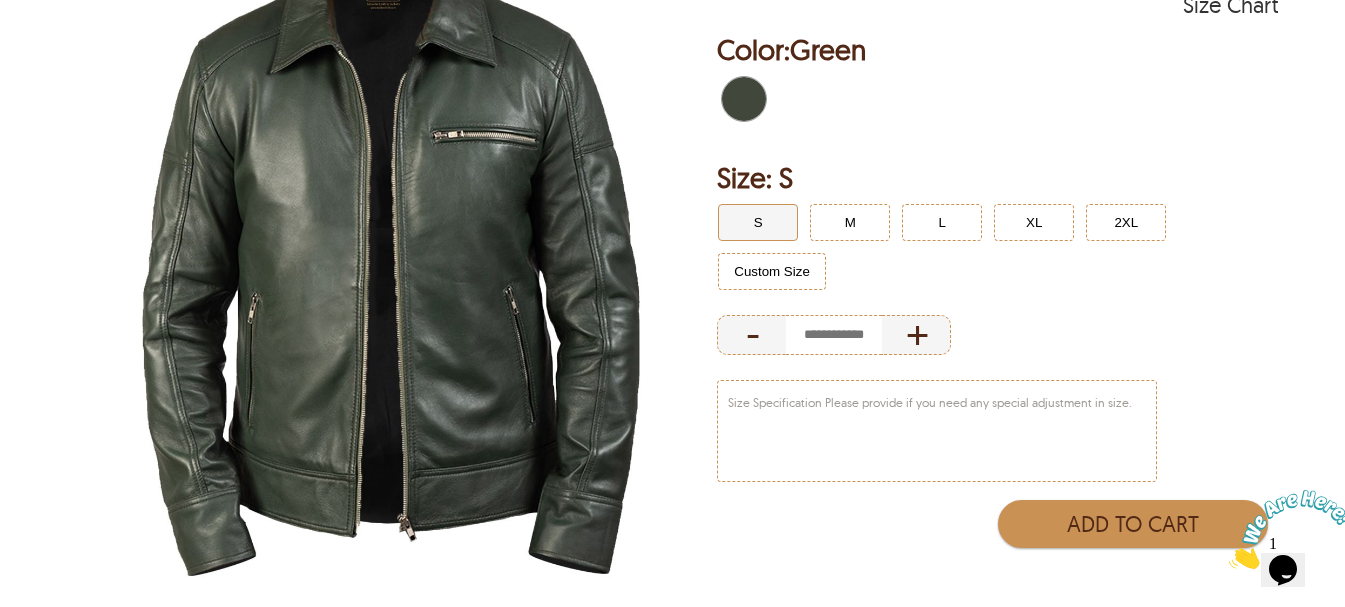 scroll, scrollTop: 333, scrollLeft: 0, axis: vertical 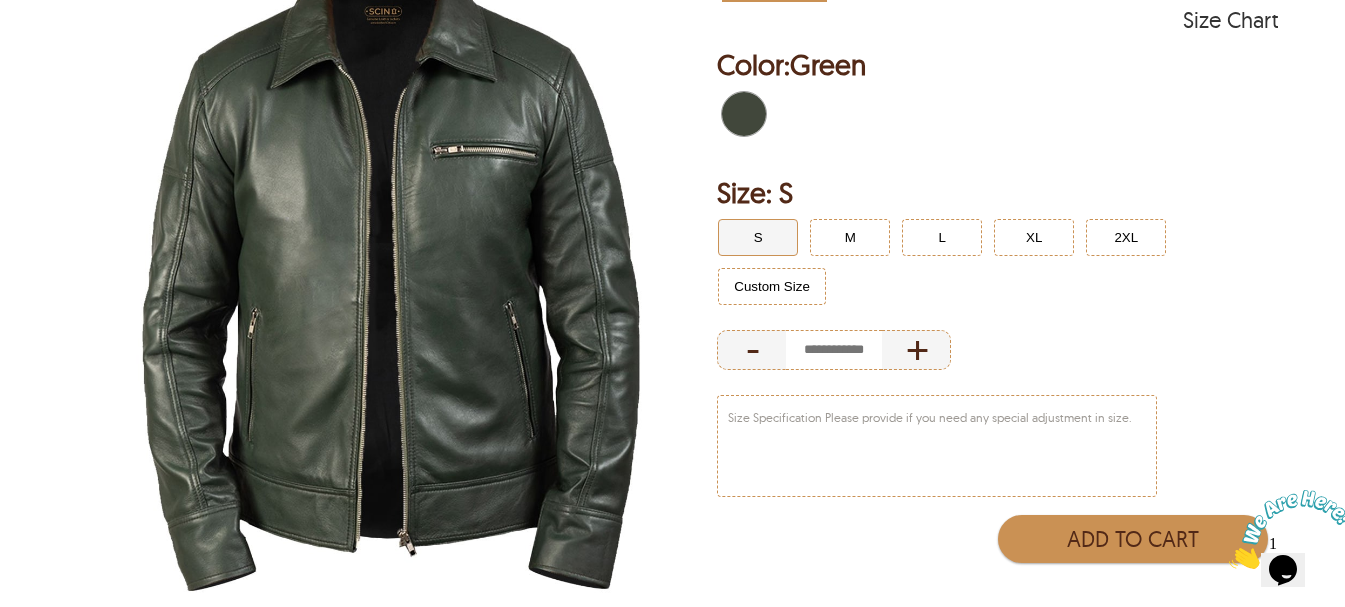 select on "********" 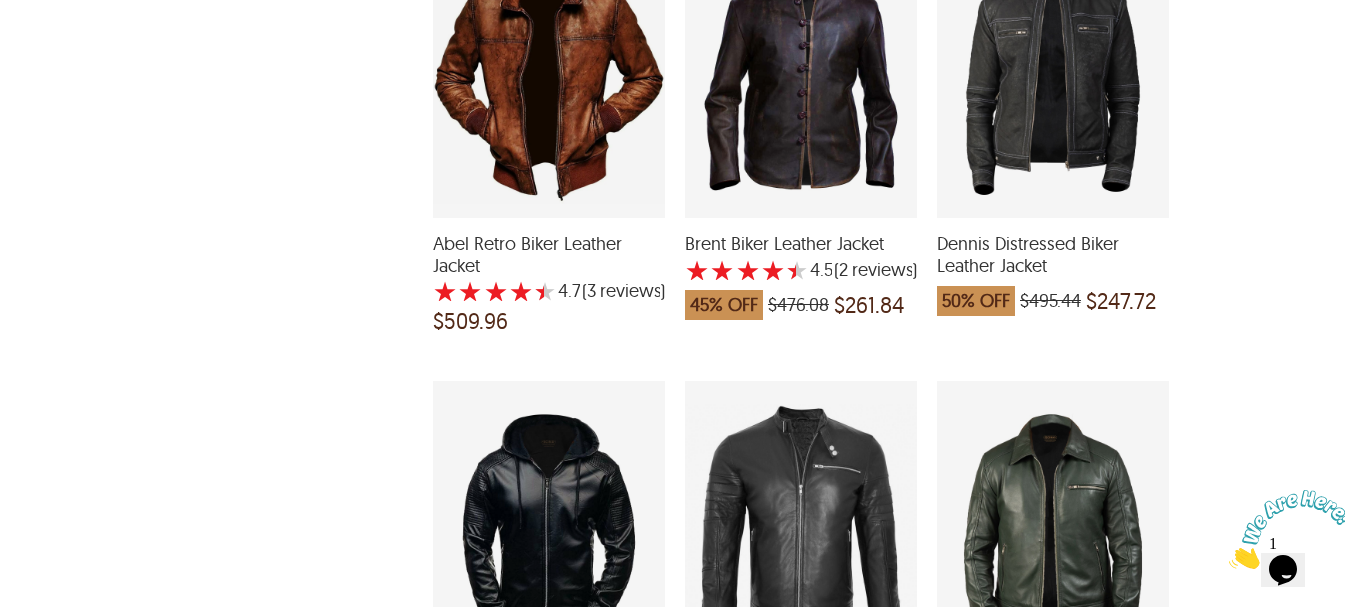 scroll, scrollTop: 2133, scrollLeft: 0, axis: vertical 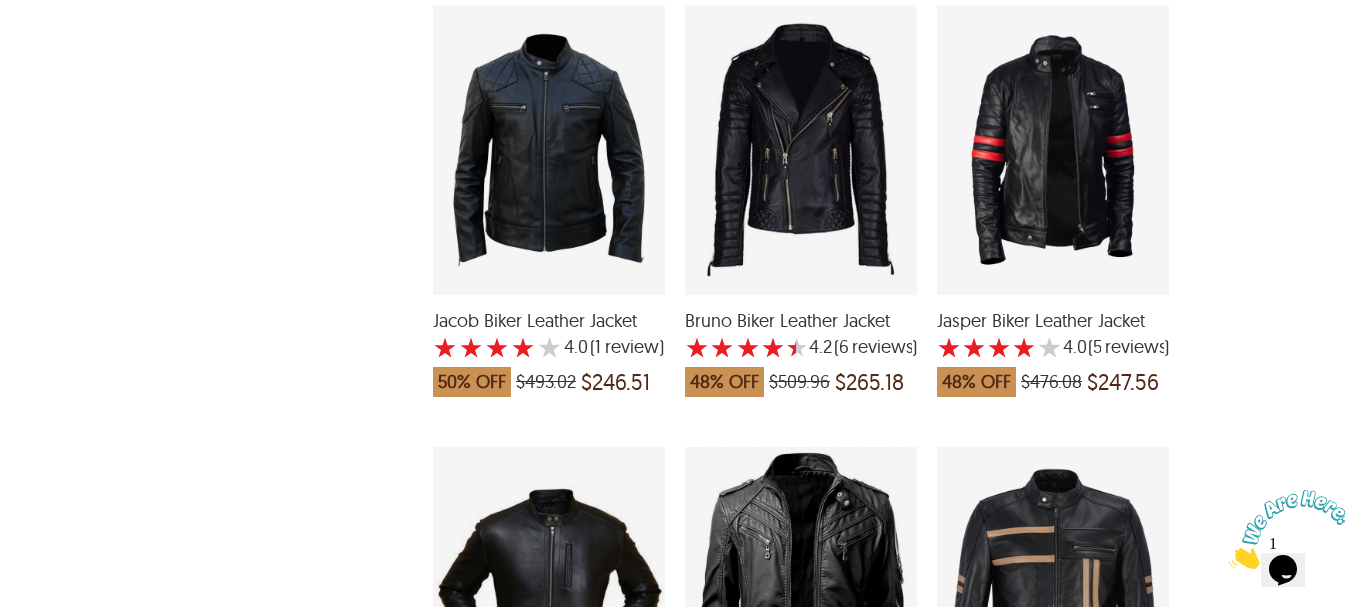 click at bounding box center (549, 150) 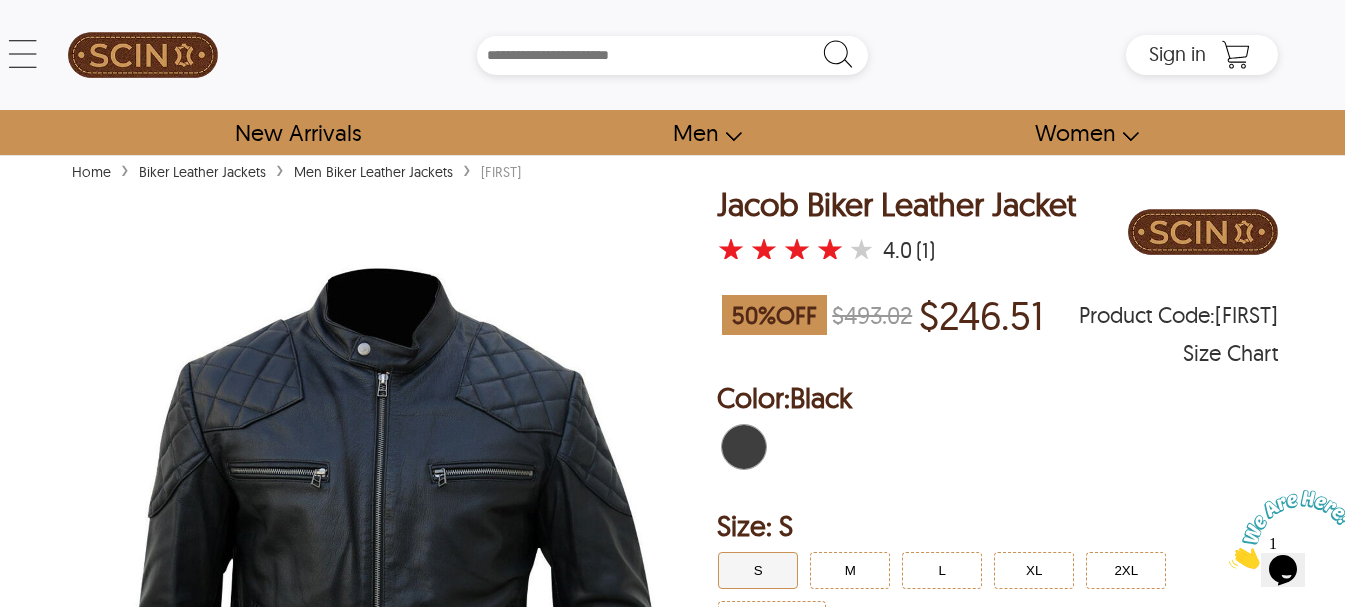 scroll, scrollTop: 333, scrollLeft: 0, axis: vertical 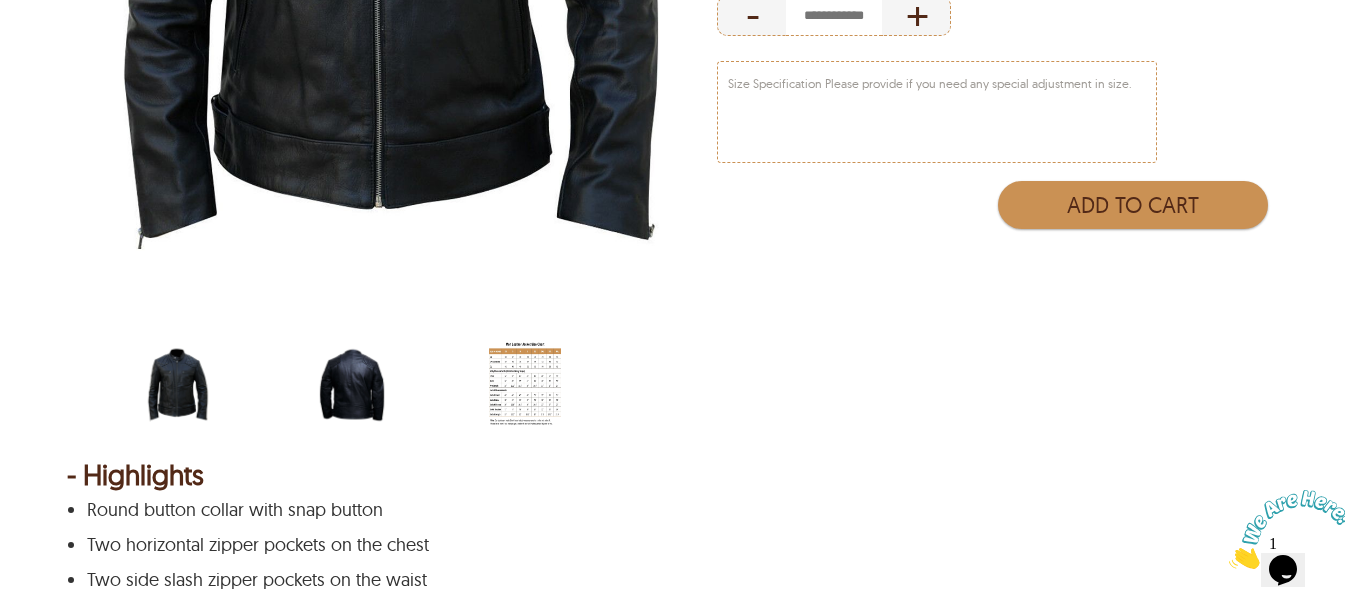 click at bounding box center (352, 385) 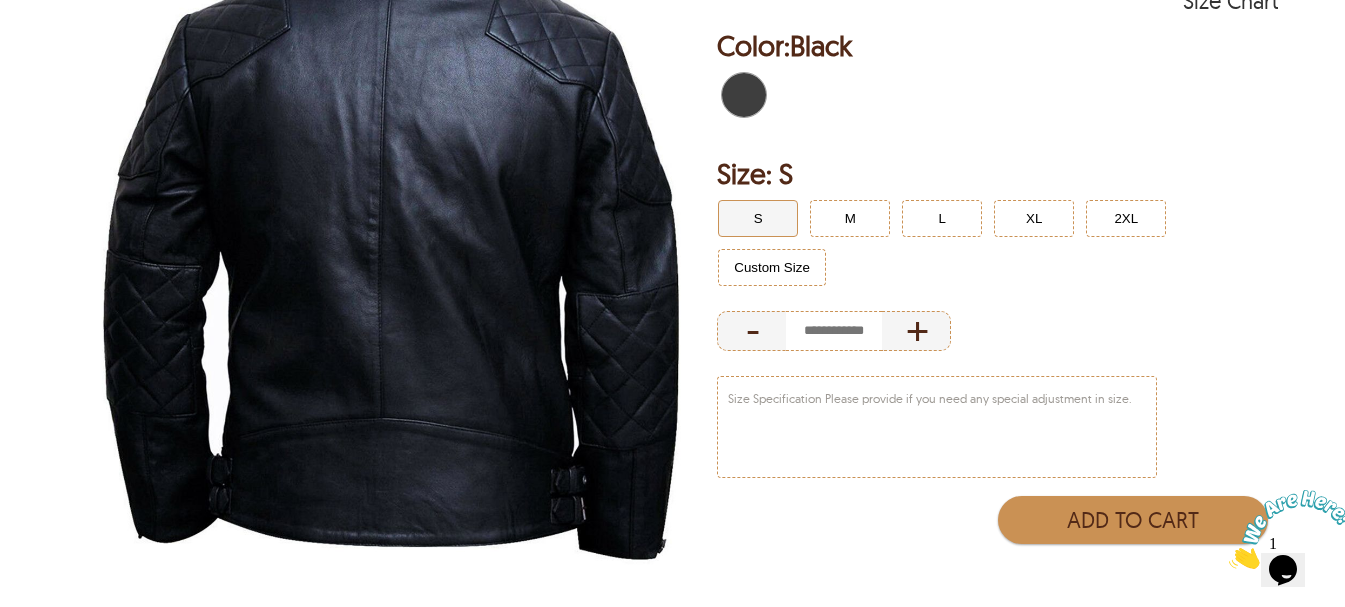 scroll, scrollTop: 333, scrollLeft: 0, axis: vertical 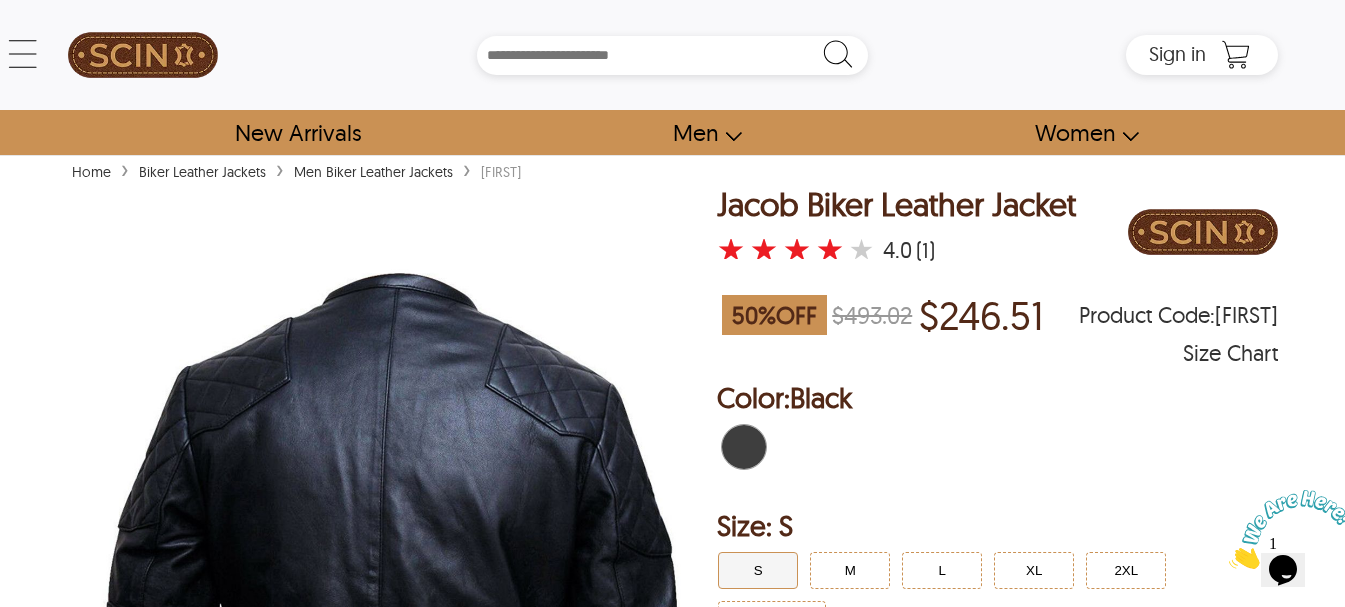 drag, startPoint x: 1093, startPoint y: 203, endPoint x: 1038, endPoint y: 203, distance: 55 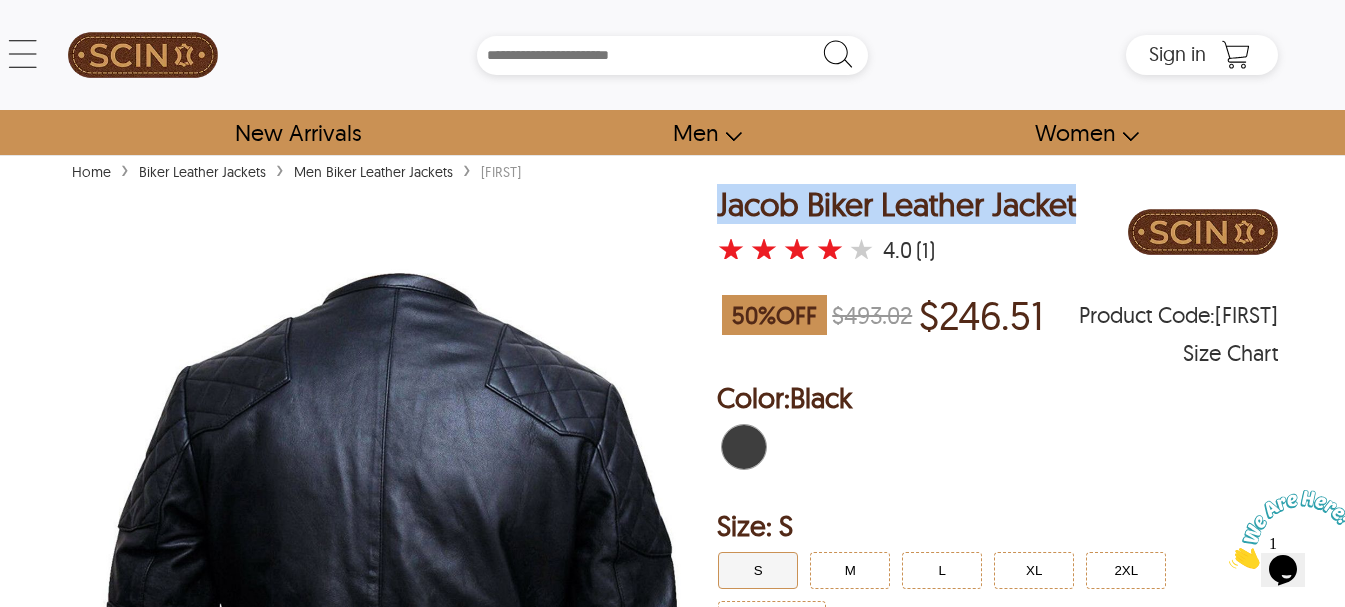 drag, startPoint x: 1038, startPoint y: 203, endPoint x: 719, endPoint y: 197, distance: 319.05643 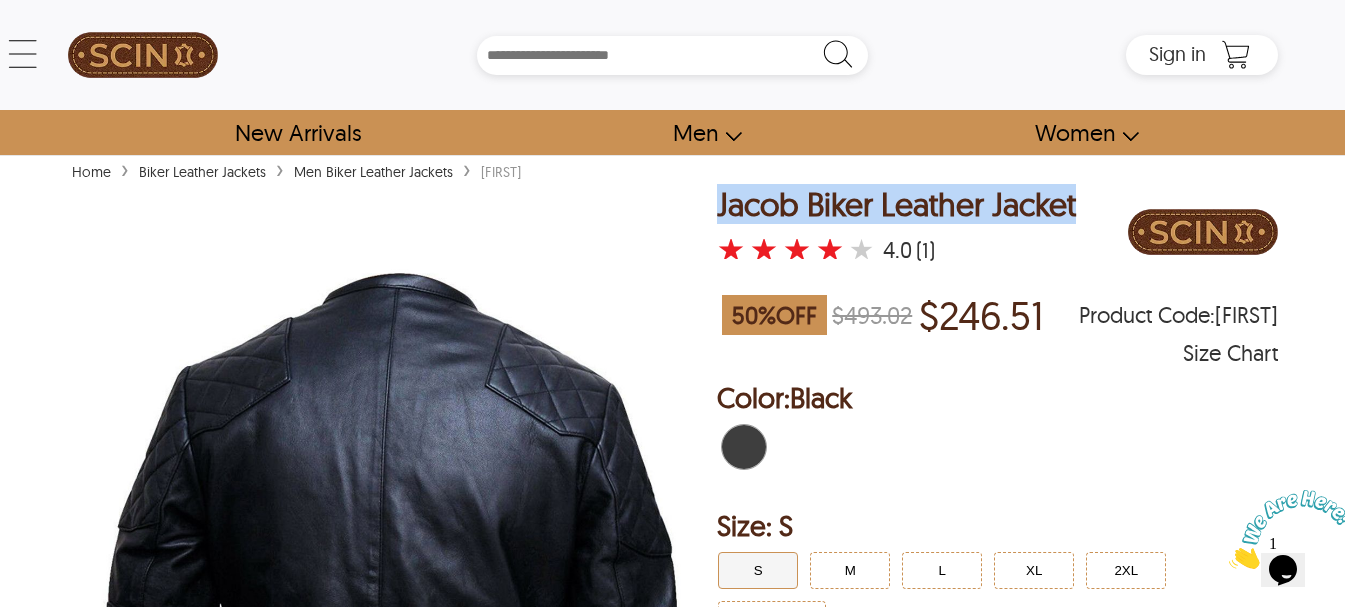 copy on "Jacob Biker Leather Jacket" 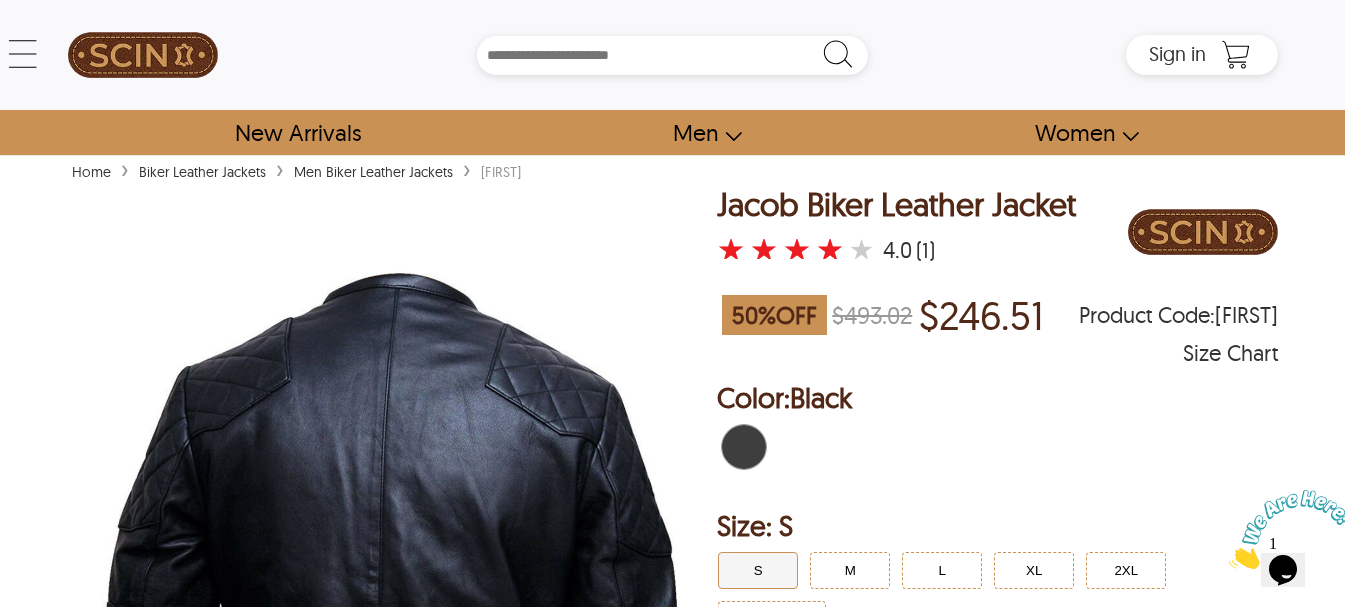click on "Home › Biker Leather Jackets › Men Biker Leather Jackets › [FIRST] < [FIRST] Biker Leather Jacket 50 %  OFF $493.02 $246.51 [FIRST] ★ ★ ★ ★ ★ 4.0  (1) Size Chart [FIRST] Biker Leather Jacket     ★ ★ ★ ★ ★ 4.0  (1) 50 %  OFF $493.02 $246.51 Product Code :  [FIRST] Size Chart Order Details reviews Color:  Black Size: S S M L XL 2XL Custom Size - + Color:  Black Size S S M L XL 2XL Custom Size - + Size Specification Please provide if you need any special adjustment in size. Add to Cart - Highlights Round button collar with snap button Two horizontal zipper pockets on the chest Two side slash zipper pockets on the waist Quilted shoulders Double roller buckles on both sides Full warm sleeves with zipper cuffs Polyester lining  + Description Introducing our [FIRST]  Biker Leather Jacket - Size Chart Size i Chest i Waist i Sleeve Length i Jacket Chest i Jacket Waist i Jacket Sleeves  i Jacket Shoulder i Jacket Length i XS 34" 32" 25" 40" 38" 25" 17" 25" S 37" 35" 25.5" 43" 41" 25.5" 18" 25.5" M 40" 38"" at bounding box center (672, 1893) 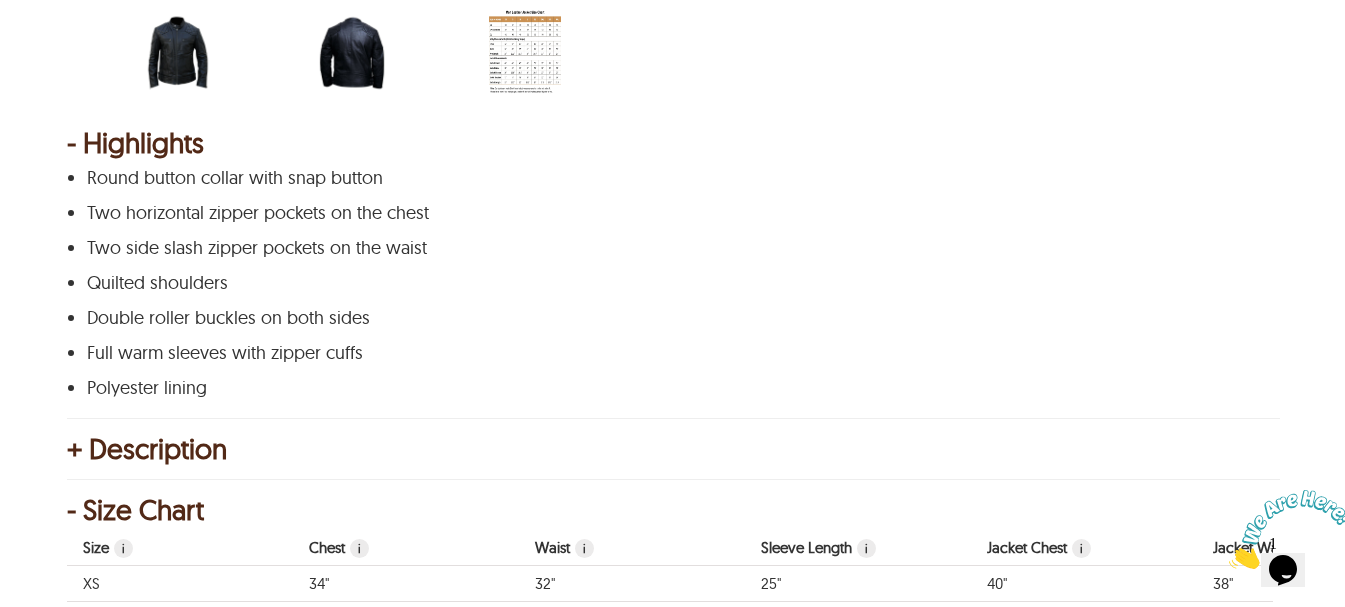 scroll, scrollTop: 1000, scrollLeft: 0, axis: vertical 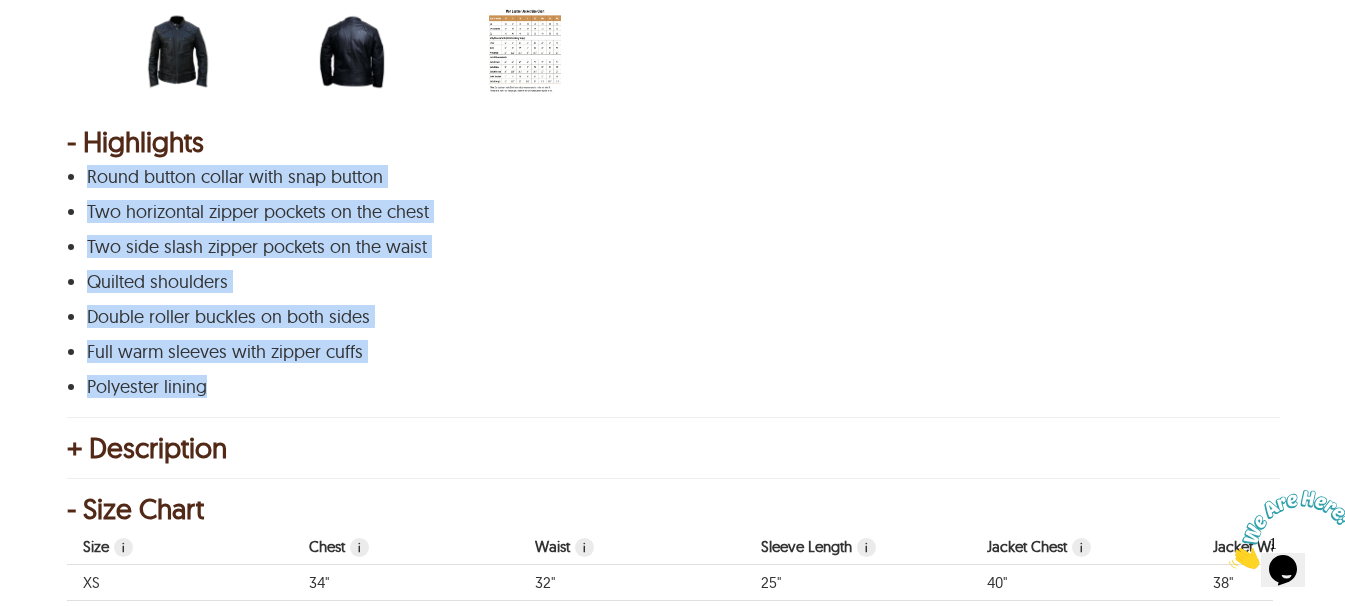 drag, startPoint x: 249, startPoint y: 392, endPoint x: 81, endPoint y: 160, distance: 286.44022 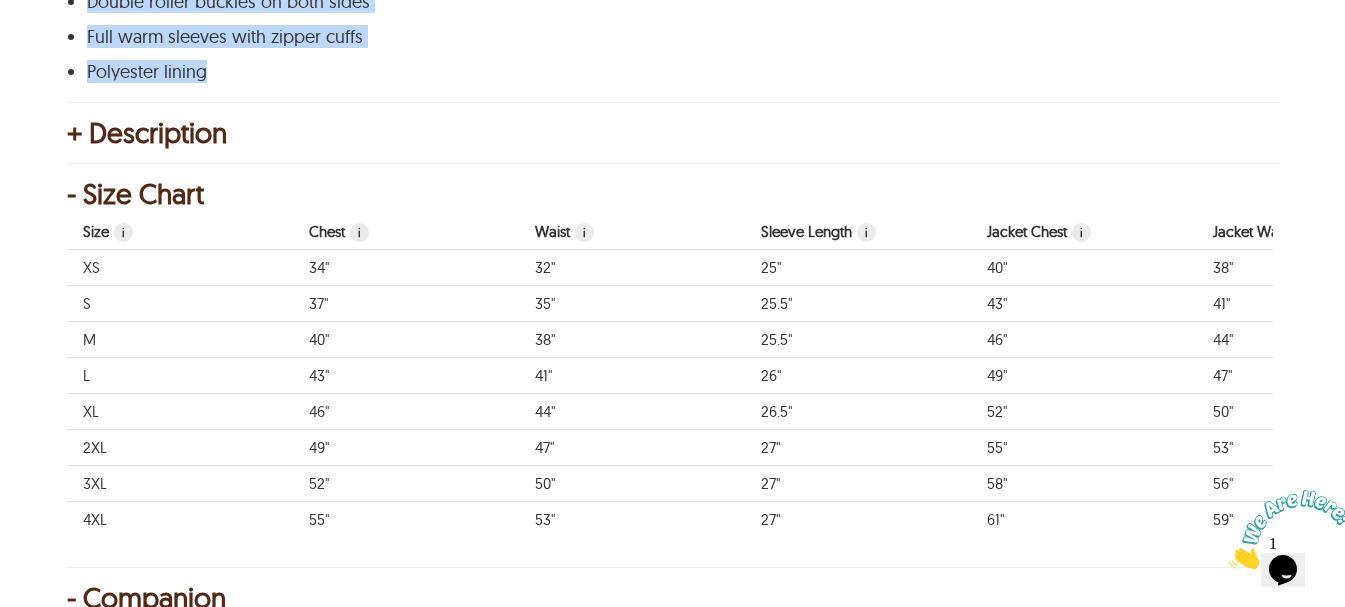 scroll, scrollTop: 1333, scrollLeft: 0, axis: vertical 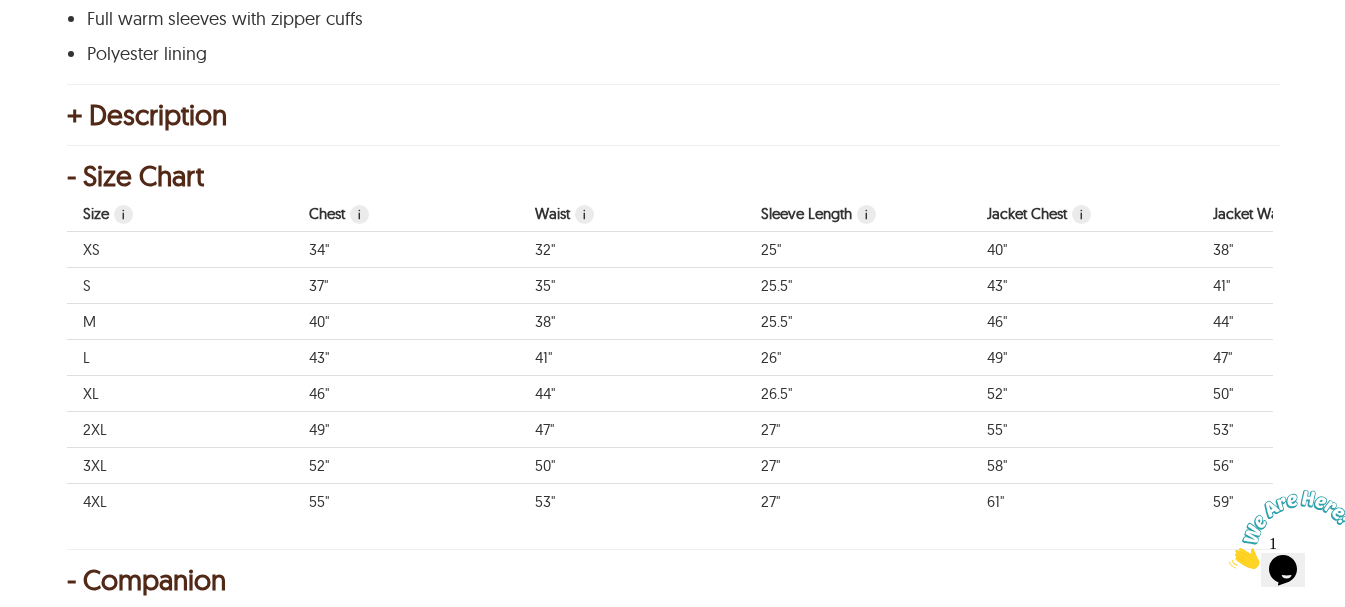 click on "+ Description" at bounding box center (672, 115) 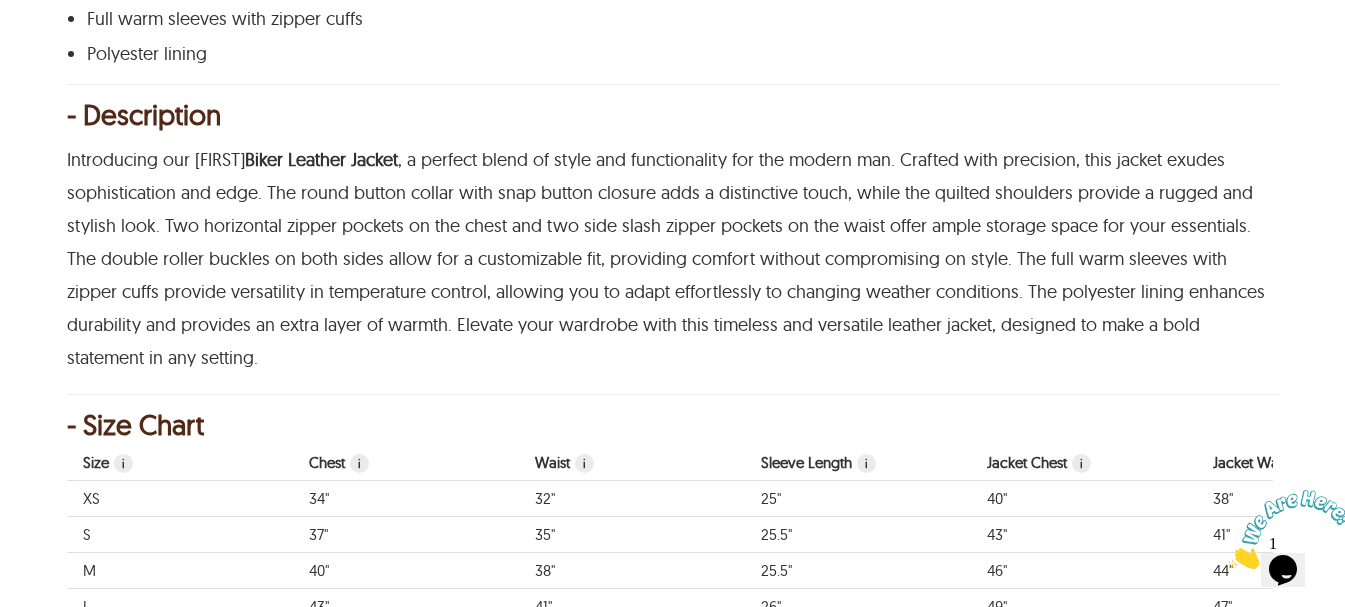 click on "Home › Biker Leather Jackets › Men Biker Leather Jackets › [FIRST] < [FIRST] Biker Leather Jacket 50 %  OFF $493.02 $246.51 [FIRST] ★ ★ ★ ★ ★ 4.0  (1) Size Chart [FIRST] Biker Leather Jacket     ★ ★ ★ ★ ★ 4.0  (1) 50 %  OFF $493.02 $246.51 Product Code :  [FIRST] Size Chart Order Details reviews Color:  Black Size: S S M L XL 2XL Custom Size - + Color:  Black Size S S M L XL 2XL Custom Size - + Size Specification Please provide if you need any special adjustment in size. Add to Cart - Highlights Round button collar with snap button Two horizontal zipper pockets on the chest Two side slash zipper pockets on the waist Quilted shoulders Double roller buckles on both sides Full warm sleeves with zipper cuffs Polyester lining  - Description Introducing our [FIRST]  Biker Leather Jacket - Size Chart Size i Chest i Waist i Sleeve Length i Jacket Chest i Jacket Waist i Jacket Sleeves  i Jacket Shoulder i Jacket Length i XS 34" 32" 25" 40" 38" 25" 17" 25" S 37" 35" 25.5" 43" 41" 25.5" 18" 25.5" M 40" 38"" at bounding box center [672, 684] 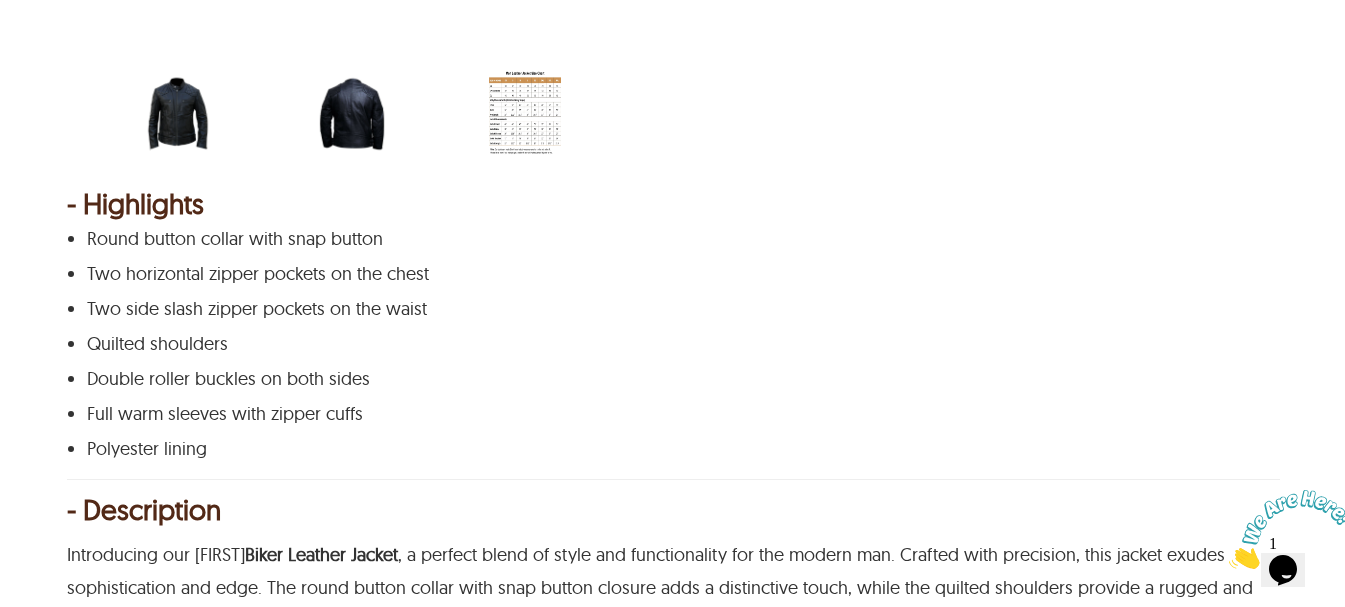 scroll, scrollTop: 1000, scrollLeft: 0, axis: vertical 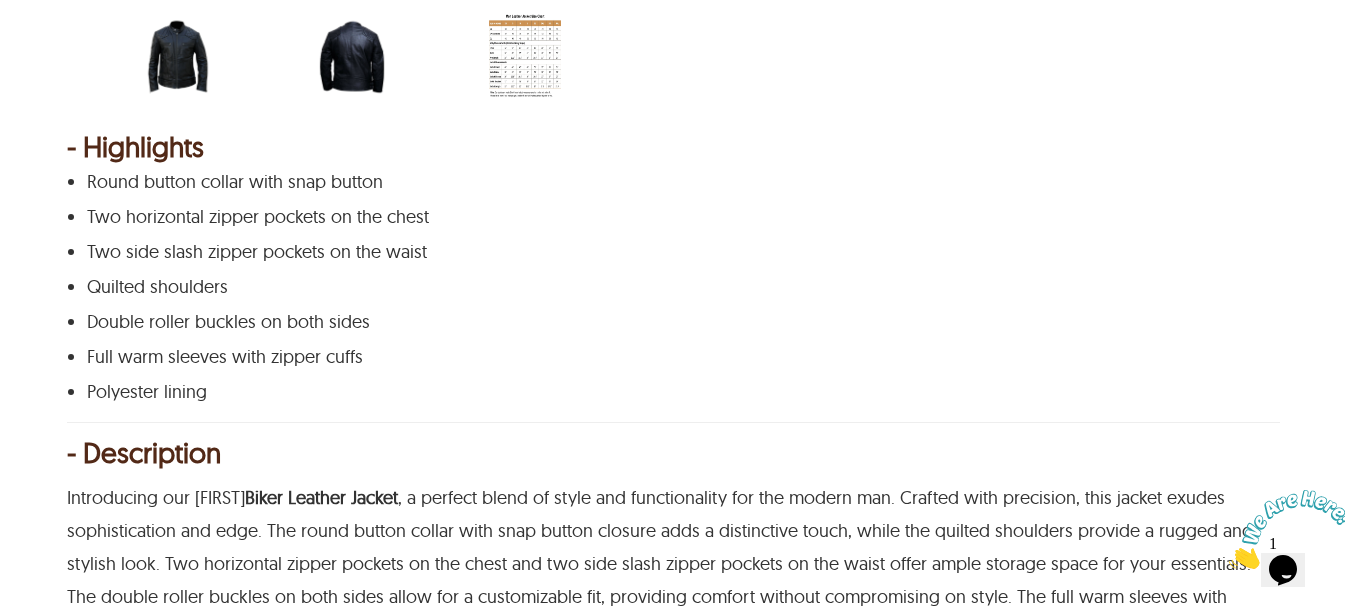 select on "********" 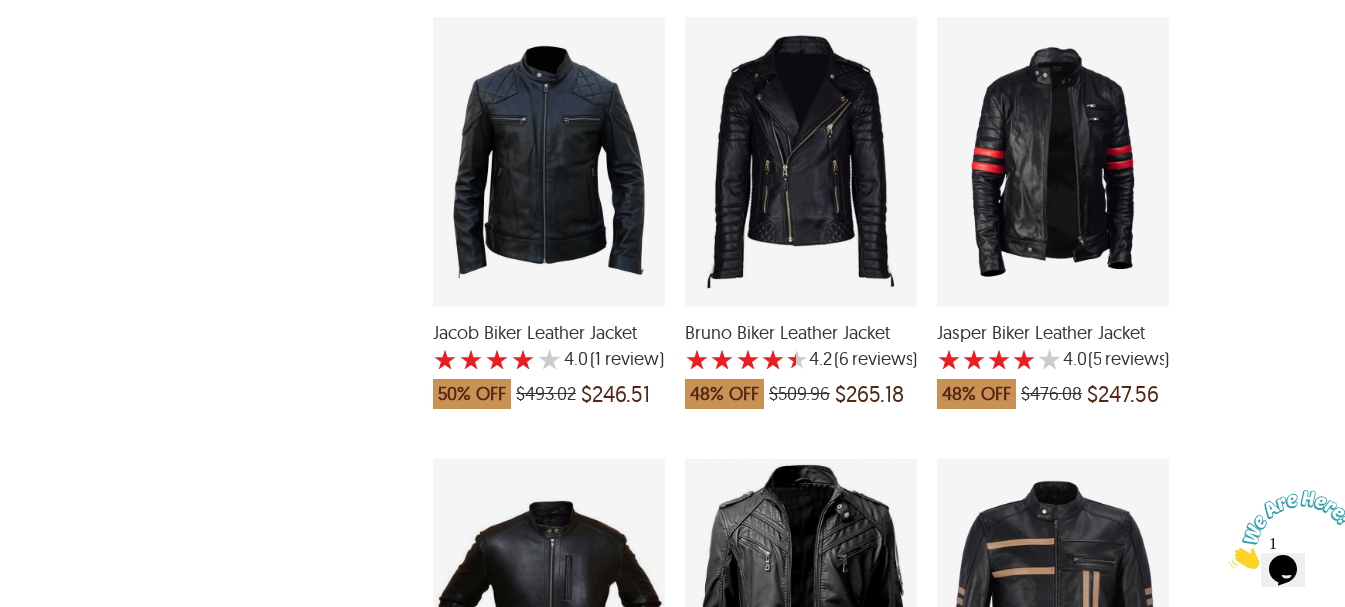 scroll, scrollTop: 2716, scrollLeft: 0, axis: vertical 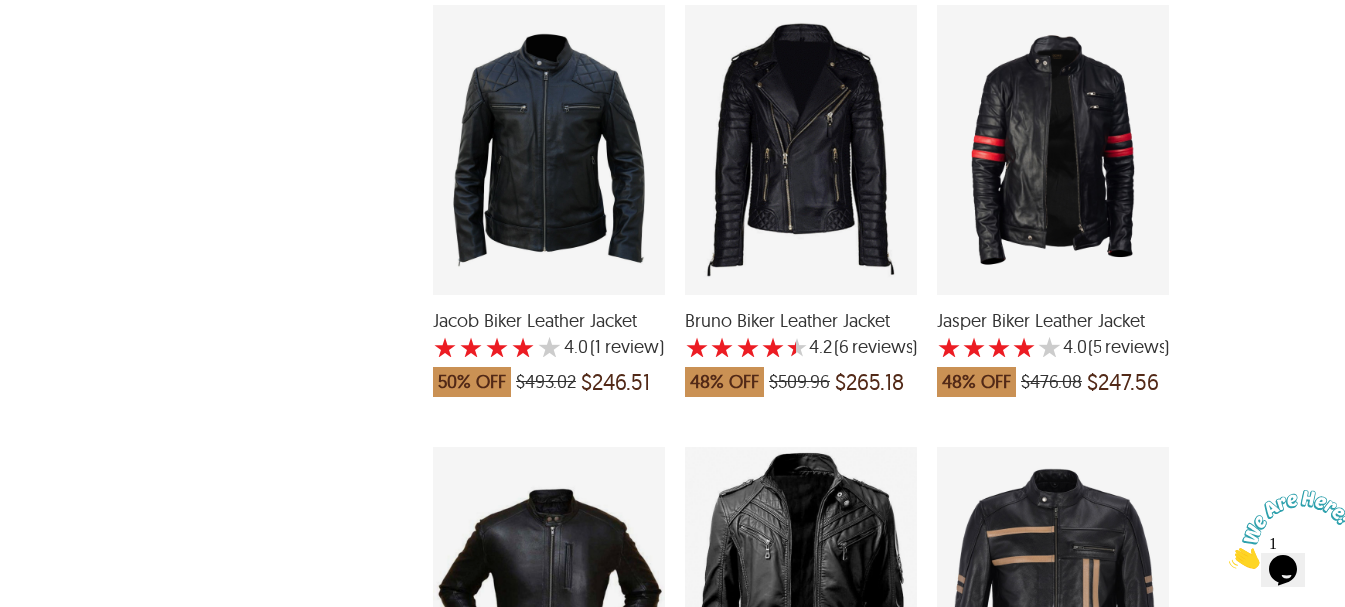 click at bounding box center [801, 150] 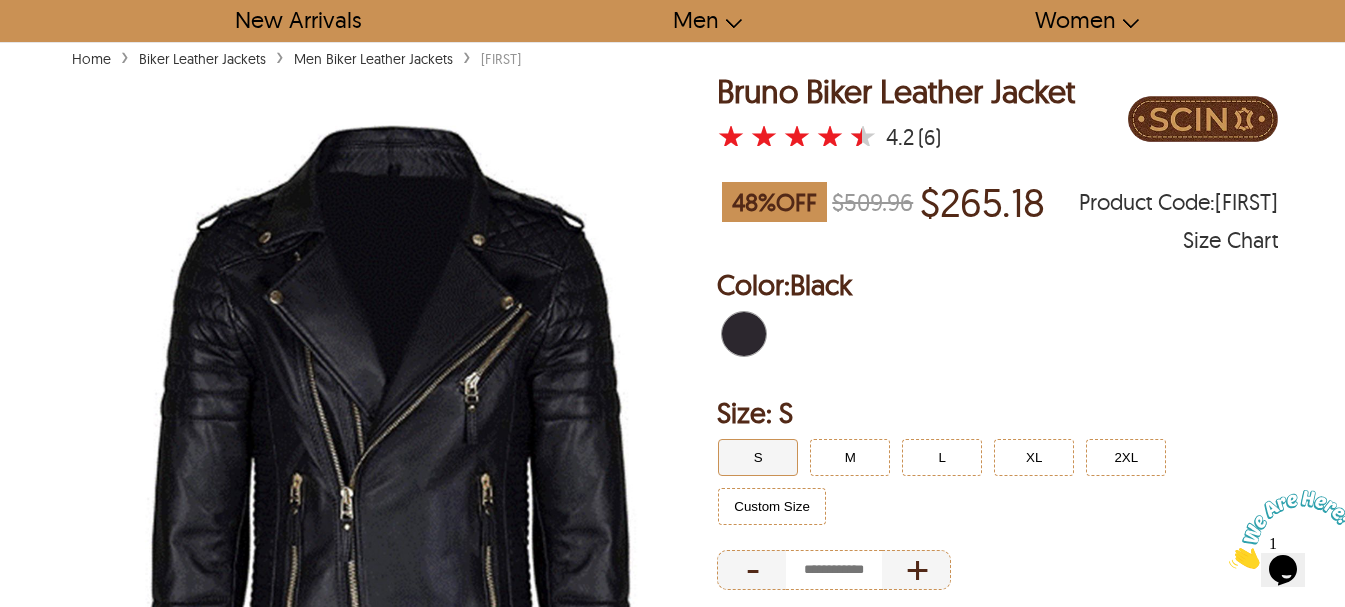 scroll, scrollTop: 0, scrollLeft: 0, axis: both 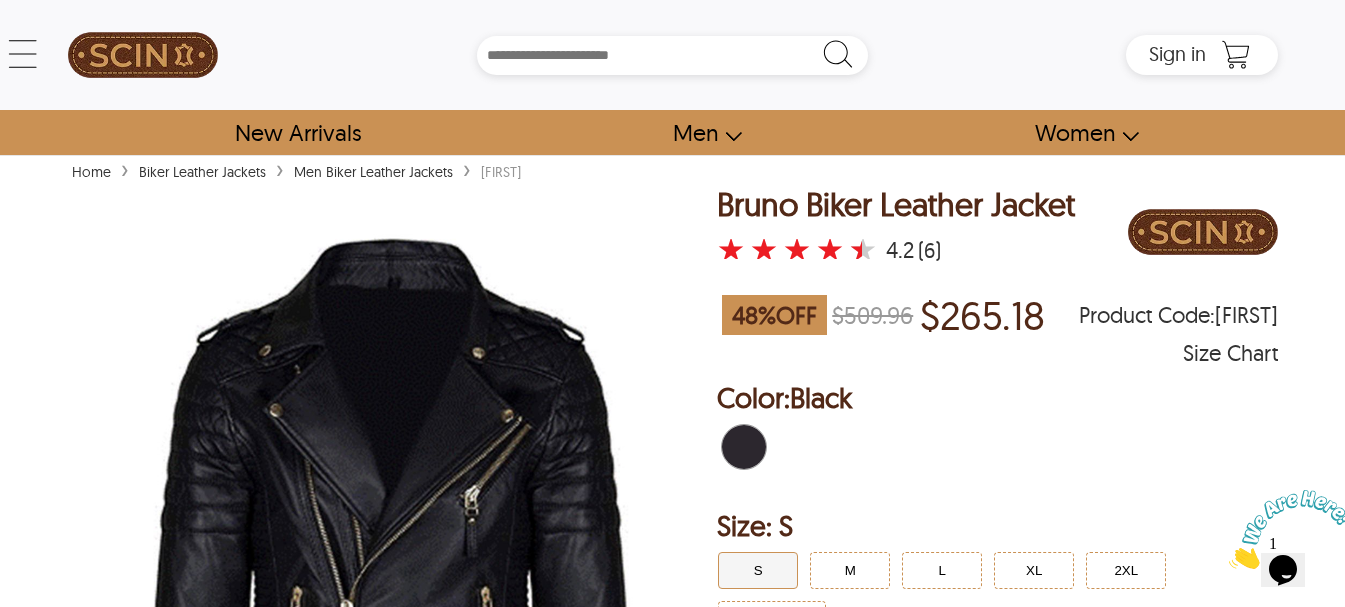 select on "********" 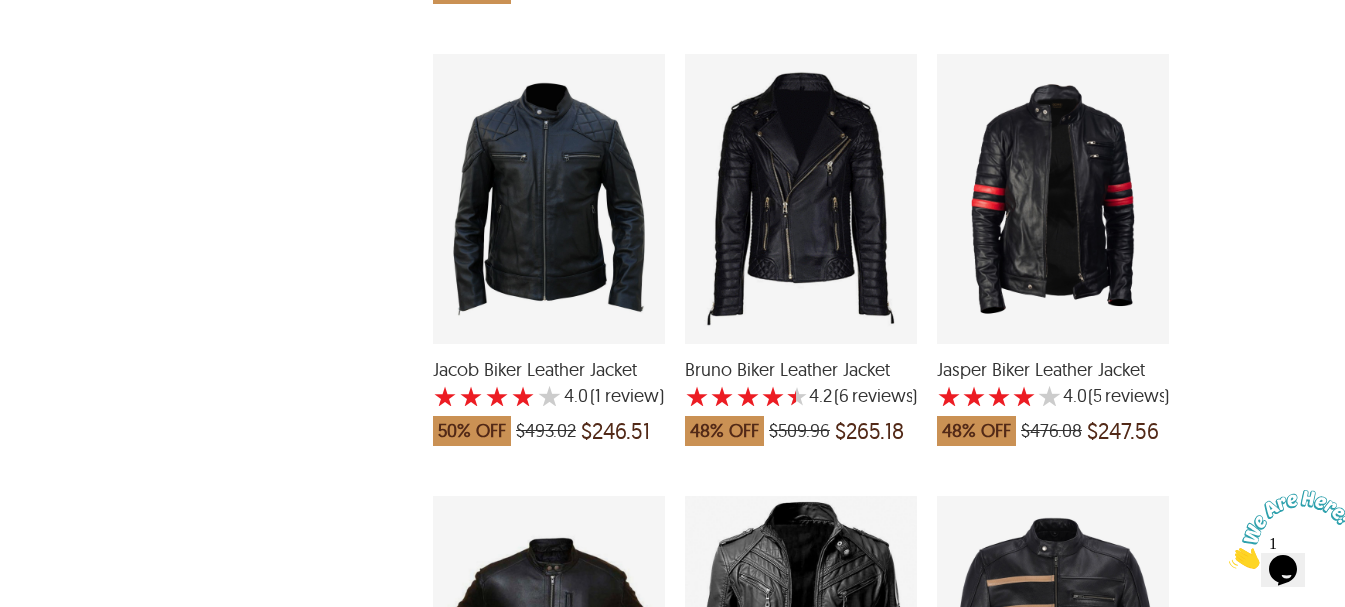 scroll, scrollTop: 2716, scrollLeft: 0, axis: vertical 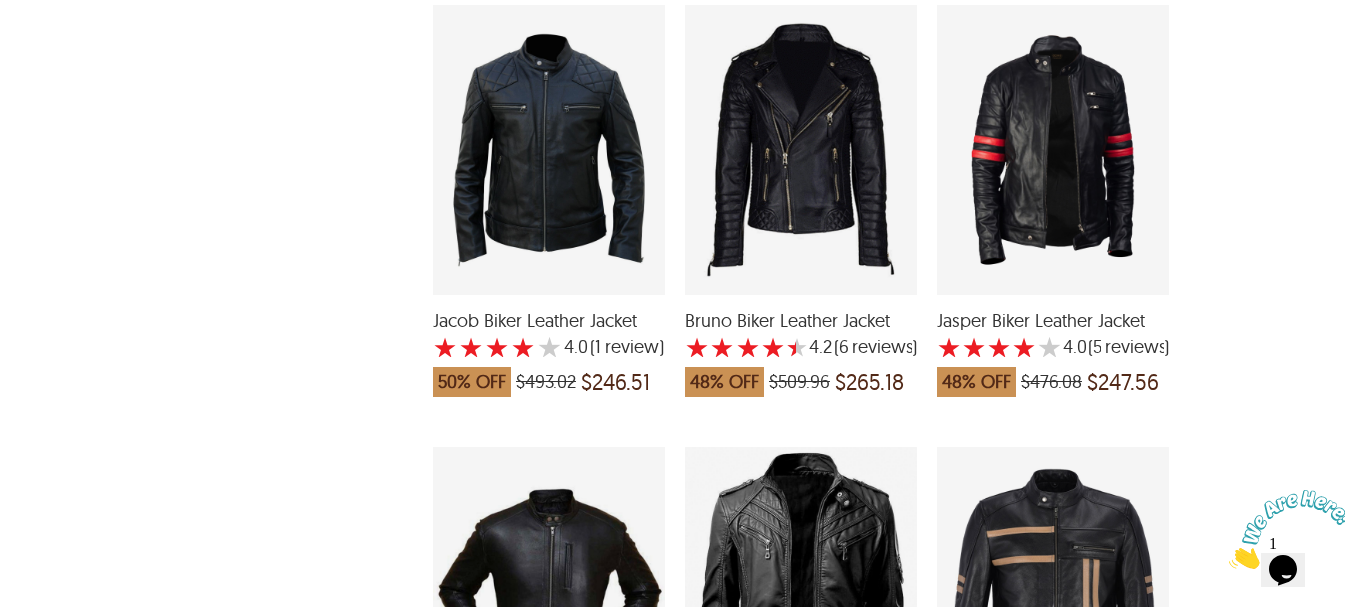 click at bounding box center (1053, 150) 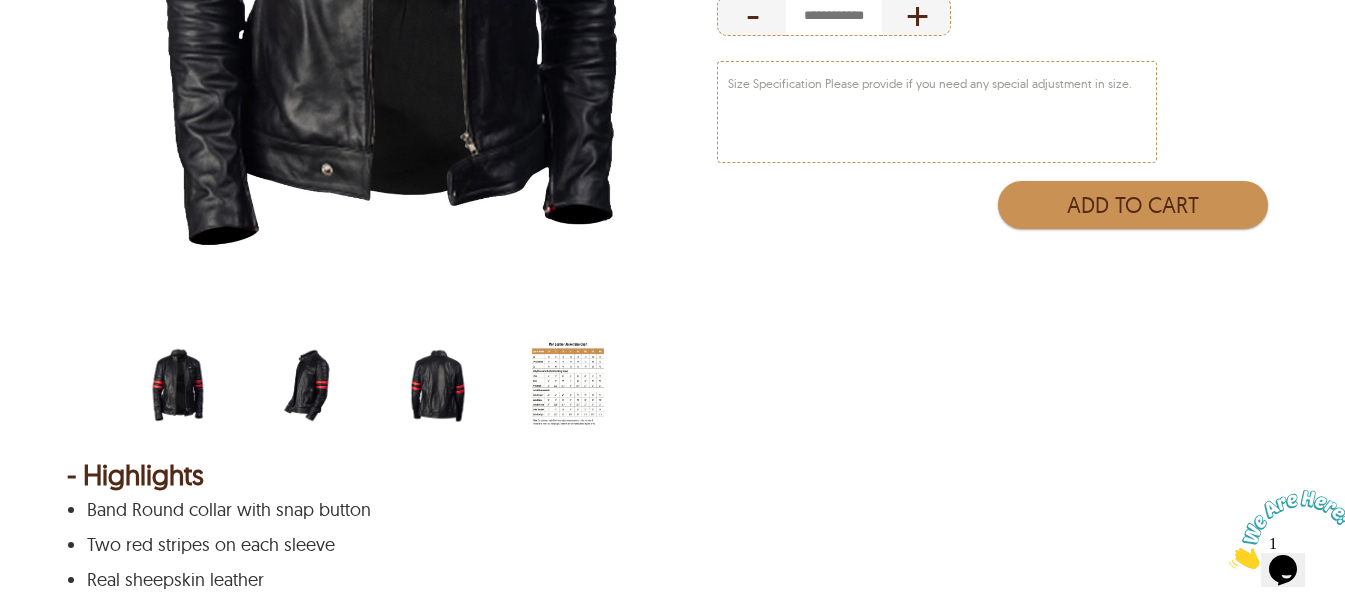 scroll, scrollTop: 333, scrollLeft: 0, axis: vertical 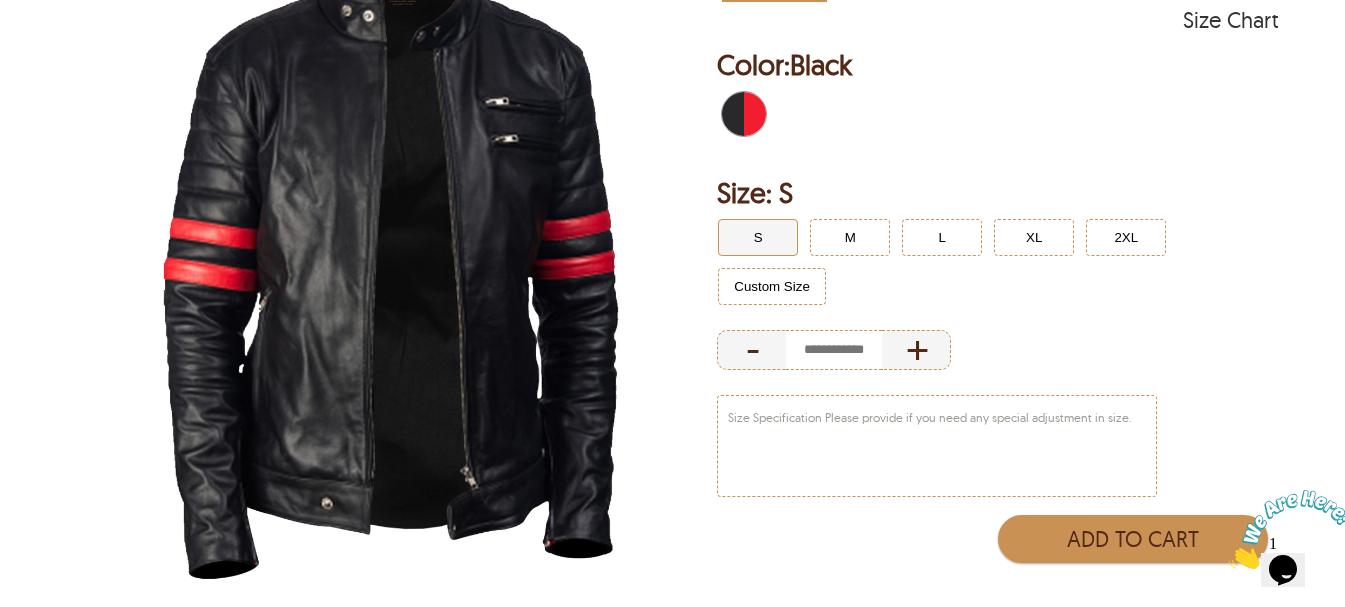 click at bounding box center (391, 259) 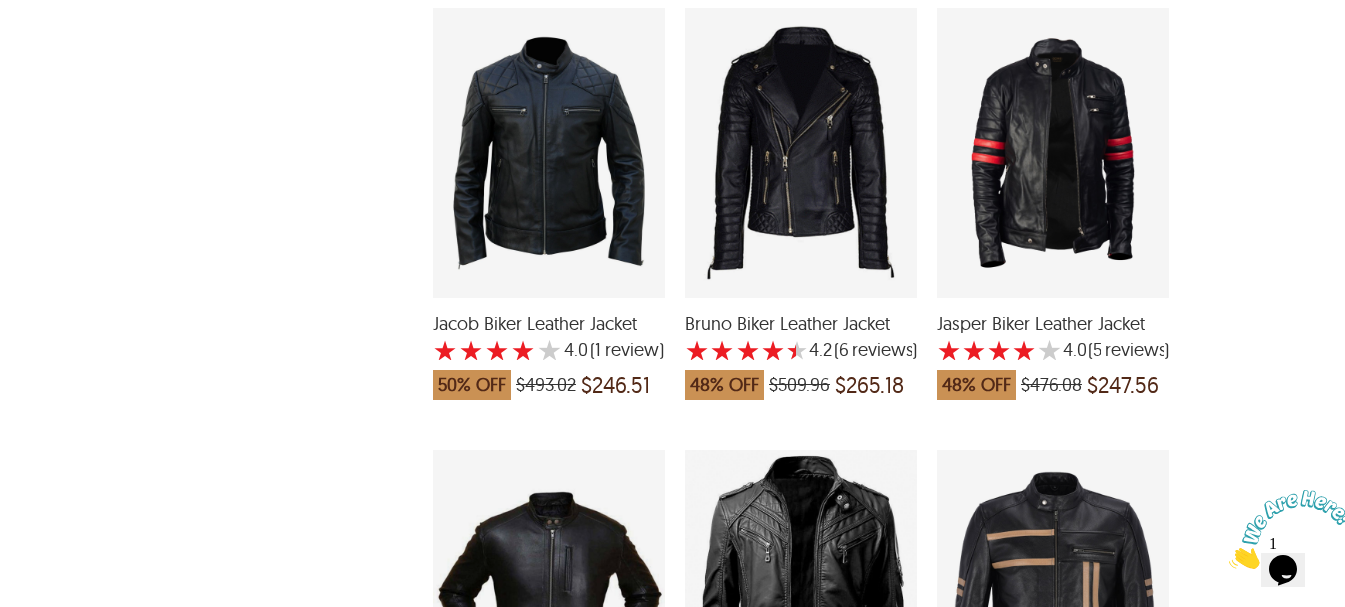 scroll, scrollTop: 2716, scrollLeft: 0, axis: vertical 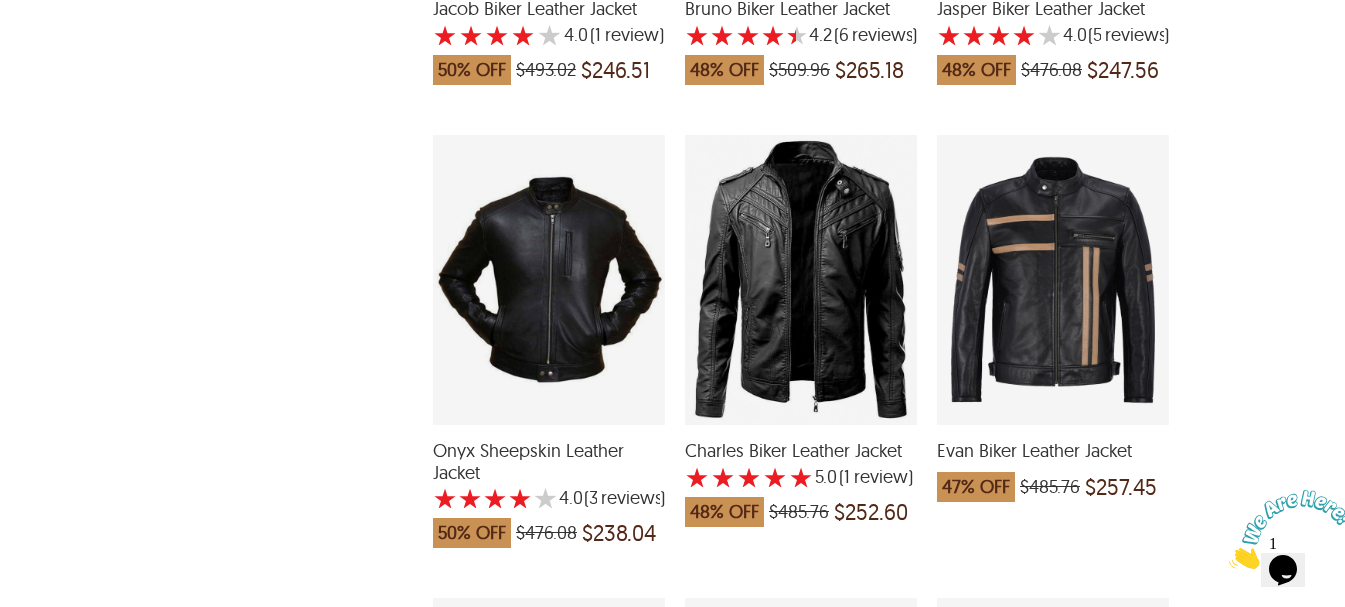 click at bounding box center [549, 280] 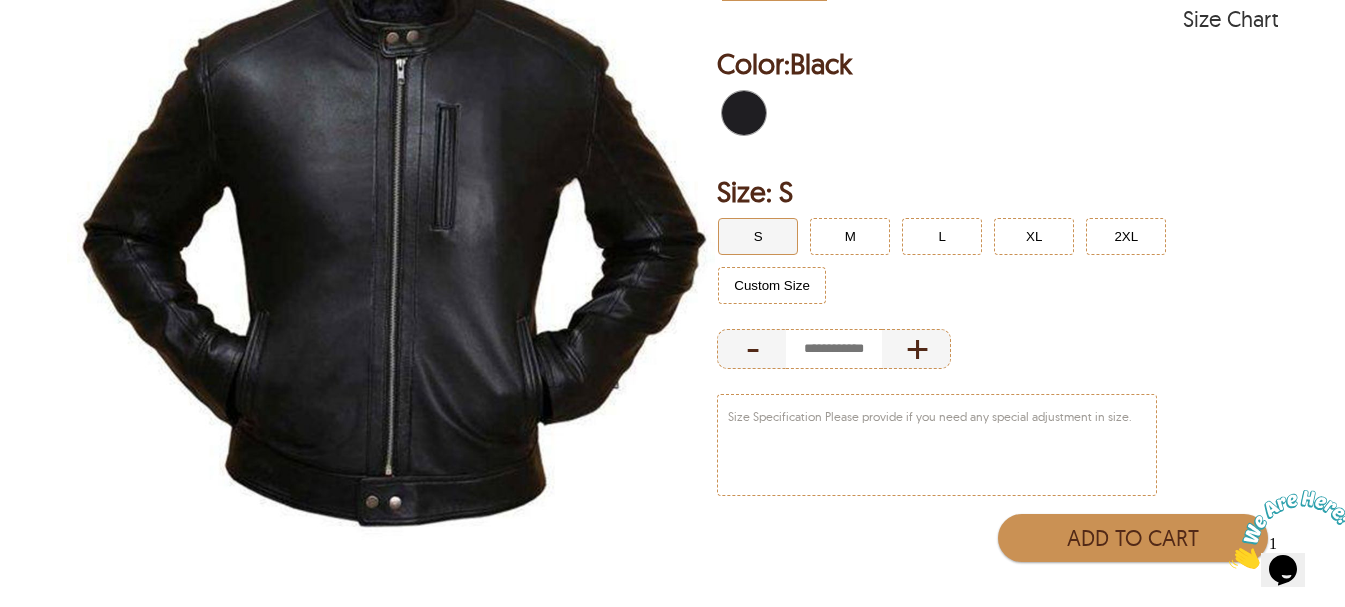 scroll, scrollTop: 333, scrollLeft: 0, axis: vertical 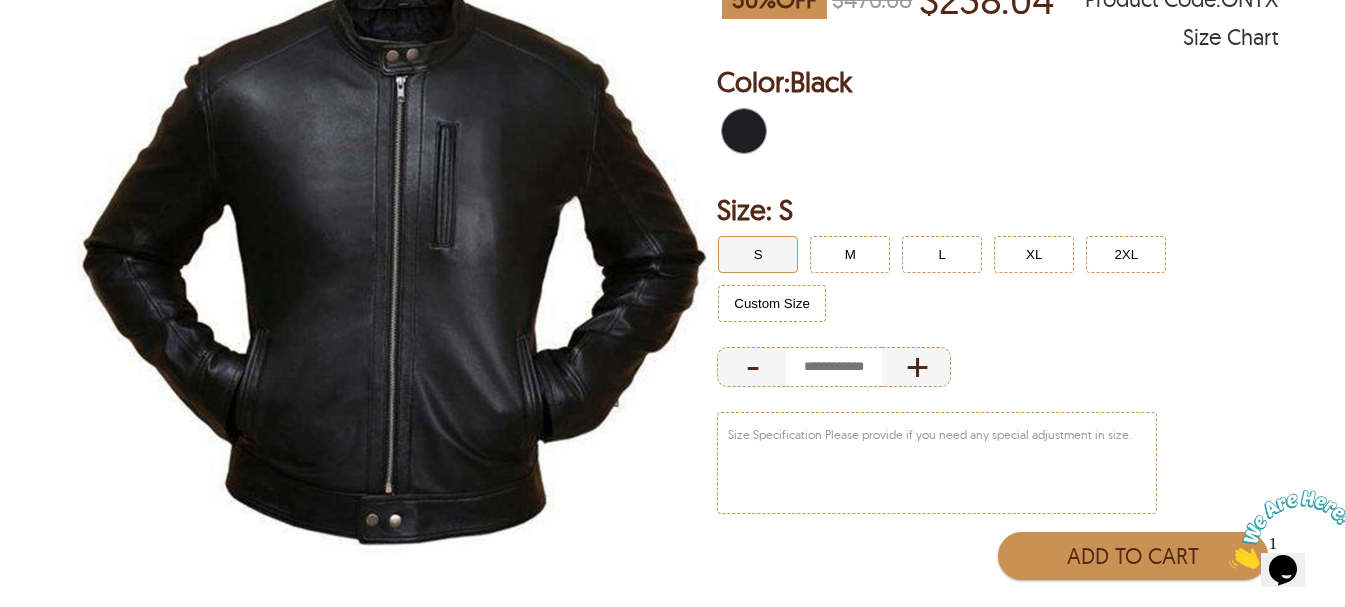 select on "********" 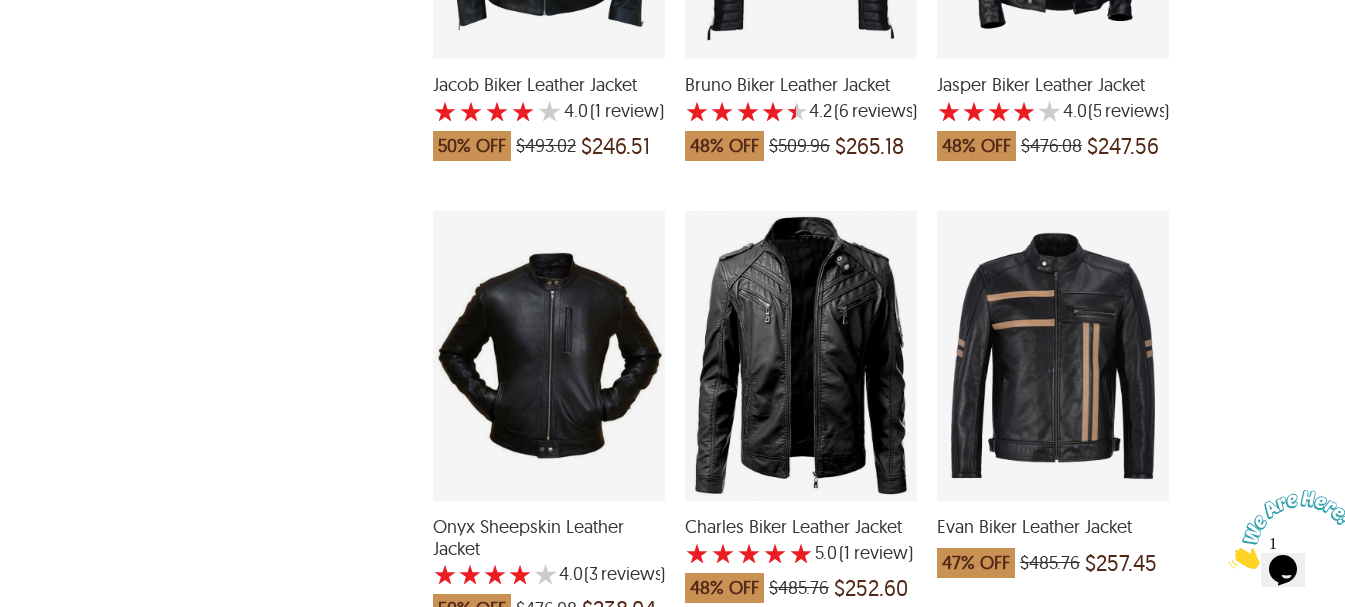 scroll, scrollTop: 3028, scrollLeft: 0, axis: vertical 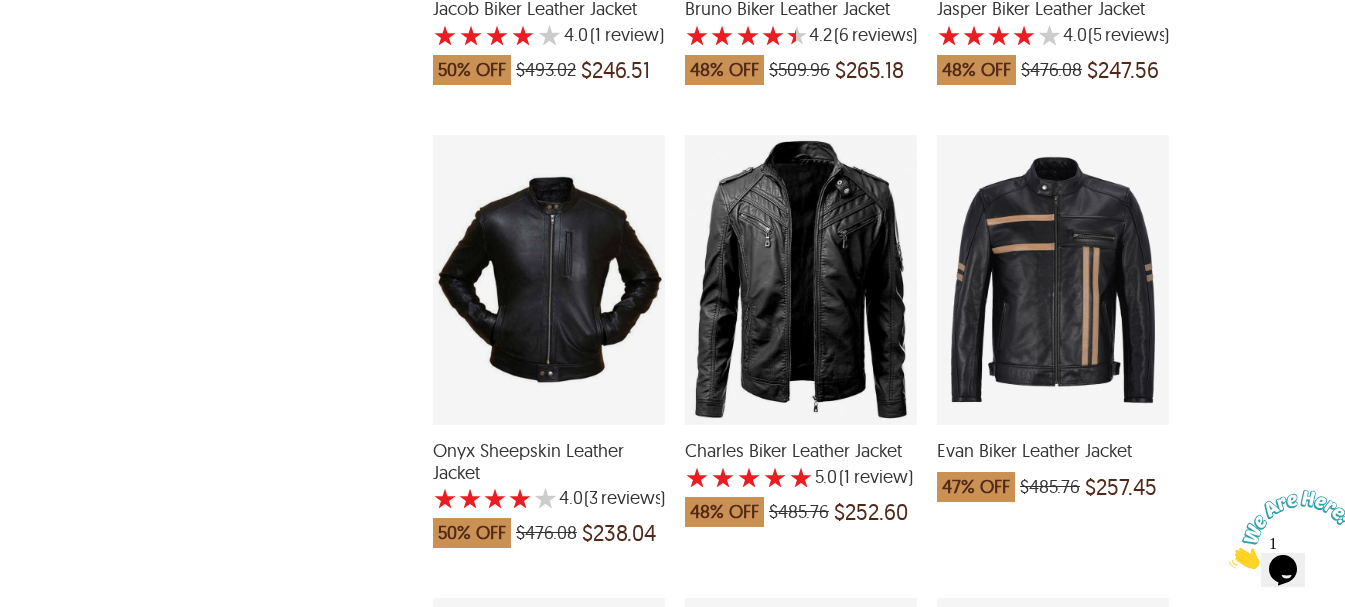 click at bounding box center [801, 280] 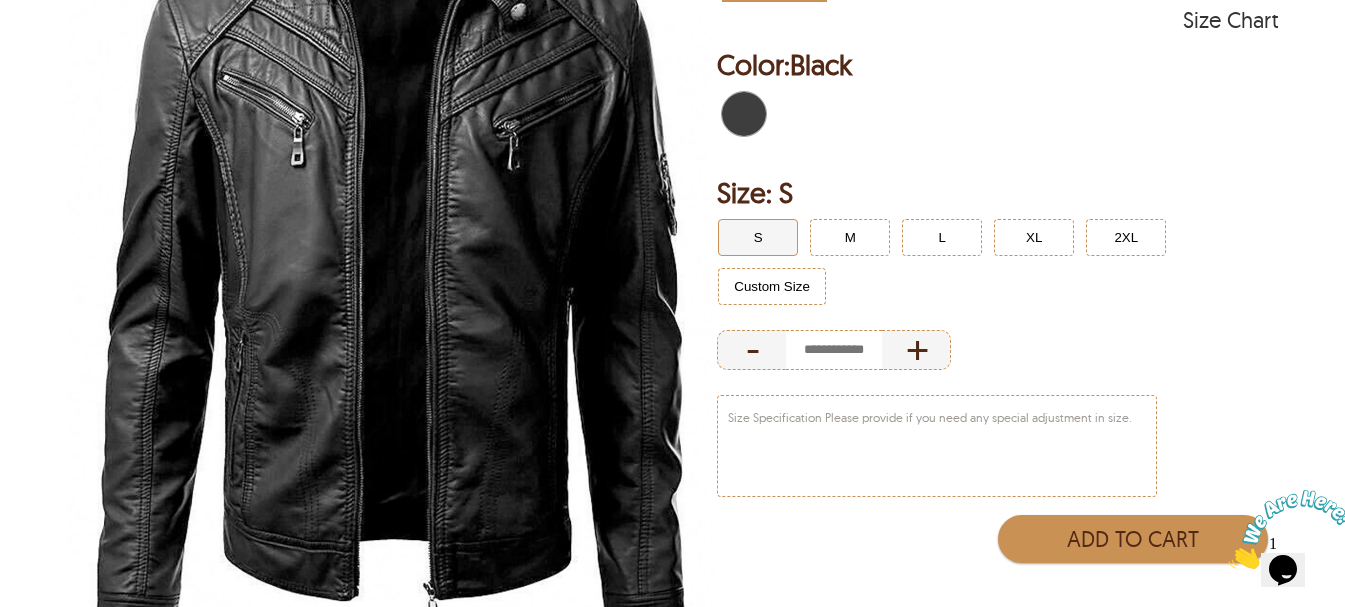 scroll, scrollTop: 0, scrollLeft: 0, axis: both 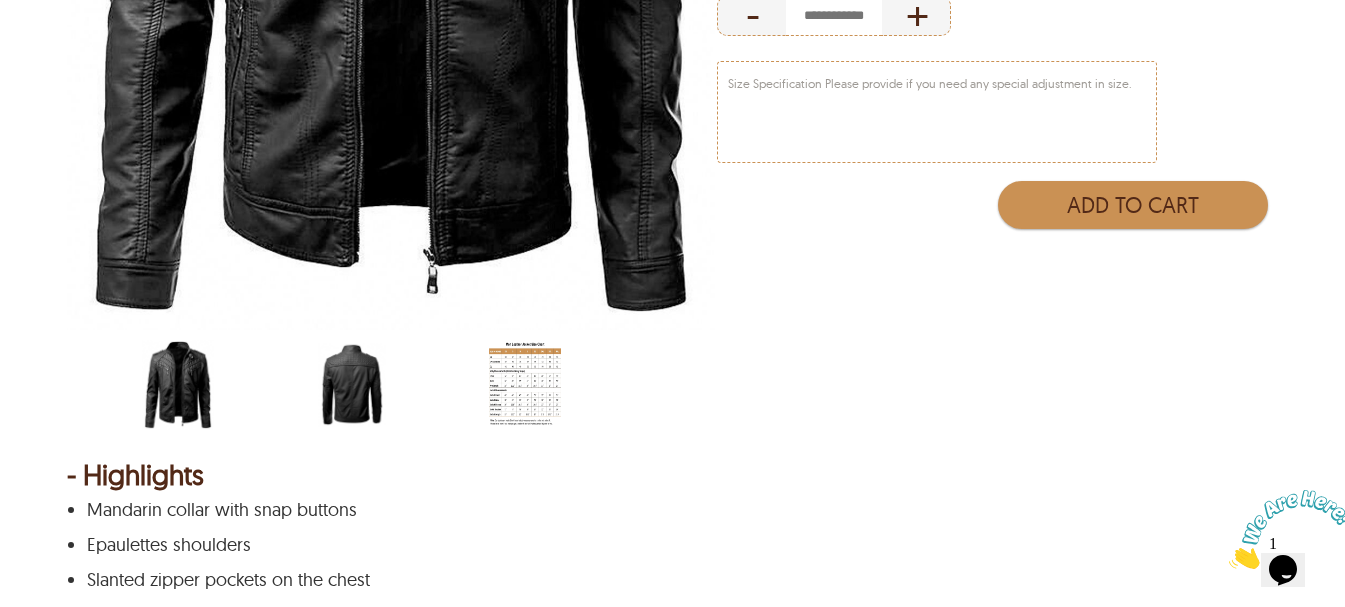 click at bounding box center (352, 385) 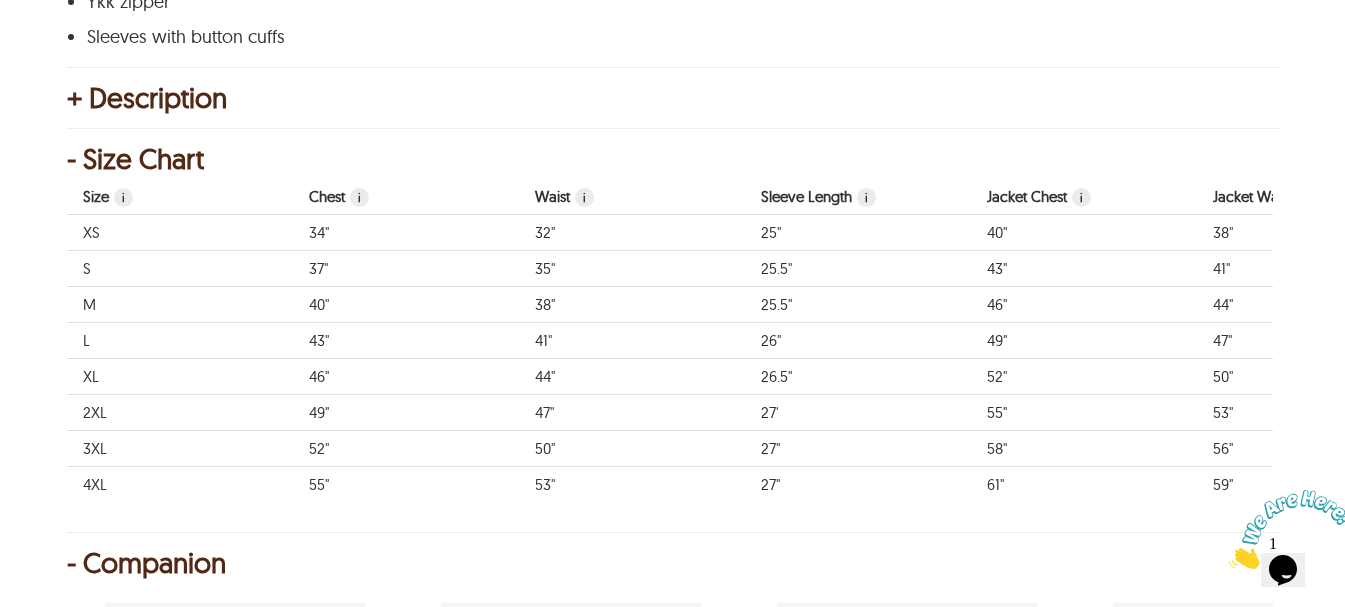 scroll, scrollTop: 1333, scrollLeft: 0, axis: vertical 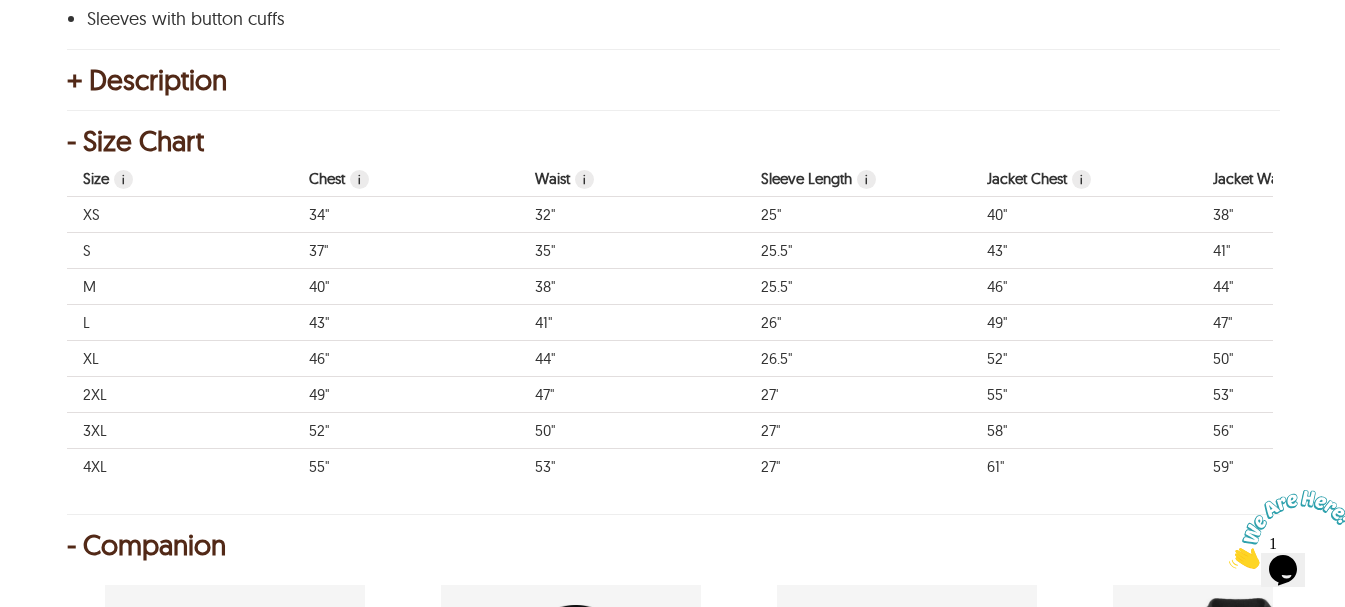 click on "Home › Biker Leather Jackets › Men Biker Leather Jackets › CHARLES < Charles Biker Leather Jacket 48 %  OFF $485.76 $252.60 CHARLES ★ ★ ★ ★ ★ 5.0  (1) Size Chart Charles Biker Leather Jacket     ★ ★ ★ ★ ★ 5.0  (1) 48 %  OFF $485.76 $252.60 Product Code :  CHARLES Size Chart Order Details reviews Color:  Black Size: S S M L XL 2XL Custom Size - + Color:  Black Size S S M L XL 2XL Custom Size - + Size Specification Please provide if you need any special adjustment in size. Add to Cart - Highlights Mandarin collar with snap buttons Epaulettes shoulders Slanted zipper pockets on the chest Polyester lining Ykk zipper Sleeves with button cuffs + Description - Size Chart Size i Chest i Waist i Sleeve Length i Jacket Chest i Jacket Waist i Jacket Sleeves  i Jacket Shoulder i Jacket Length i XS 34" 32" 25" 40" 38" 25" 17" 25" S 37" 35" 25.5" 43" 41" 25.5" 18" 25.5" M 40" 38" 25.5" 46" 44" 25.5" 19" 26" L 43" 41" 26" 49" 47" 26" 20" 26.5" XL 46" 44" 26.5" 52" 50" 26.5" 21" 27" 2XL 49" 47" 27'" at bounding box center [672, 553] 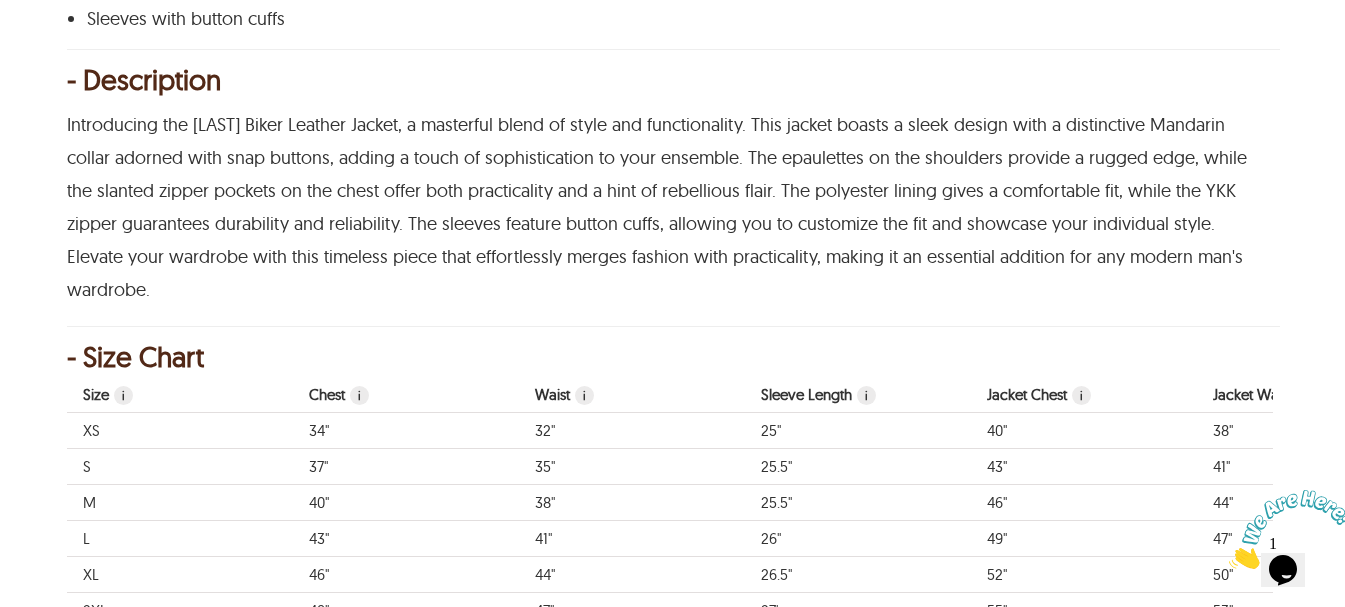 scroll, scrollTop: 1667, scrollLeft: 0, axis: vertical 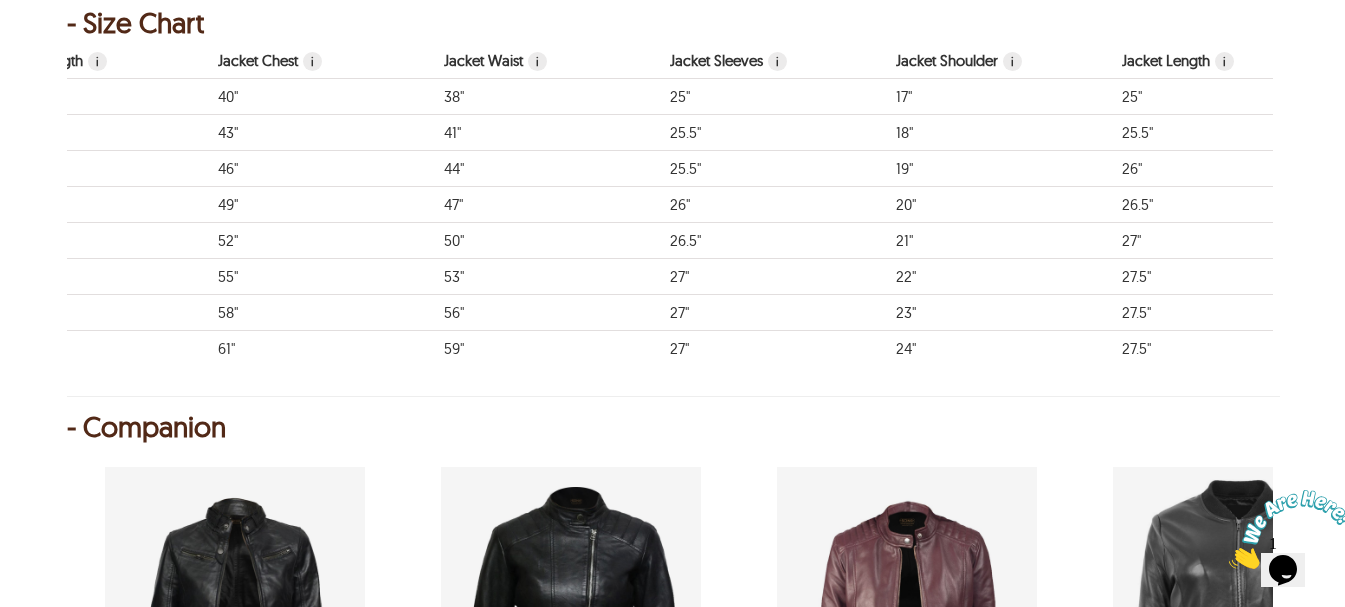 drag, startPoint x: 1068, startPoint y: 390, endPoint x: 930, endPoint y: 390, distance: 138 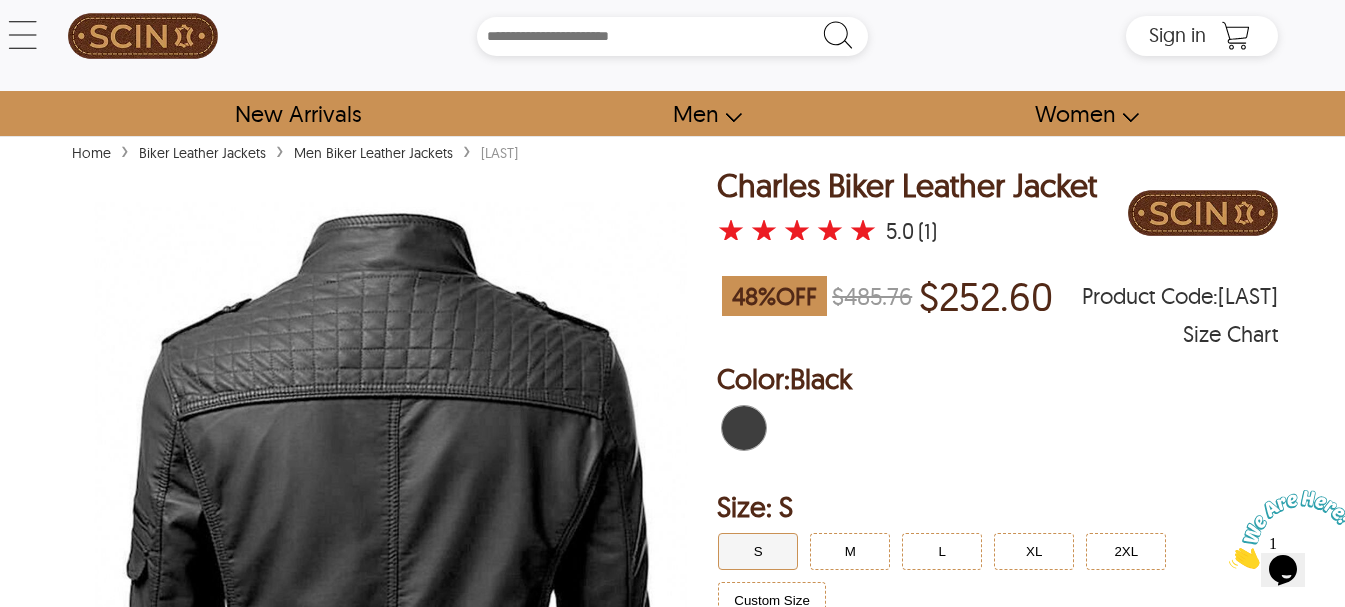 scroll, scrollTop: 0, scrollLeft: 0, axis: both 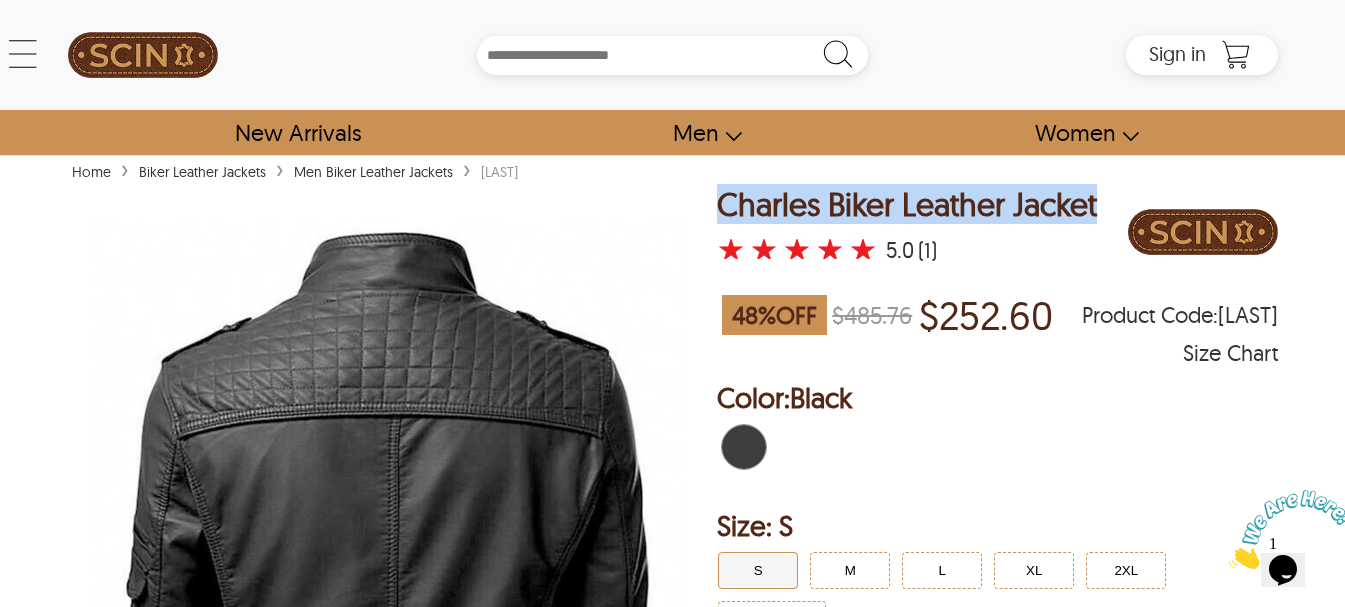 drag, startPoint x: 1102, startPoint y: 207, endPoint x: 725, endPoint y: 197, distance: 377.1326 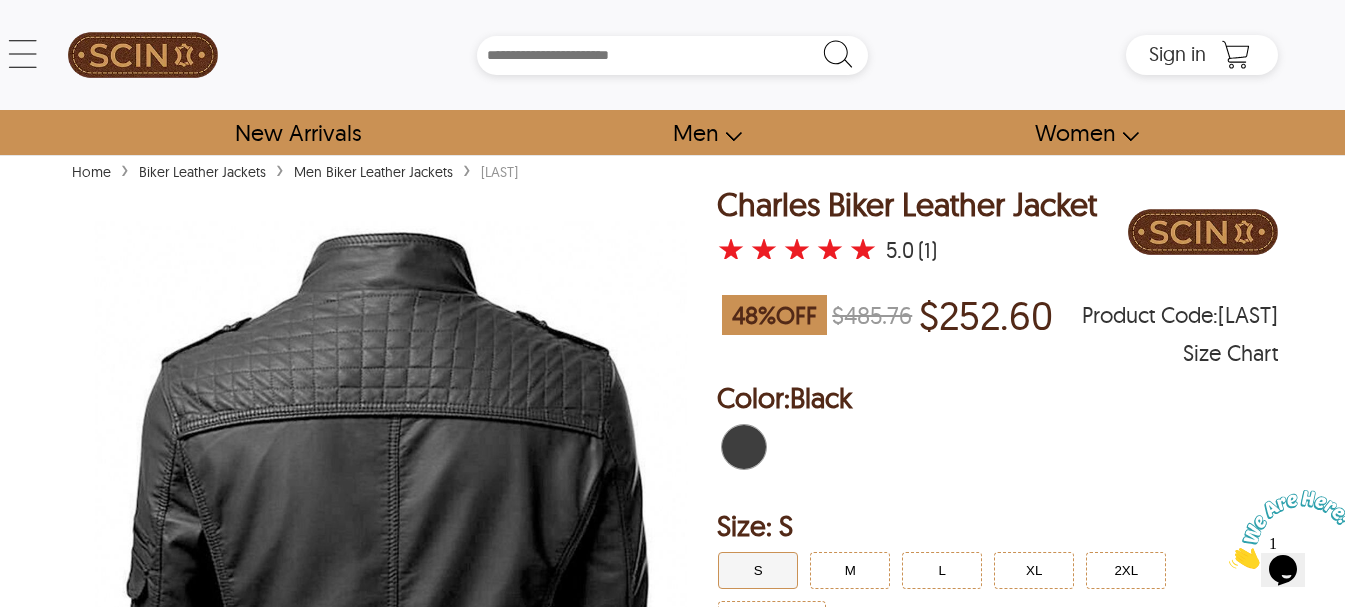 click on "Home › Biker Leather Jackets › Men Biker Leather Jackets › [LAST] < [LAST] Biker Leather Jacket 48 %  OFF $485.76 $252.60 [LAST] ★ ★ ★ ★ ★ 5.0  (1) Size Chart [LAST] Biker Leather Jacket     ★ ★ ★ ★ ★ 5.0  (1) 48 %  OFF $485.76 $252.60 Product Code :  [LAST] Size Chart Order Details reviews Color:  Black Size: S S M L XL 2XL Custom Size - + Color:  Black Size S S M L XL 2XL Custom Size - + Size Specification Please provide if you need any special adjustment in size. Add to Cart - Highlights Mandarin collar with snap buttons Epaulettes shoulders Slanted zipper pockets on the chest Polyester lining Ykk zipper Sleeves with button cuffs - Description - Size Chart Size i Chest i Waist i Sleeve Length i Jacket Chest i Jacket Waist i Jacket Sleeves  i Jacket Shoulder i Jacket Length i XS 34" 32" 25" 40" 38" 25" 17" 25" S 37" 35" 25.5" 43" 41" 25.5" 18" 25.5" M 40" 38" 25.5" 46" 44" 25.5" 19" 26" L 43" 41" 26" 49" 47" 26" 20" 26.5" XL 46" 44" 26.5" 52" 50" 26.5" 21" 27" 2XL 49" 47" 27'" at bounding box center [672, 1994] 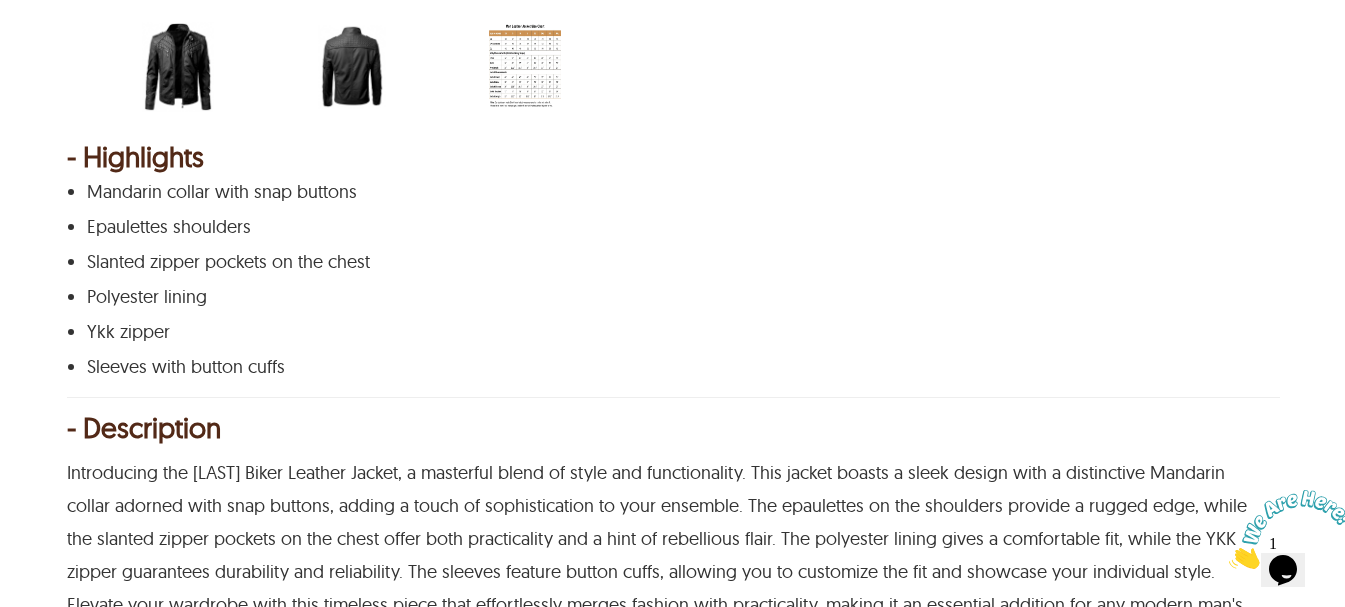scroll, scrollTop: 1000, scrollLeft: 0, axis: vertical 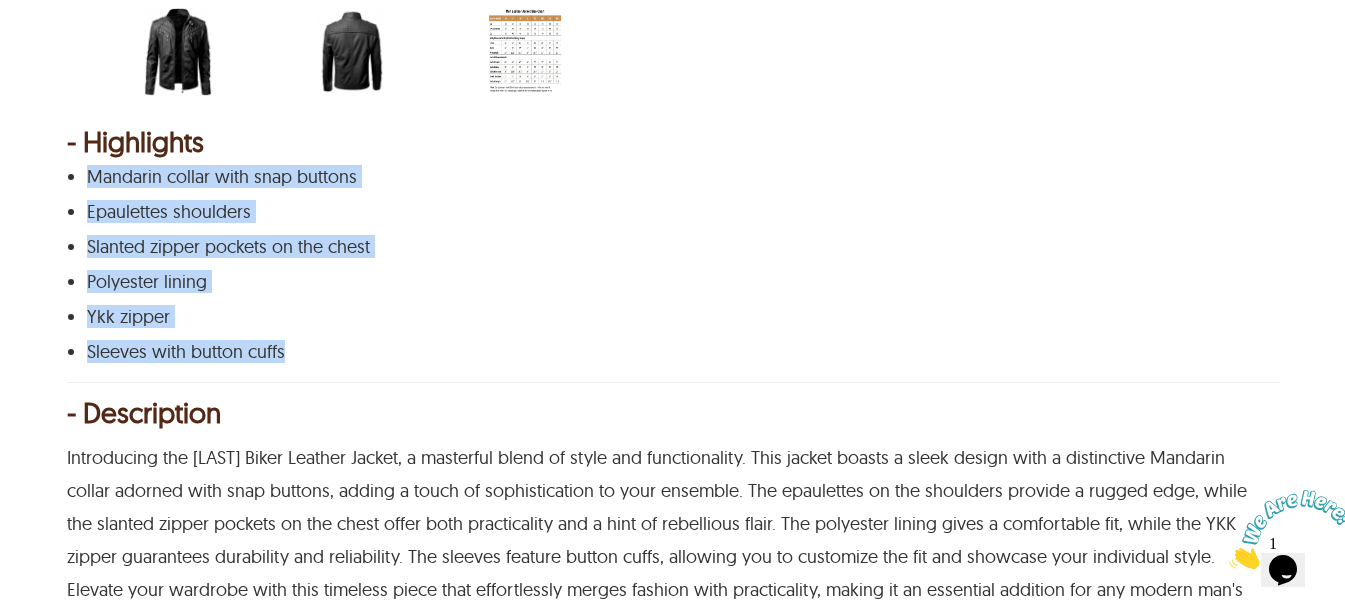 drag, startPoint x: 324, startPoint y: 355, endPoint x: 89, endPoint y: 172, distance: 297.84897 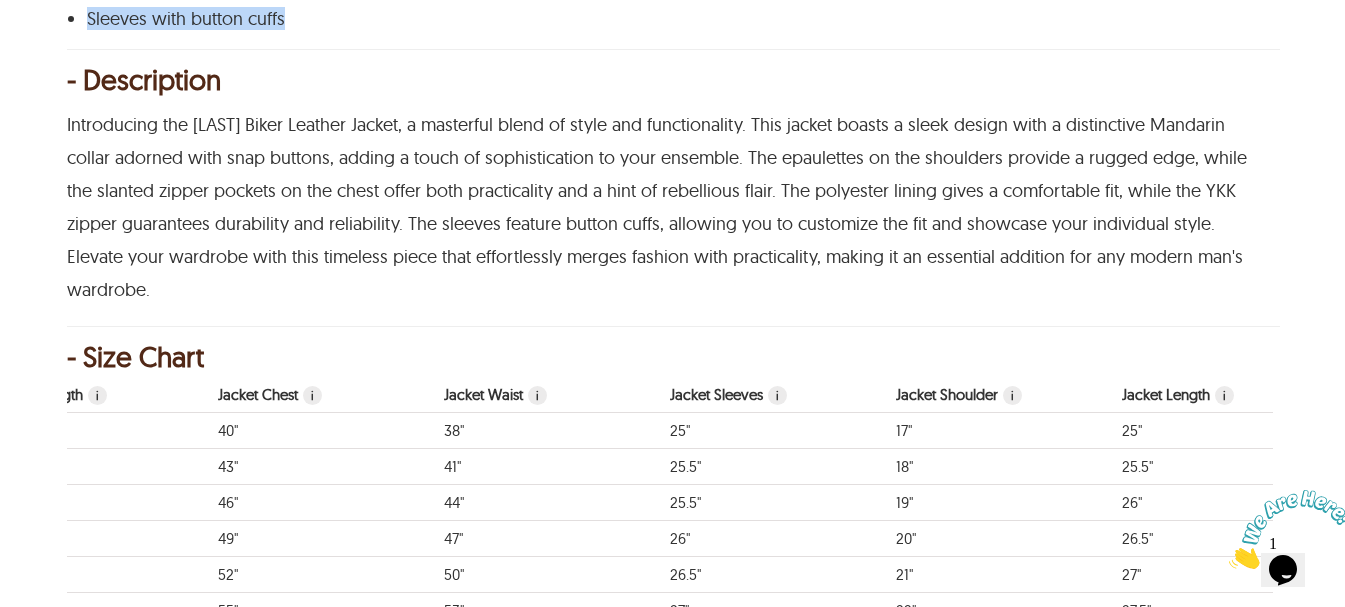 scroll, scrollTop: 1667, scrollLeft: 0, axis: vertical 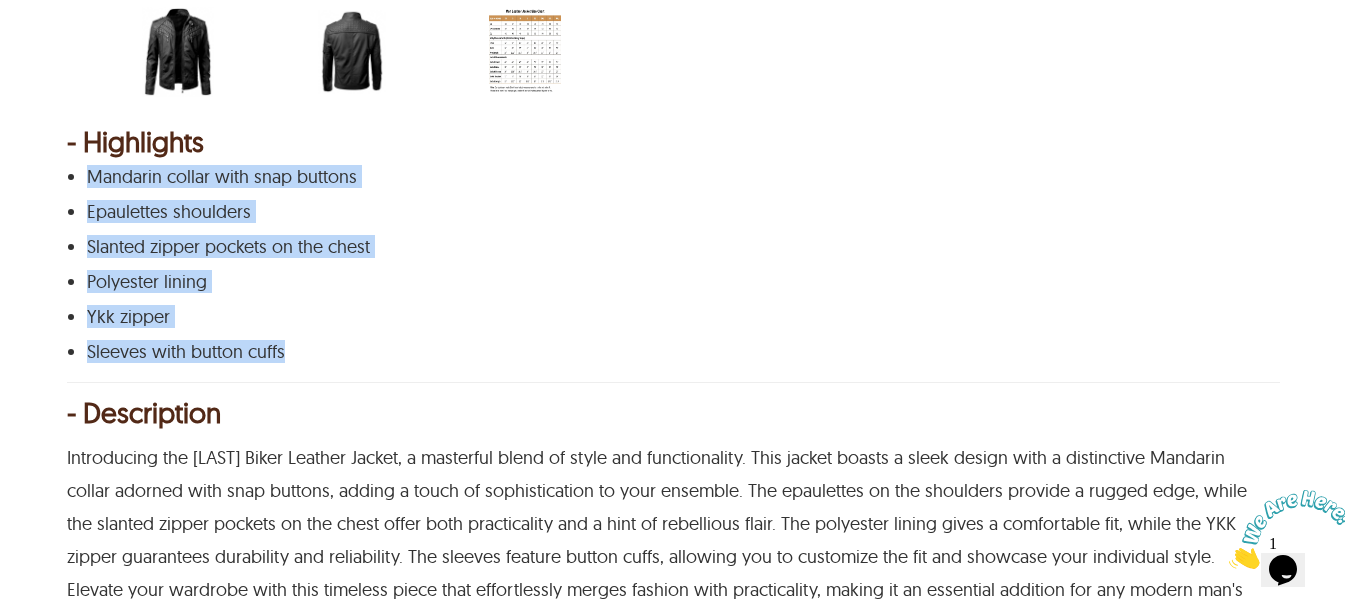 select on "********" 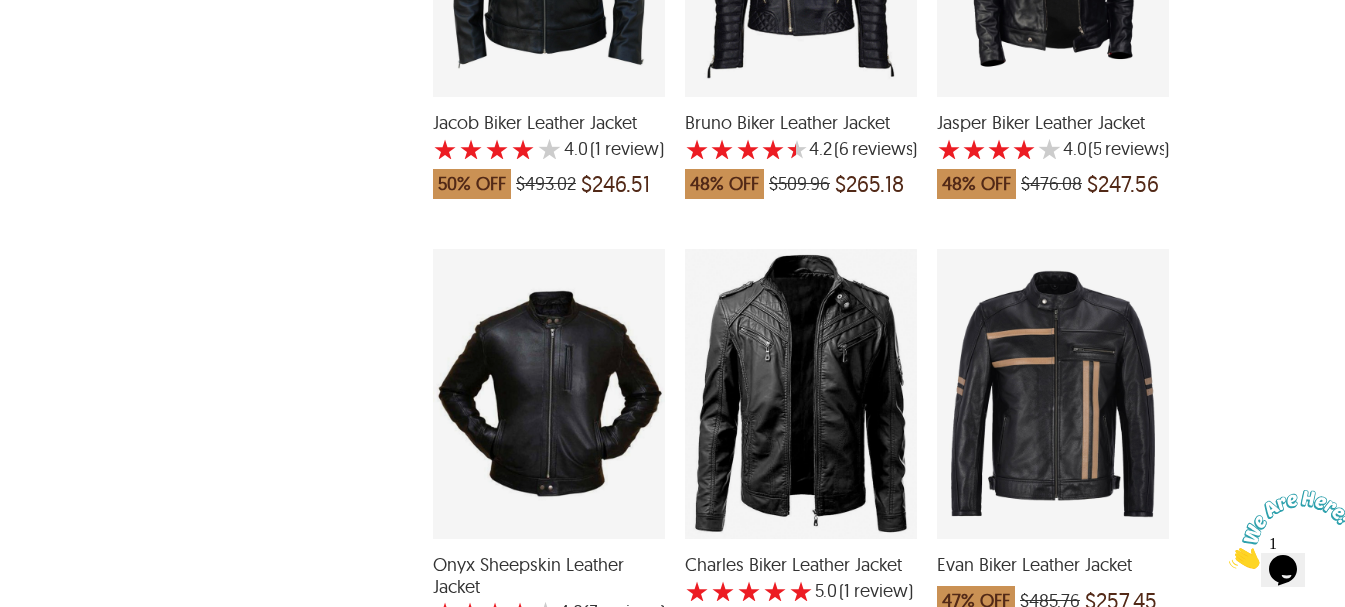 scroll, scrollTop: 3028, scrollLeft: 0, axis: vertical 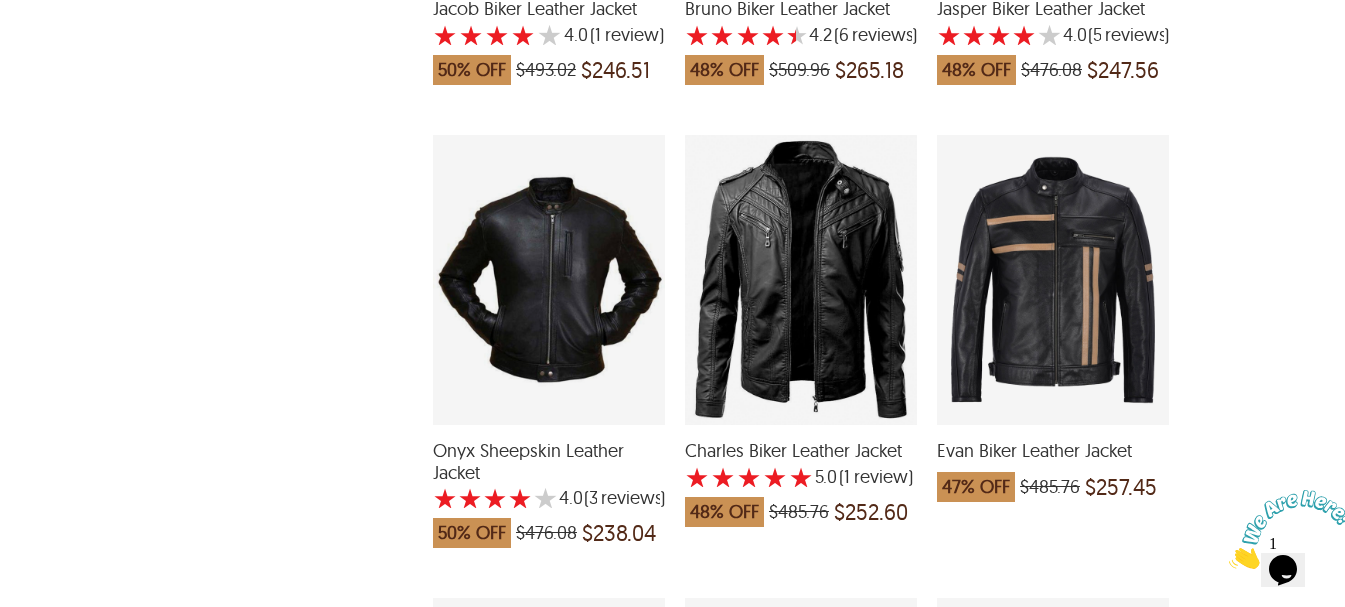 click at bounding box center [1053, 280] 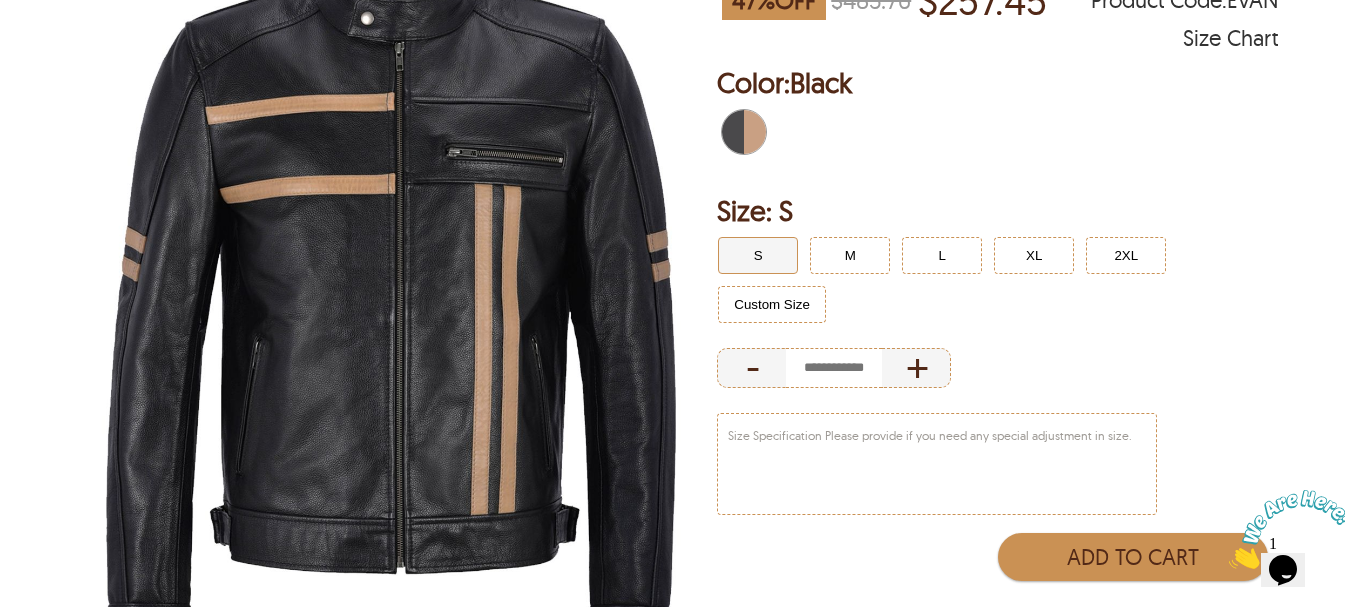 scroll, scrollTop: 333, scrollLeft: 0, axis: vertical 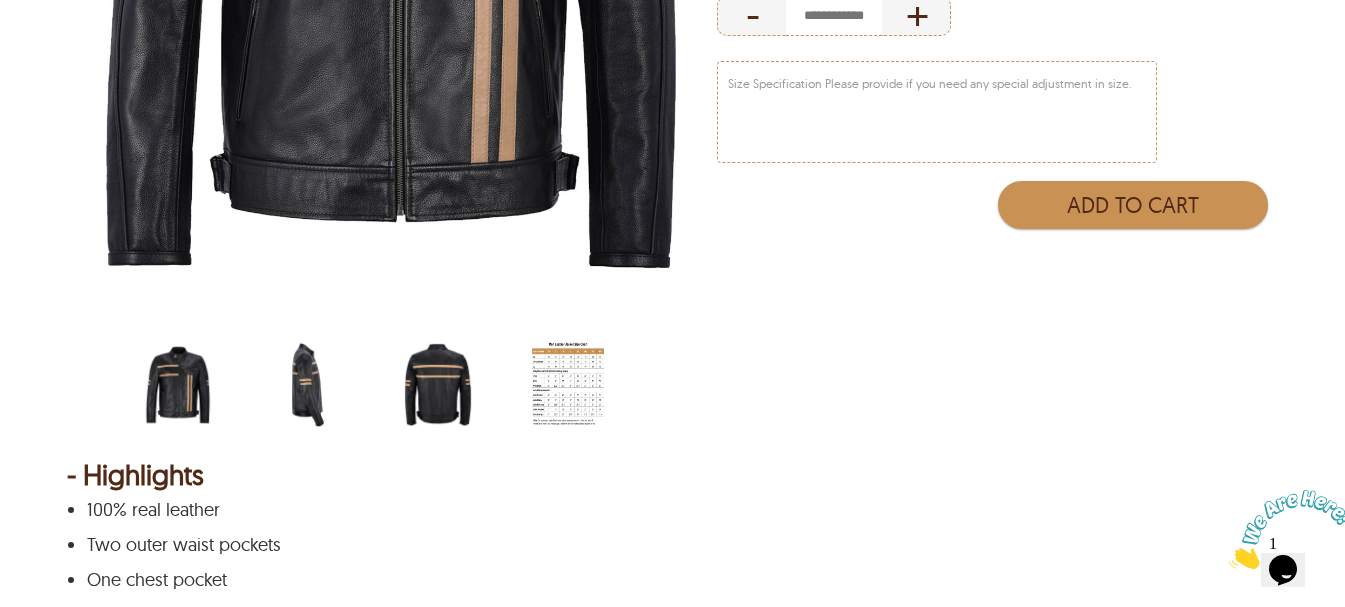 click at bounding box center [308, 385] 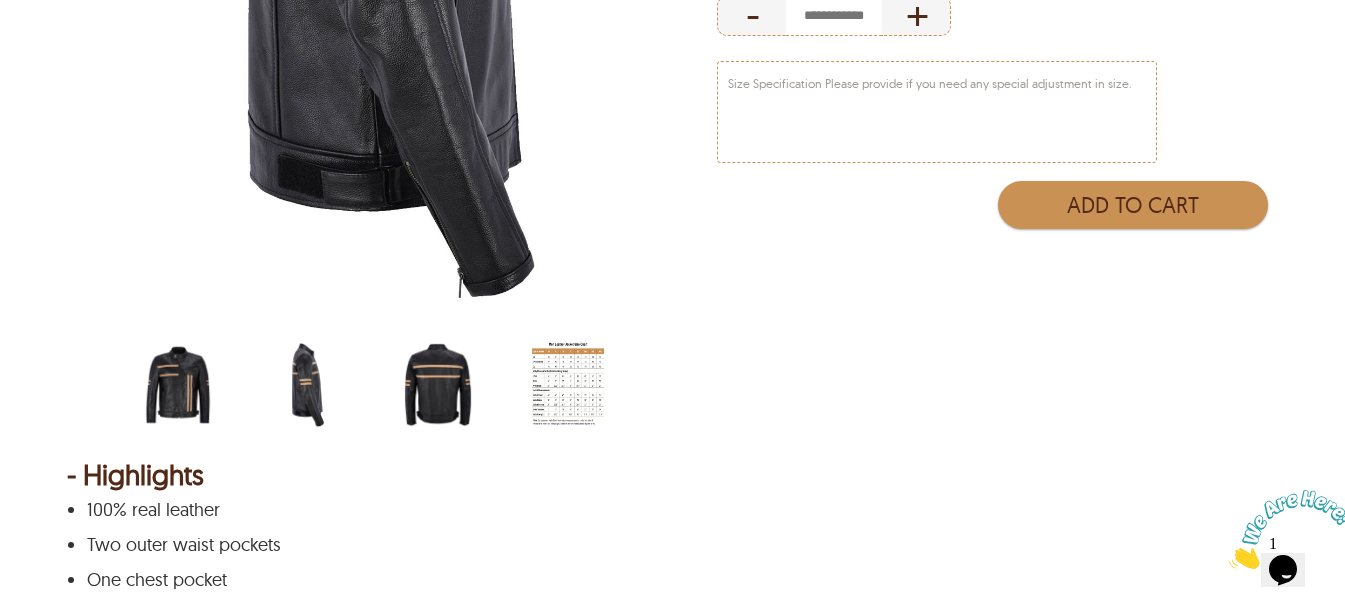 click at bounding box center (438, 385) 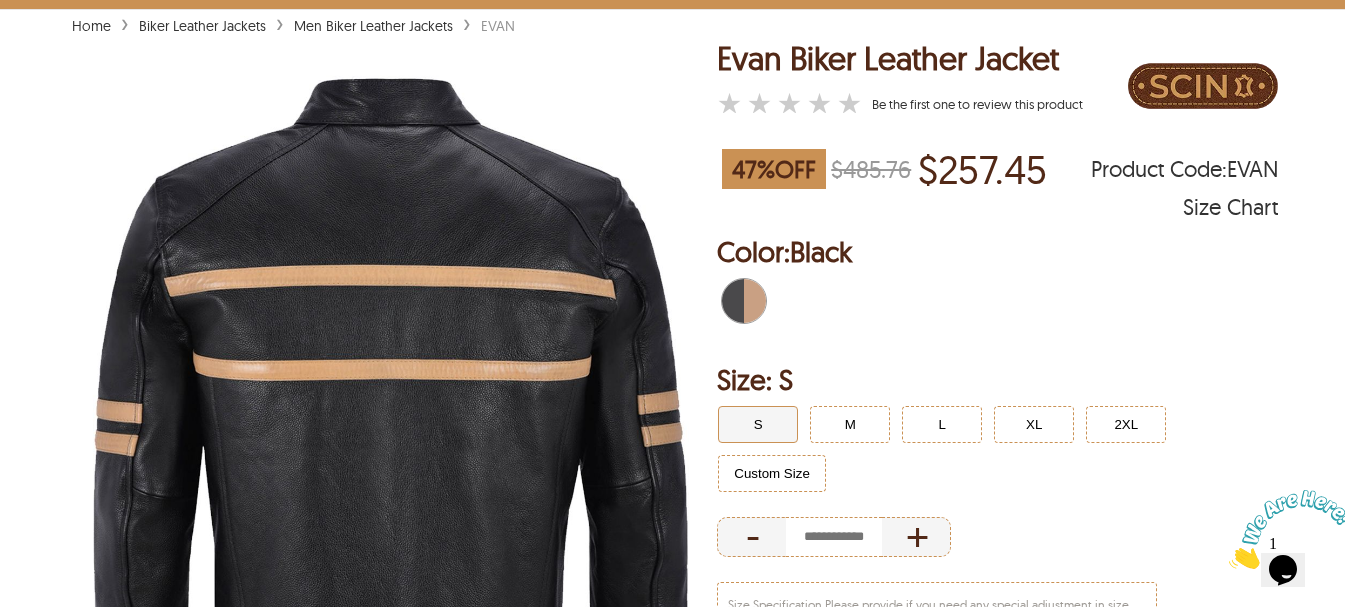 scroll, scrollTop: 0, scrollLeft: 0, axis: both 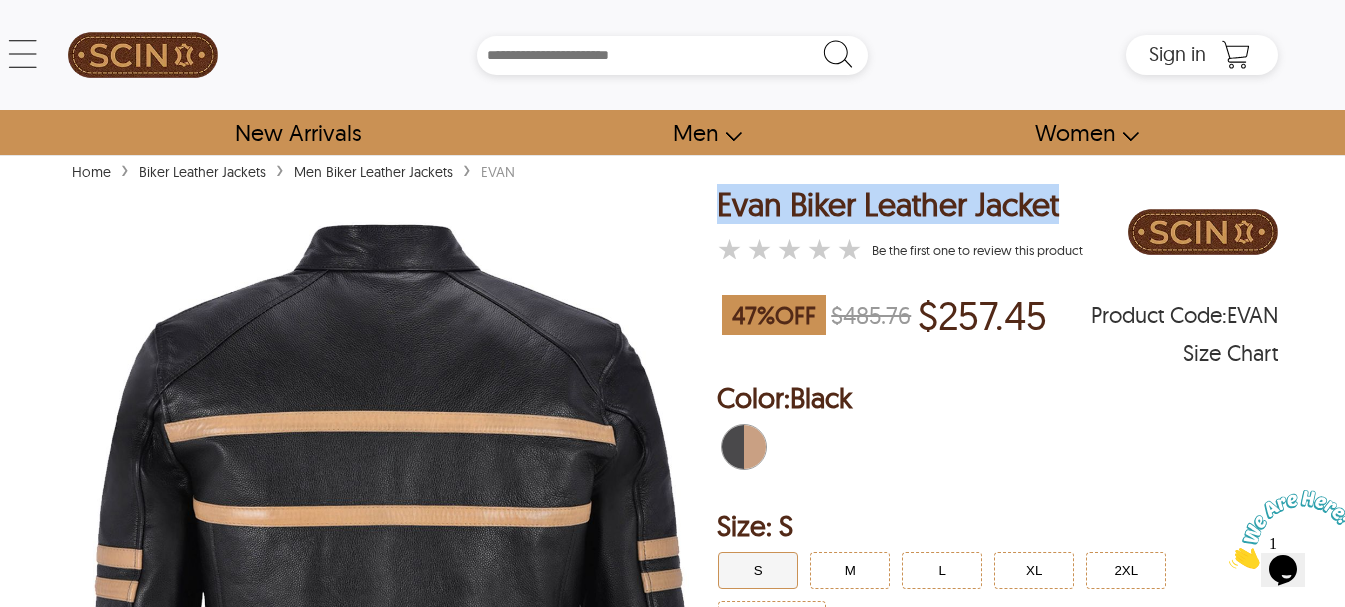 drag, startPoint x: 1077, startPoint y: 205, endPoint x: 712, endPoint y: 205, distance: 365 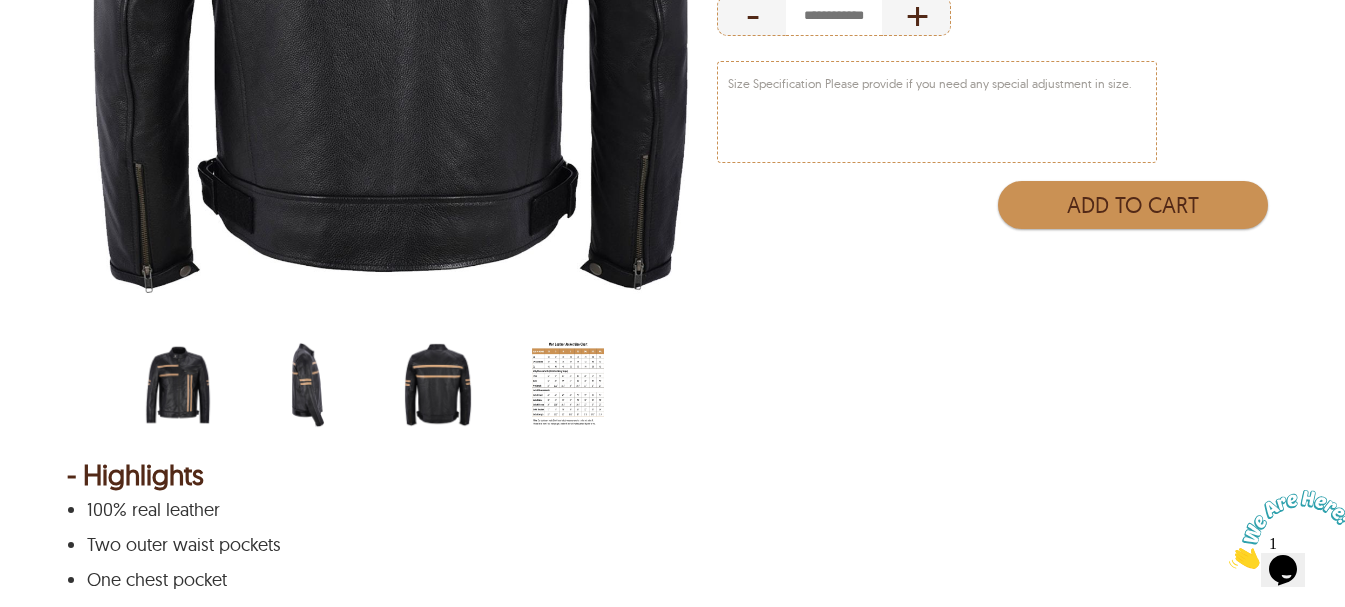 scroll, scrollTop: 1000, scrollLeft: 0, axis: vertical 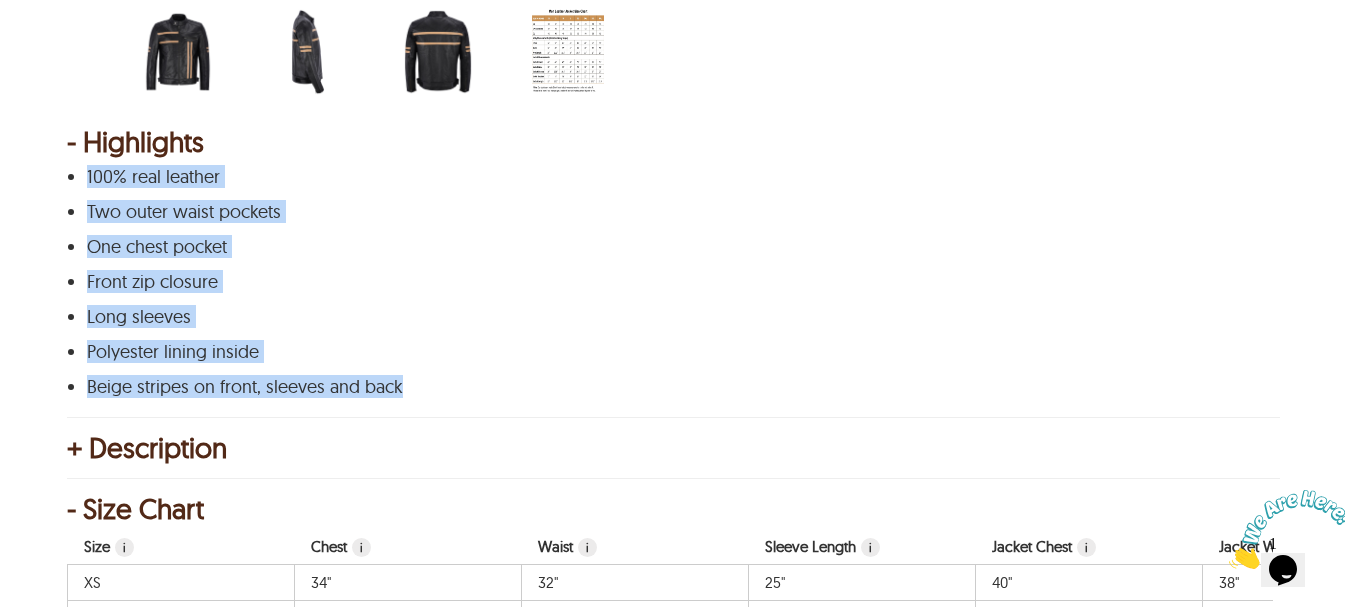 drag, startPoint x: 408, startPoint y: 389, endPoint x: 90, endPoint y: 172, distance: 384.9844 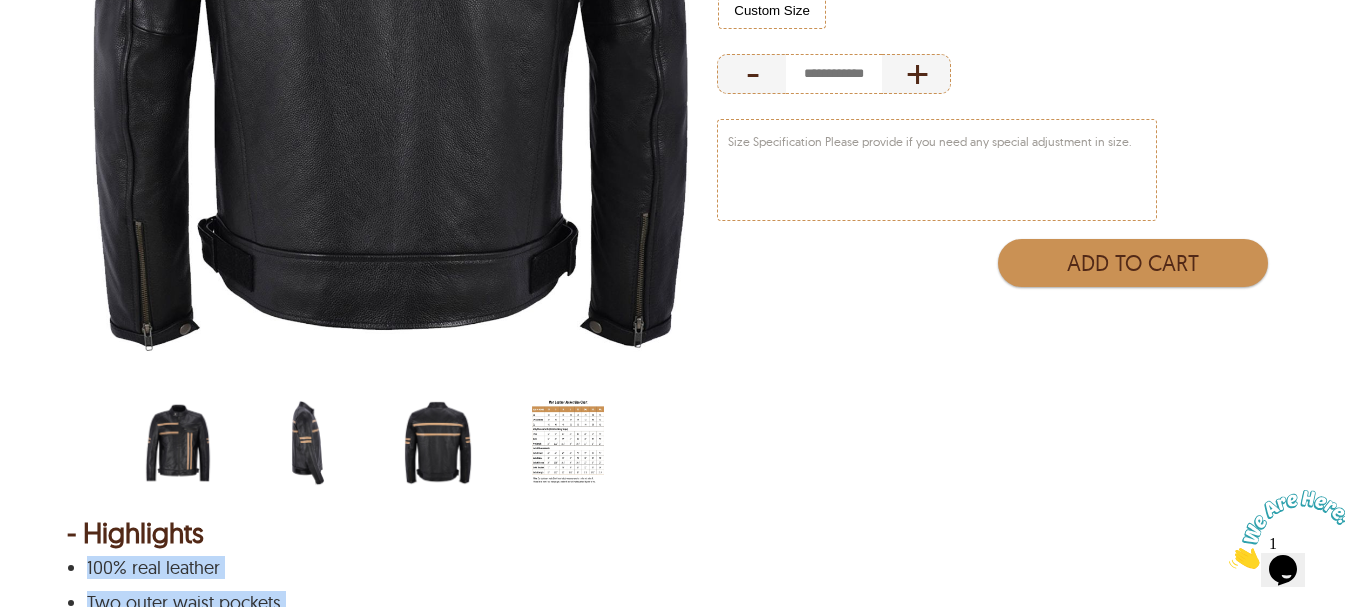 scroll, scrollTop: 0, scrollLeft: 0, axis: both 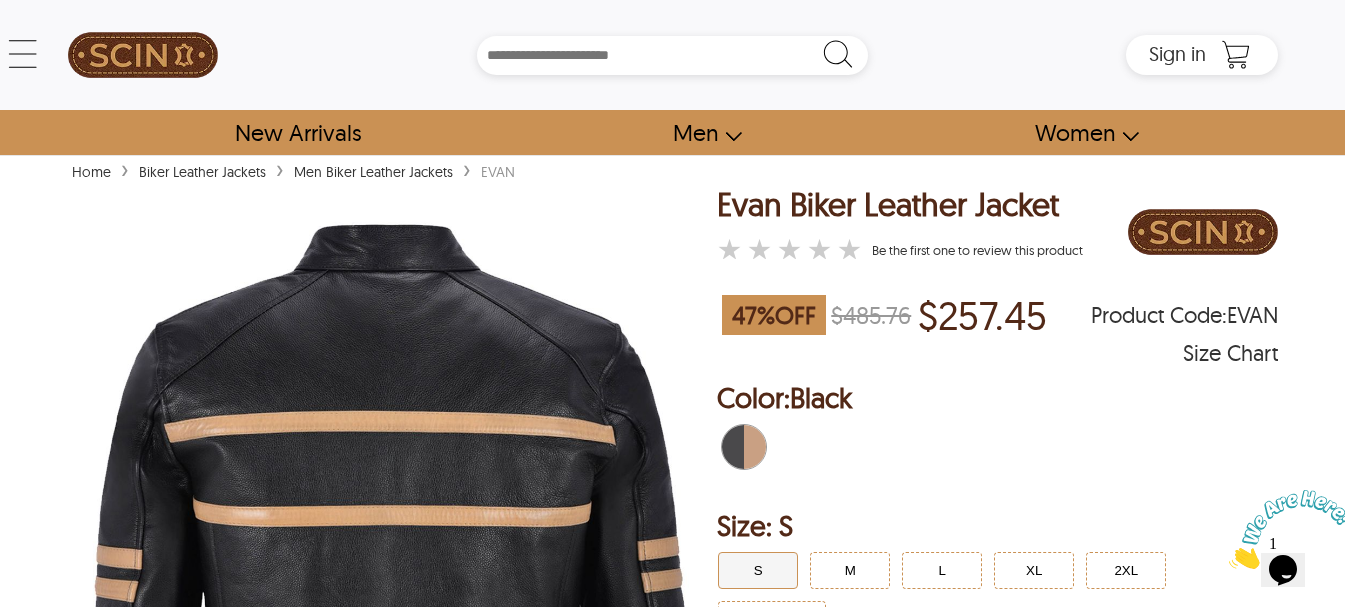 select on "********" 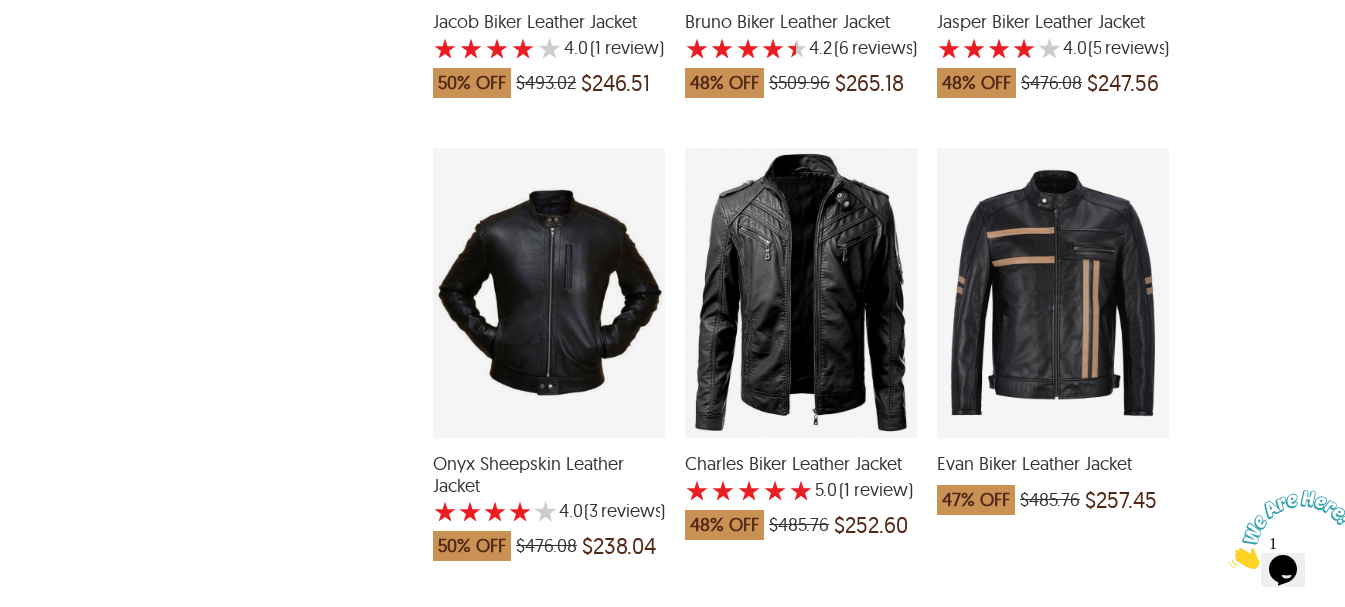 scroll, scrollTop: 3028, scrollLeft: 0, axis: vertical 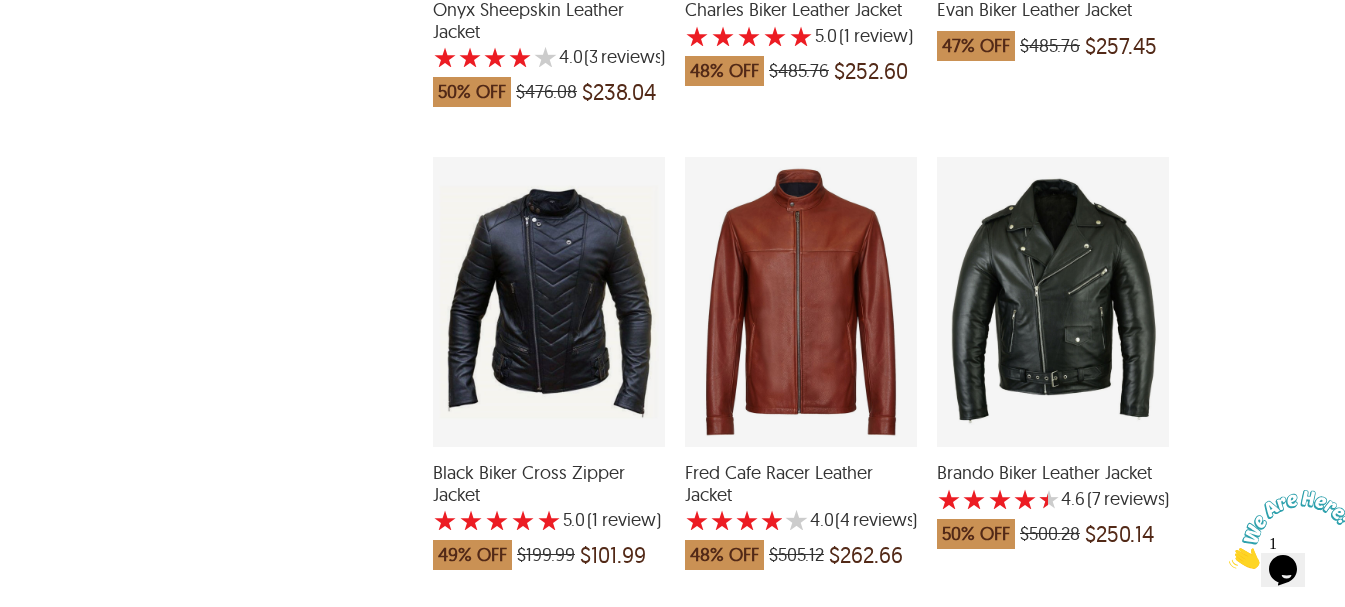 click at bounding box center [549, 302] 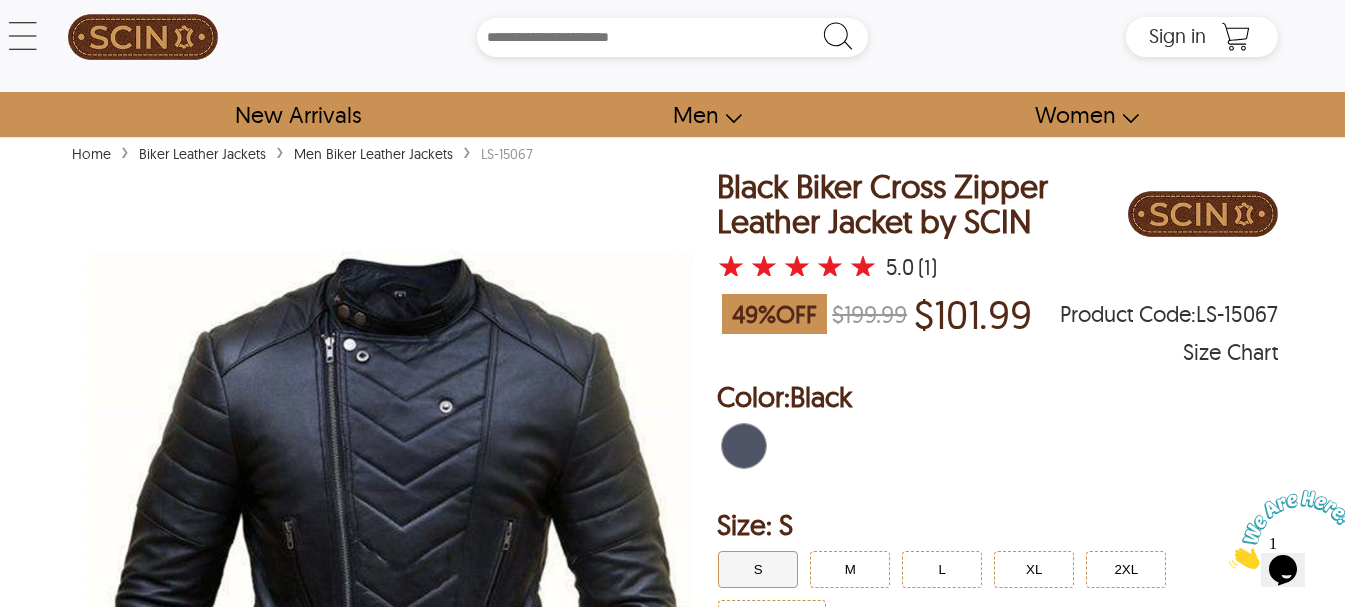 scroll, scrollTop: 0, scrollLeft: 0, axis: both 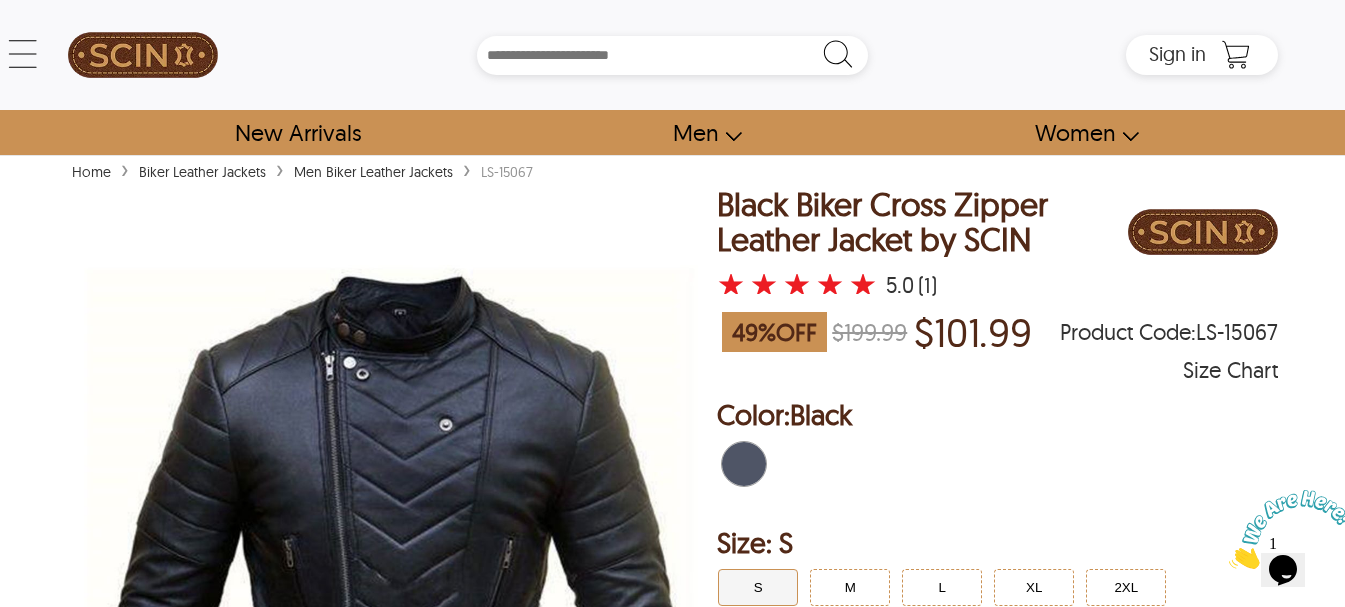 select on "********" 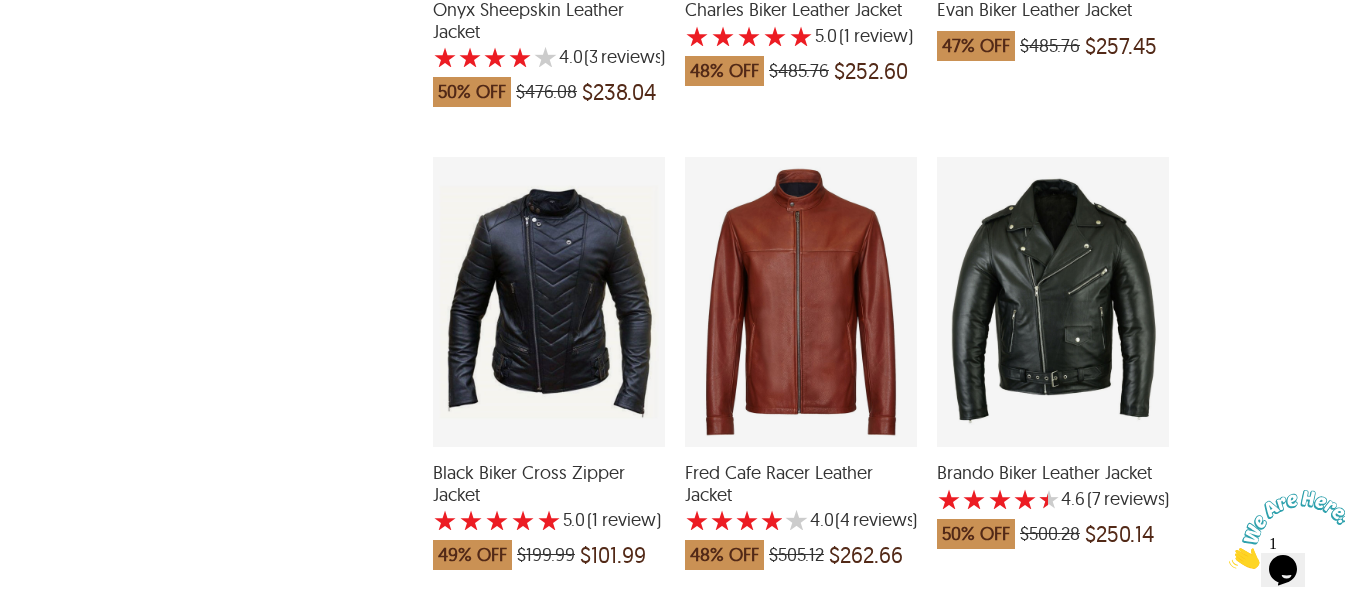 click at bounding box center (801, 302) 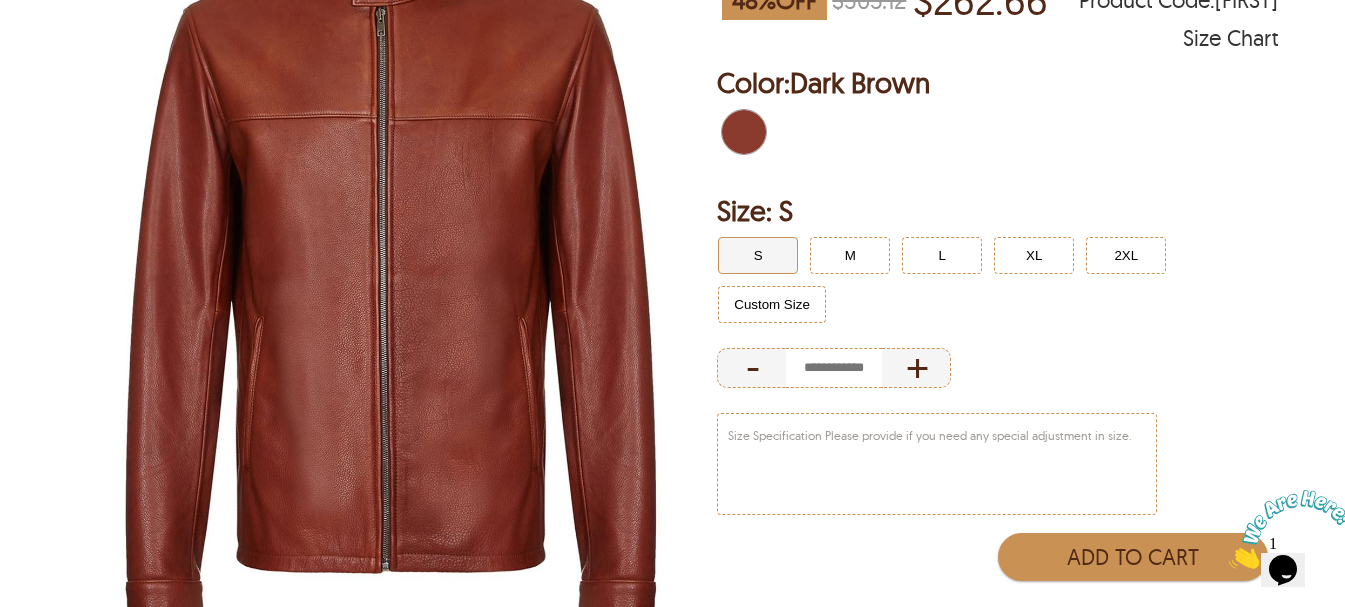 scroll, scrollTop: 333, scrollLeft: 0, axis: vertical 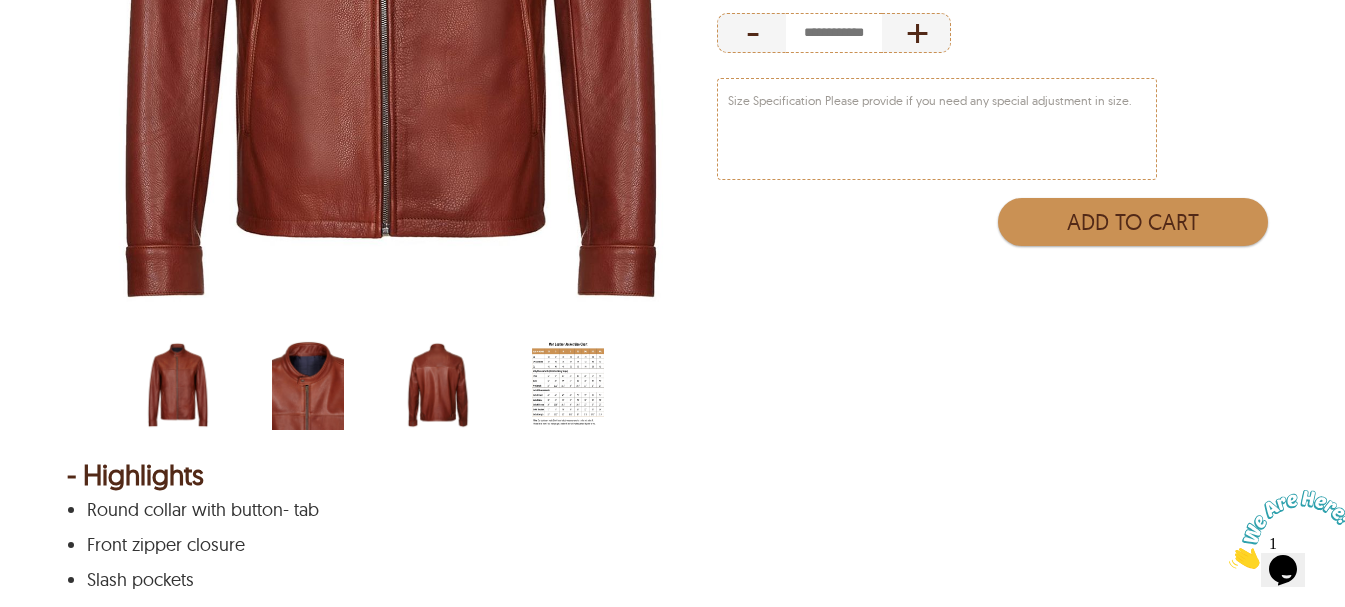 click at bounding box center (438, 385) 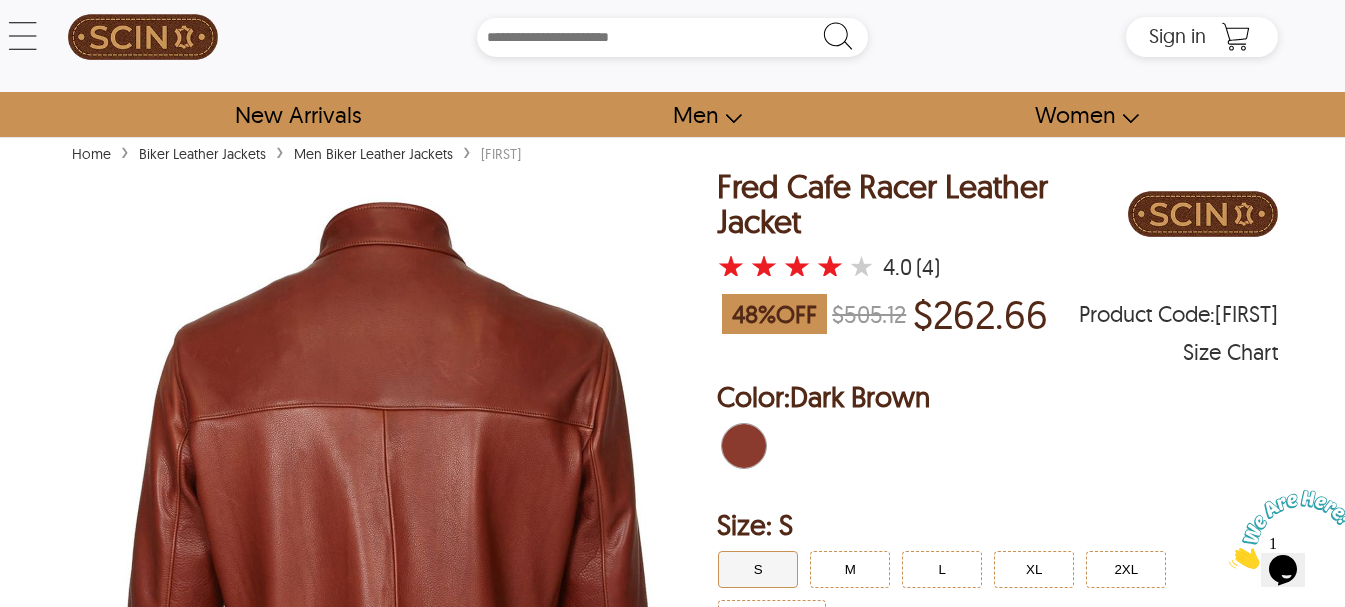 scroll, scrollTop: 0, scrollLeft: 0, axis: both 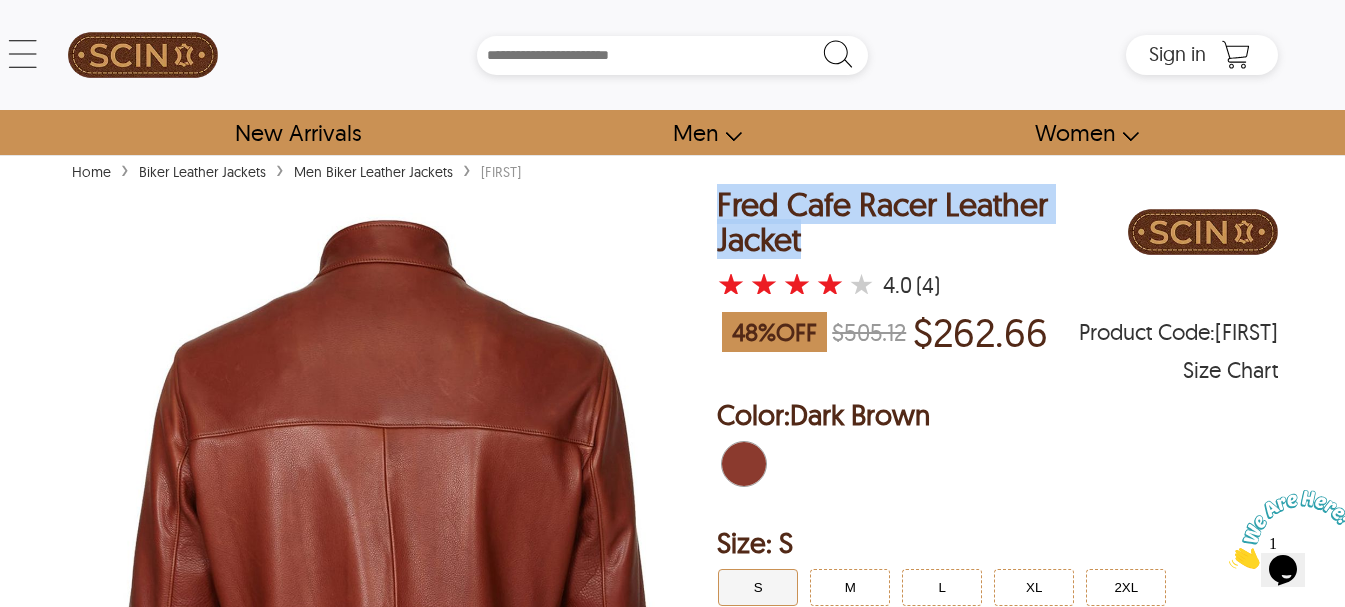 drag, startPoint x: 806, startPoint y: 244, endPoint x: 723, endPoint y: 206, distance: 91.28527 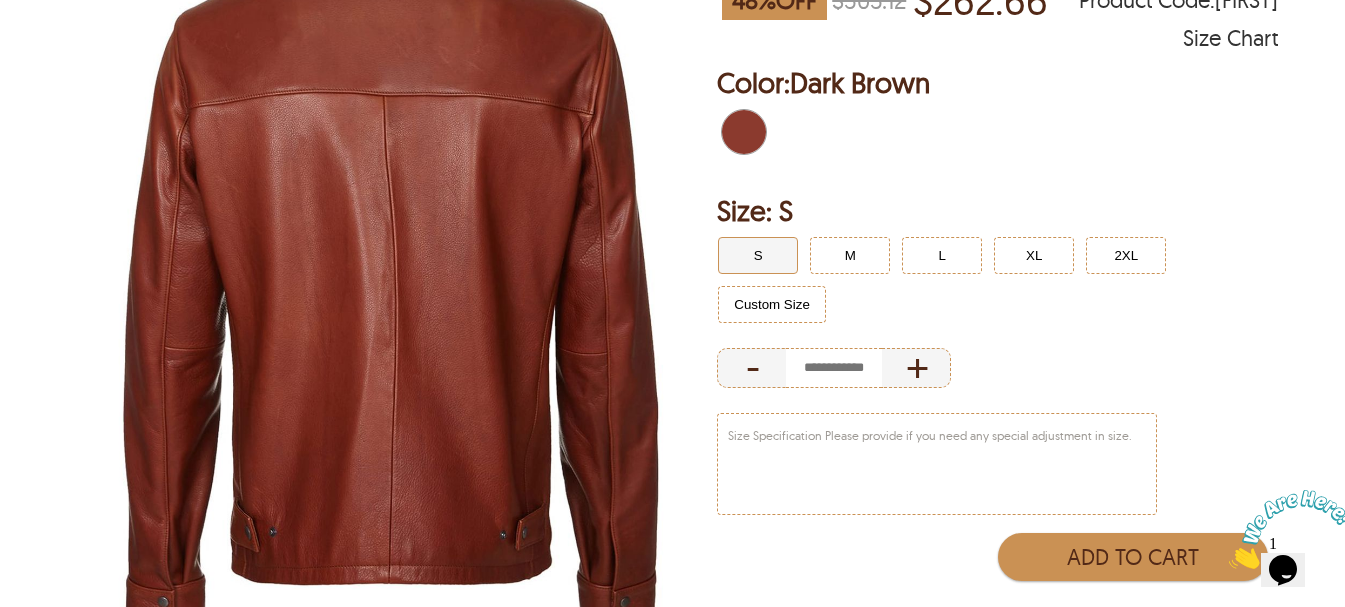 scroll, scrollTop: 333, scrollLeft: 0, axis: vertical 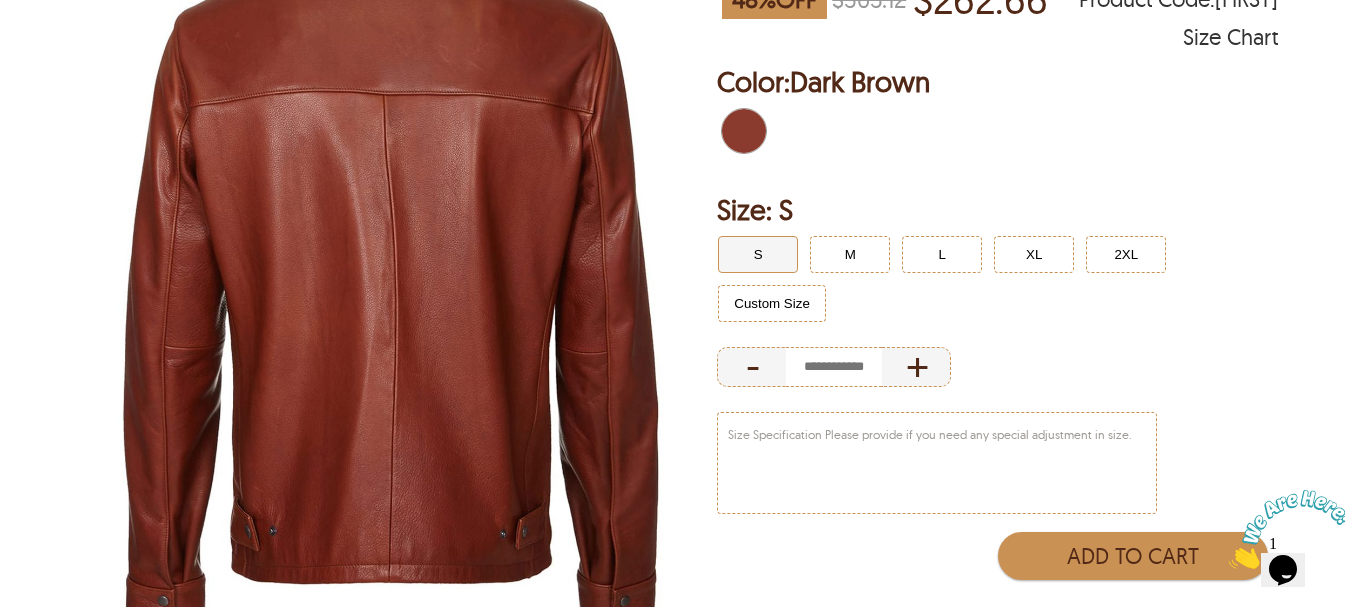 click on "Home › Biker Leather Jackets › Men Biker Leather Jackets › [FIRST] < [FIRST] Cafe Racer Leather Jacket 48 %  OFF $505.12 $262.66 [FIRST] ★ ★ ★ ★ ★ 4.0  (4) Size Chart [FIRST] Cafe Racer Leather Jacket     ★ ★ ★ ★ ★ 4.0  (4) 48 %  OFF $505.12 $262.66 Product Code :  [FIRST] Size Chart Order Details reviews Color:  Dark Brown Size: S S M L XL 2XL Custom Size - + Color:  Dark Brown Size S S M L XL 2XL Custom Size - + Size Specification Please provide if you need any special adjustment in size. Add to Cart - Highlights Round collar with button- tab Front zipper closure Slash pockets Open hem cuffs with button closure Outer material real leather Polyester lining inside + Description - Size Chart Size i Chest i Waist i Sleeve Length i Jacket Chest i Jacket Waist i Jacket Sleeves  i Jacket Shoulder i Jacket Length i XS 34" 32" 25" 40" 38" 25" 17" 25" S 37" 35" 25.5" 43" 41" 25.5" 18" 25.5" M 40" 38" 25.5" 46" 44" 25.5" 19" 26" L 43" 41" 26" 49" 47" 26" 20" 26.5" XL 46" 44" 26.5" 52" 50" 26.5" 21" 27" 2XL" at bounding box center [672, 1712] 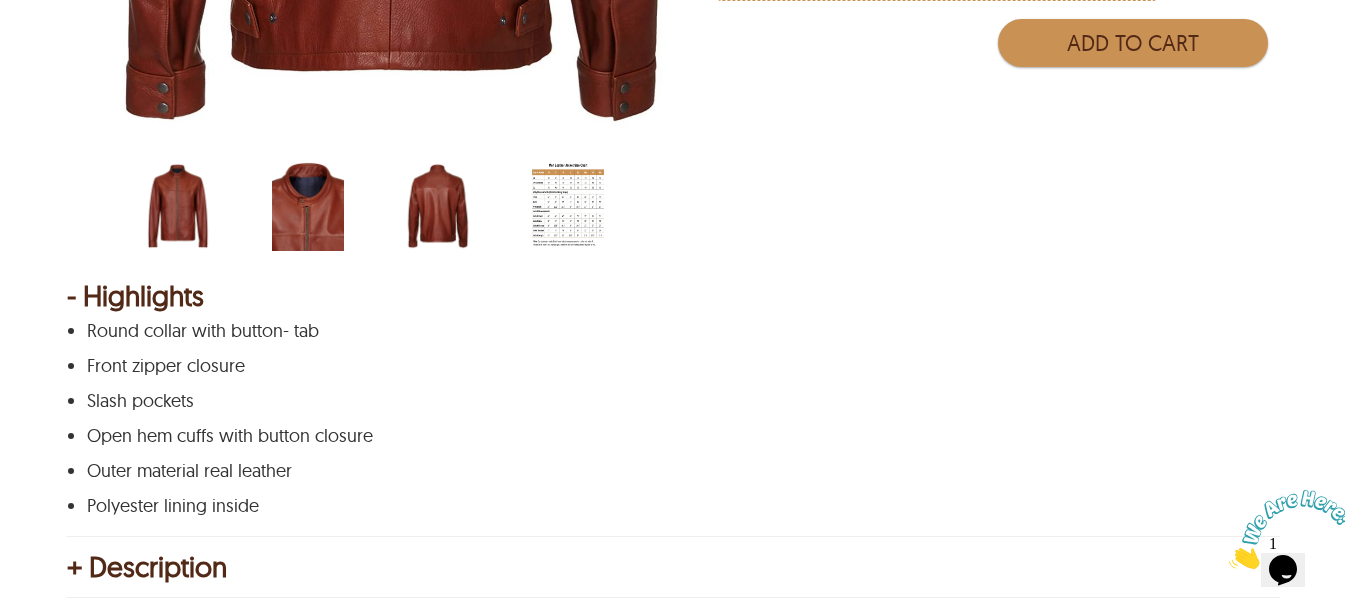 scroll, scrollTop: 1000, scrollLeft: 0, axis: vertical 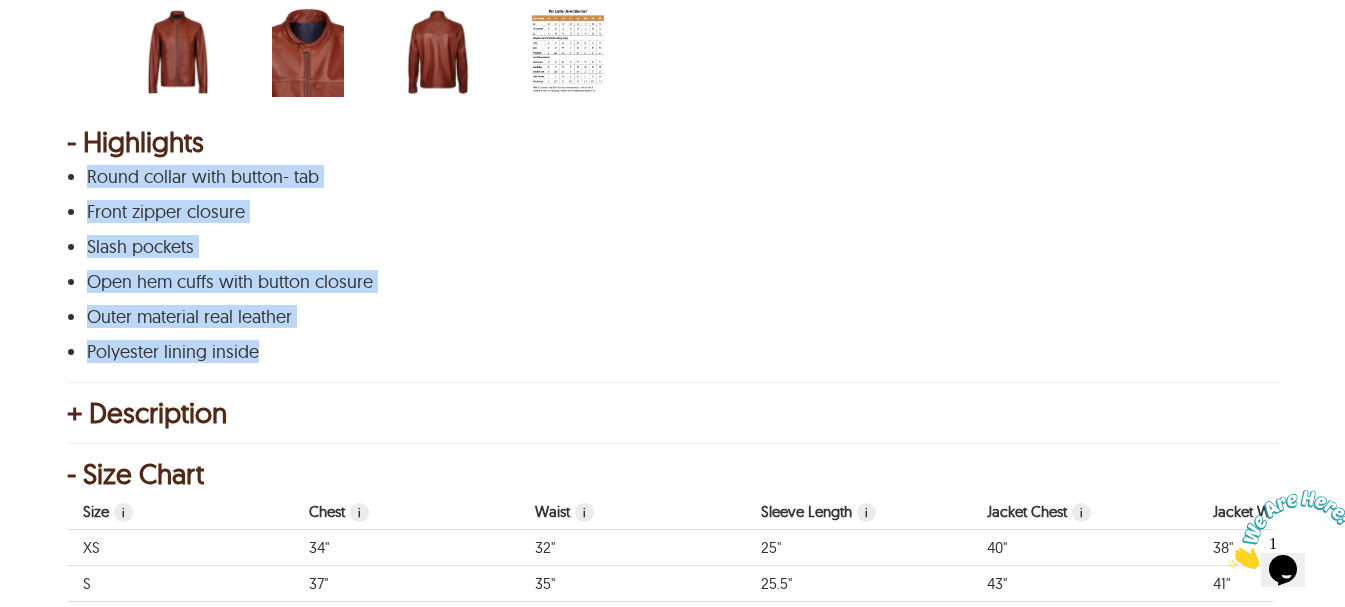 drag, startPoint x: 264, startPoint y: 360, endPoint x: 72, endPoint y: 171, distance: 269.41605 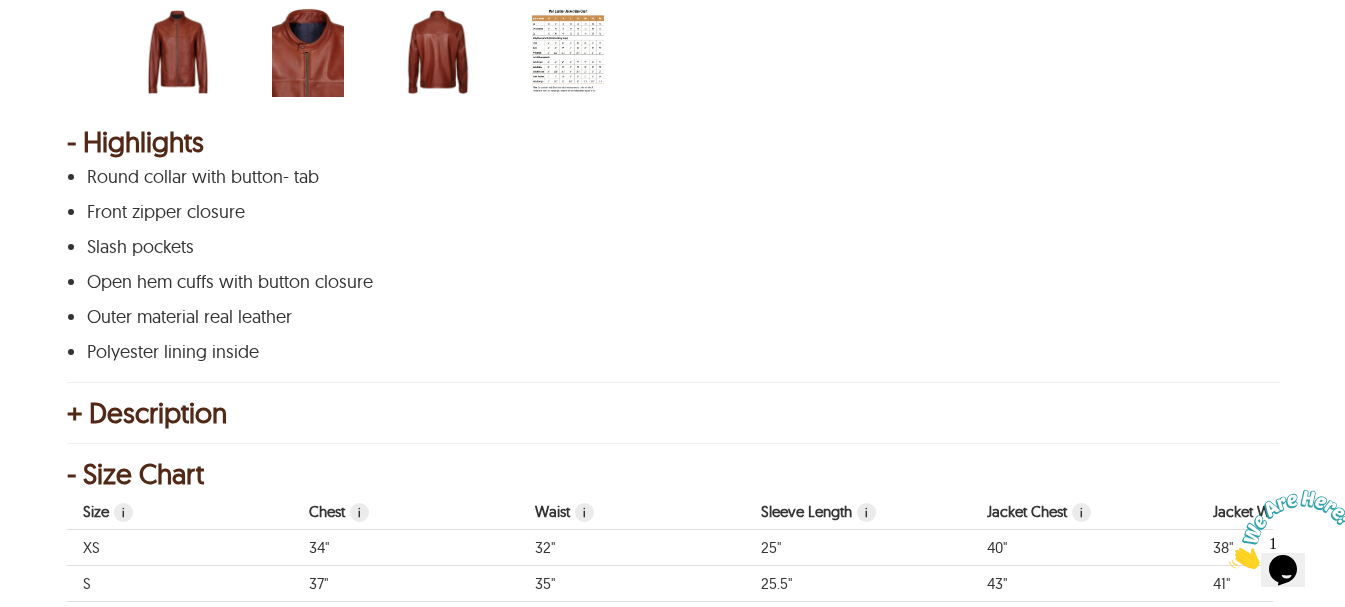 click on "+ Description" at bounding box center (672, 413) 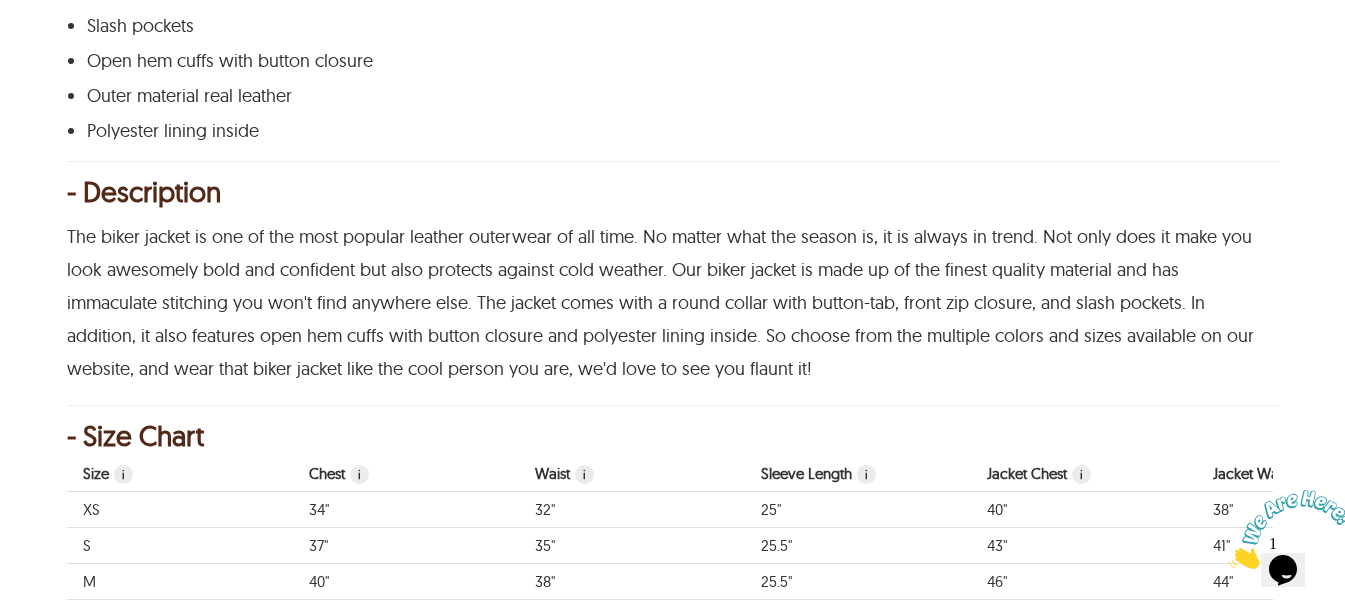 scroll, scrollTop: 1333, scrollLeft: 0, axis: vertical 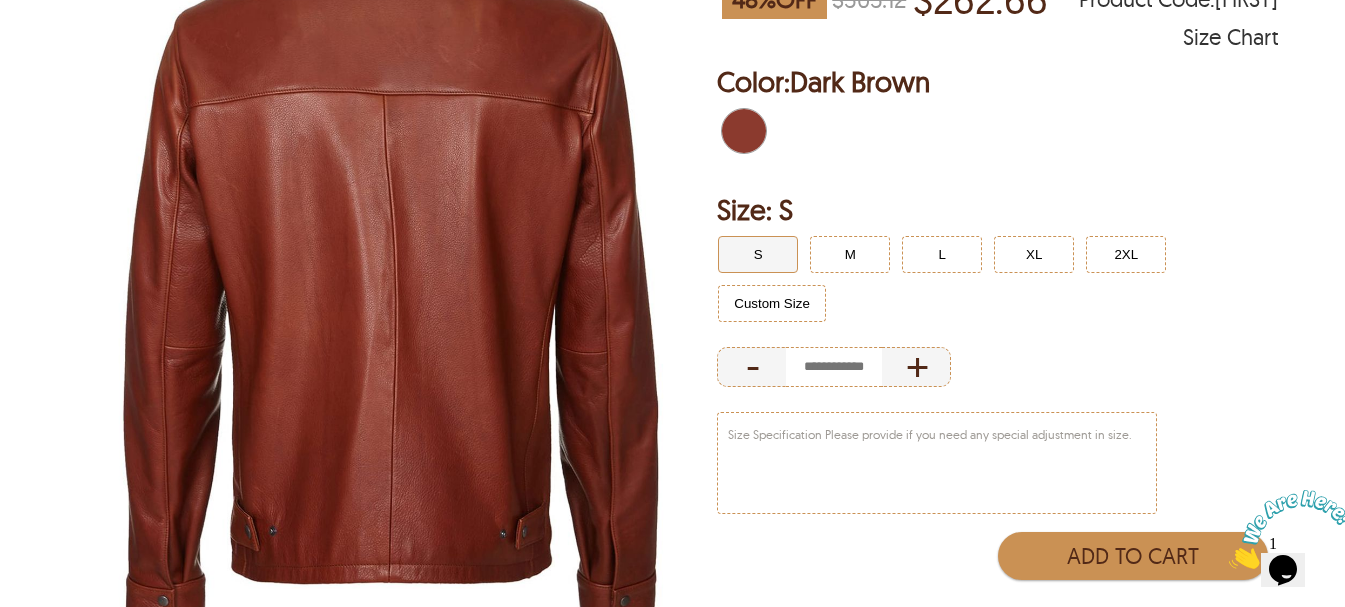 select on "********" 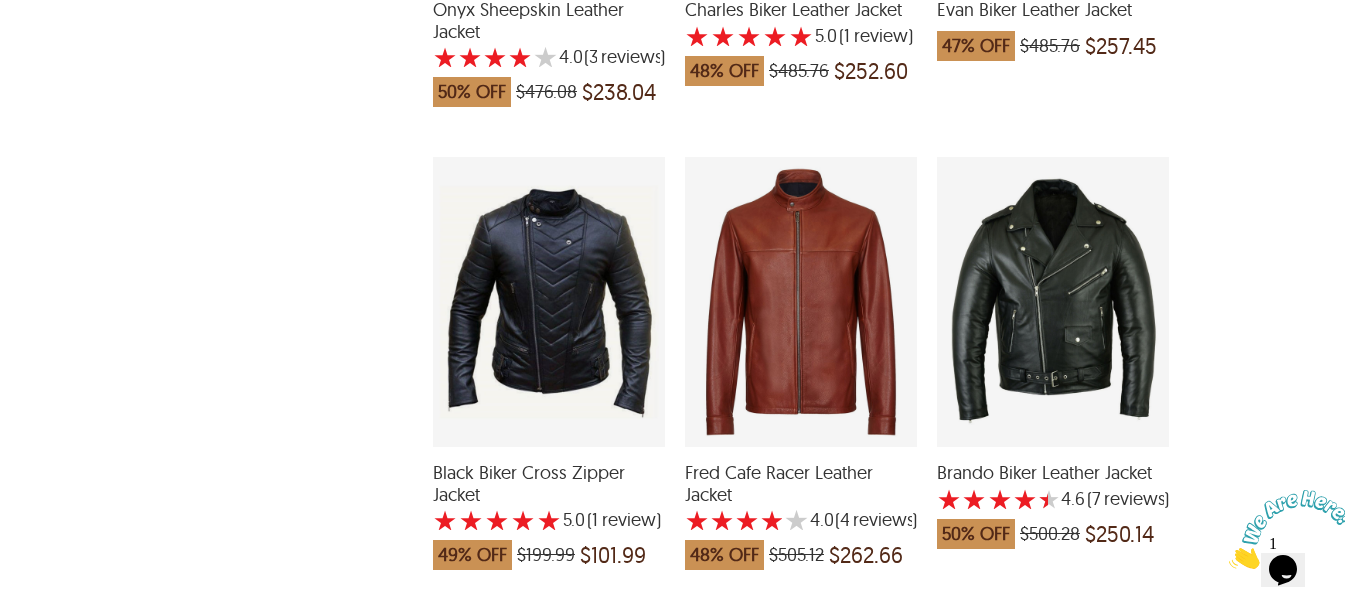 scroll, scrollTop: 3802, scrollLeft: 0, axis: vertical 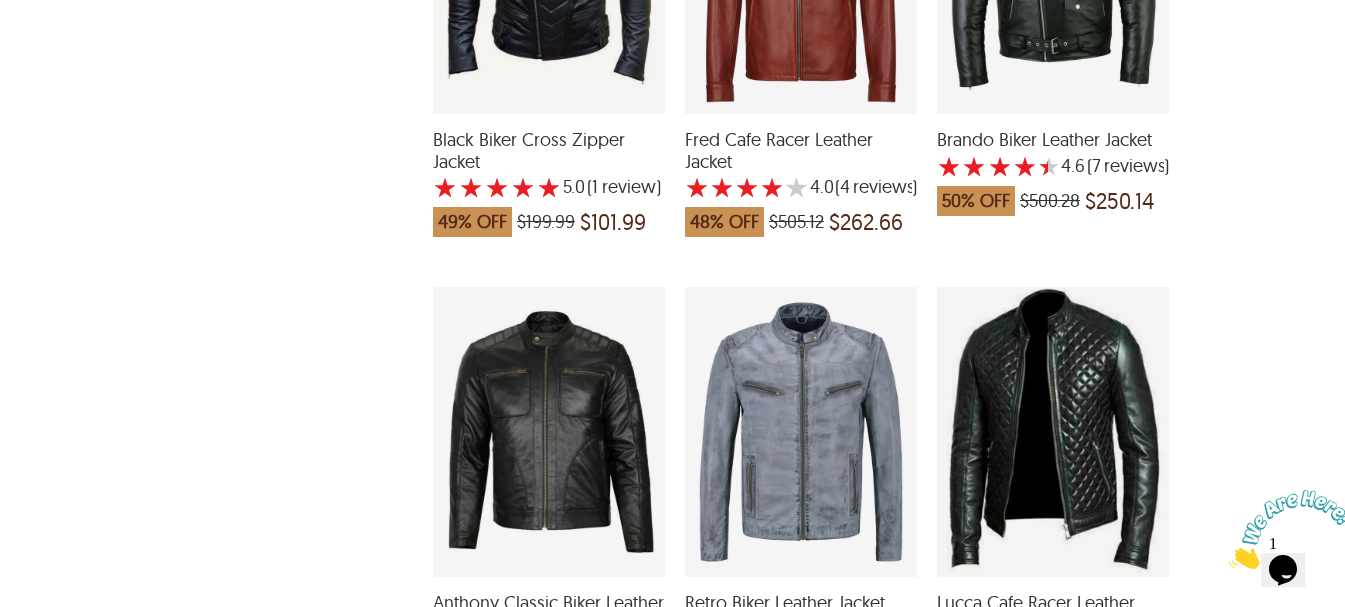 click at bounding box center [549, 432] 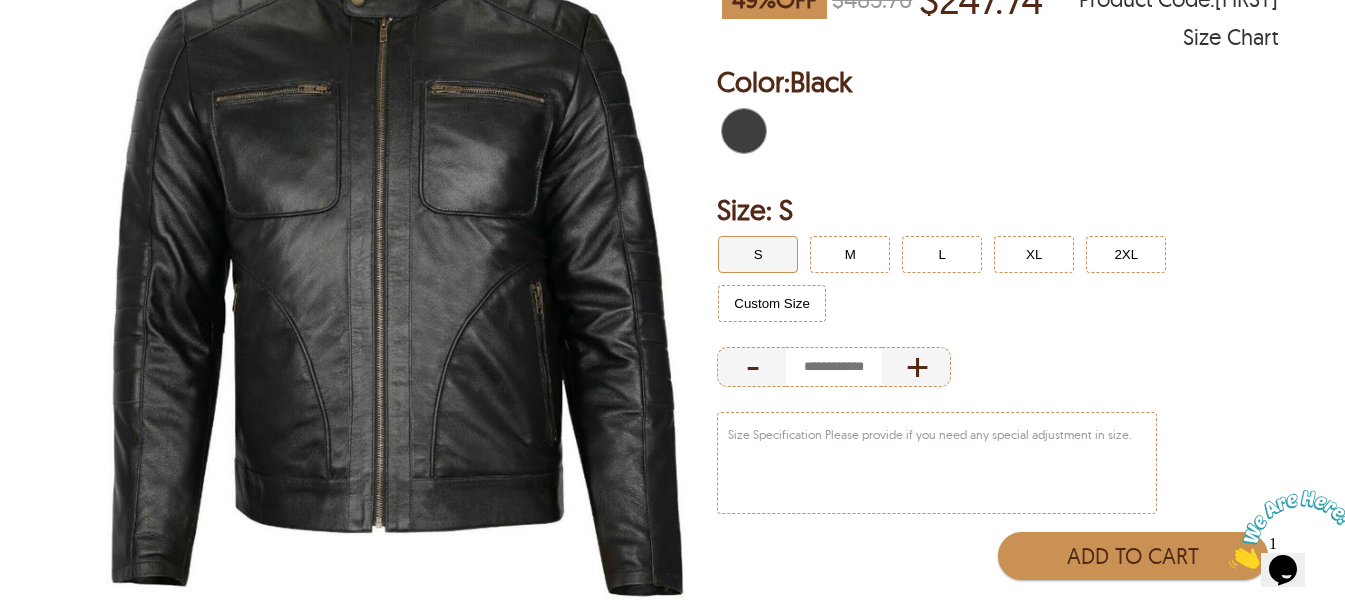 scroll, scrollTop: 0, scrollLeft: 0, axis: both 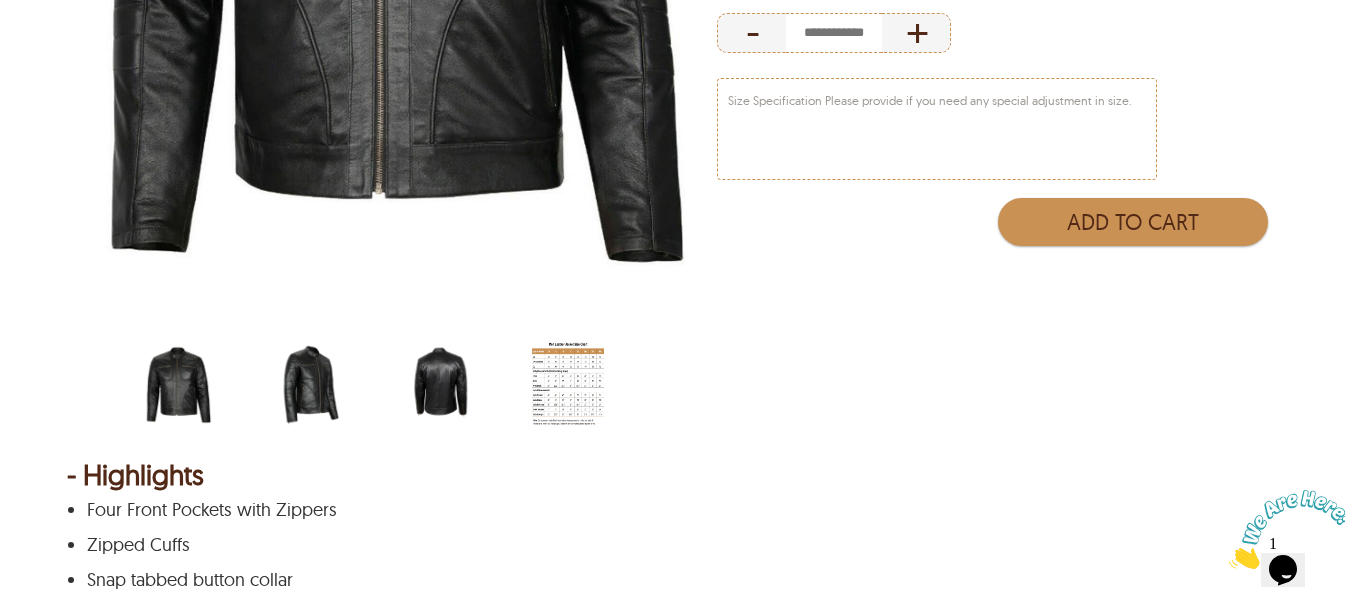 click at bounding box center [308, 385] 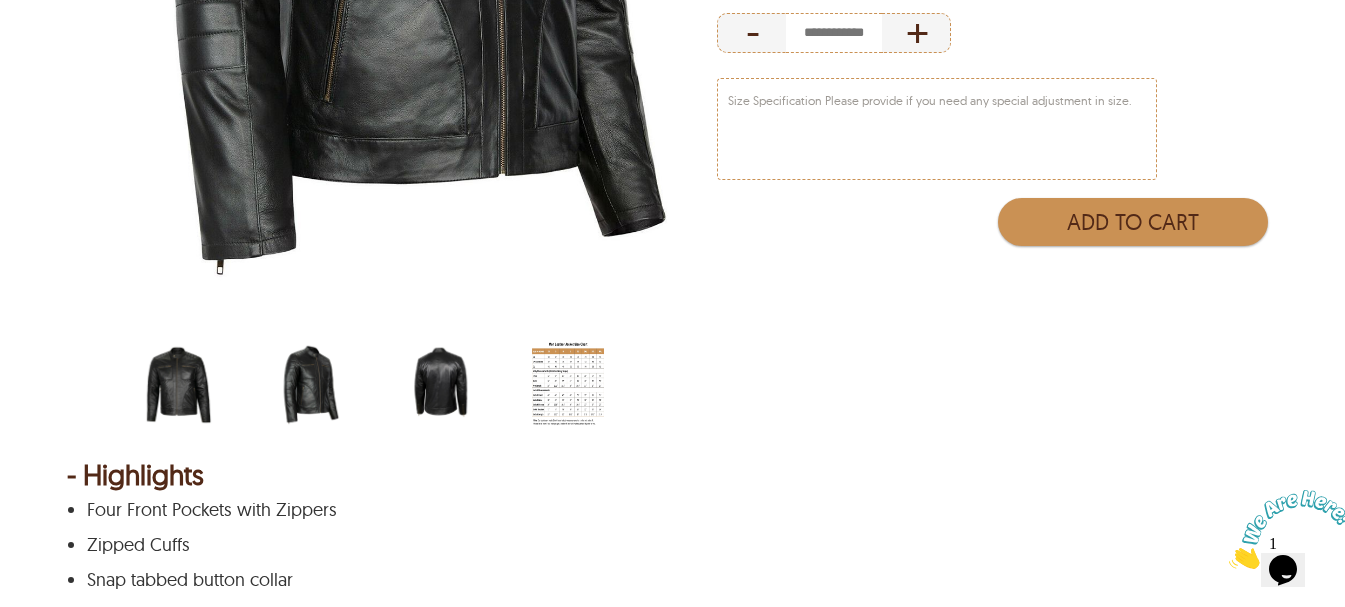 click at bounding box center [438, 385] 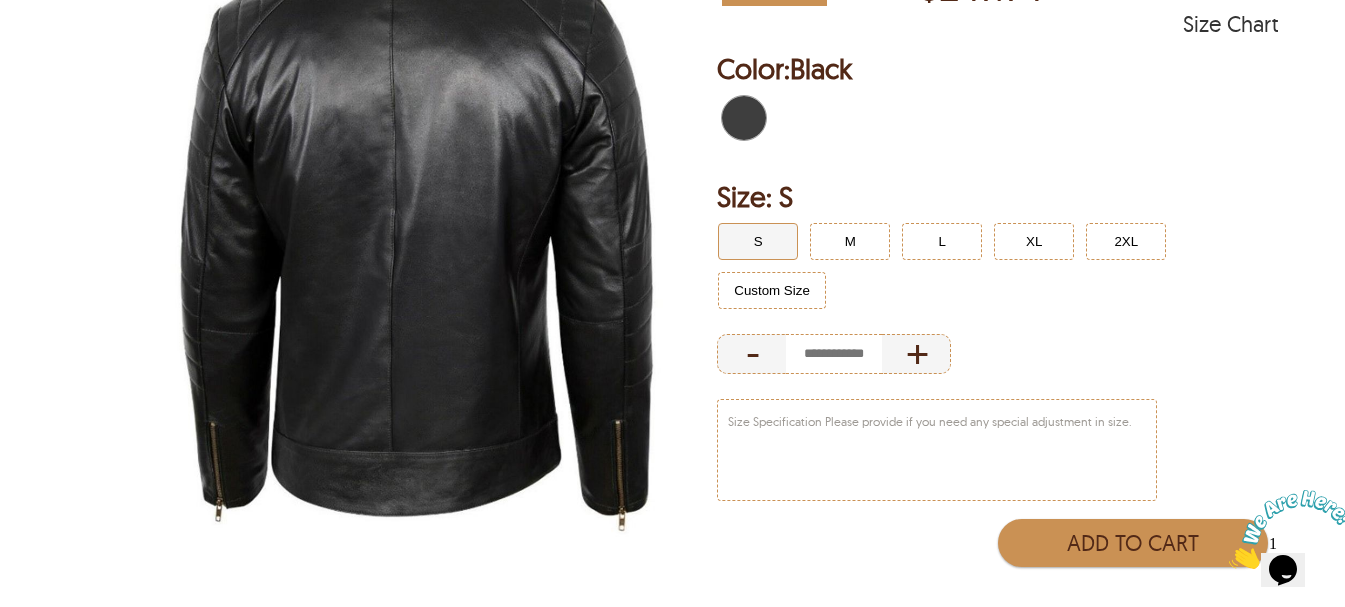 scroll, scrollTop: 0, scrollLeft: 0, axis: both 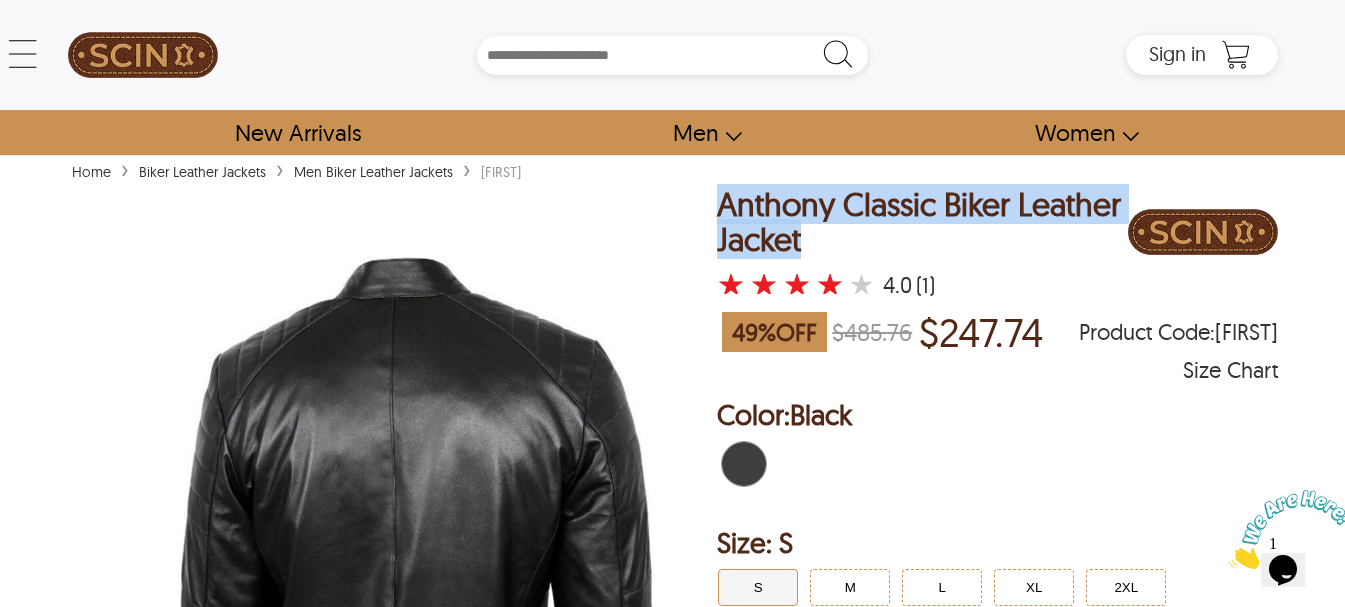 drag, startPoint x: 813, startPoint y: 234, endPoint x: 725, endPoint y: 204, distance: 92.973114 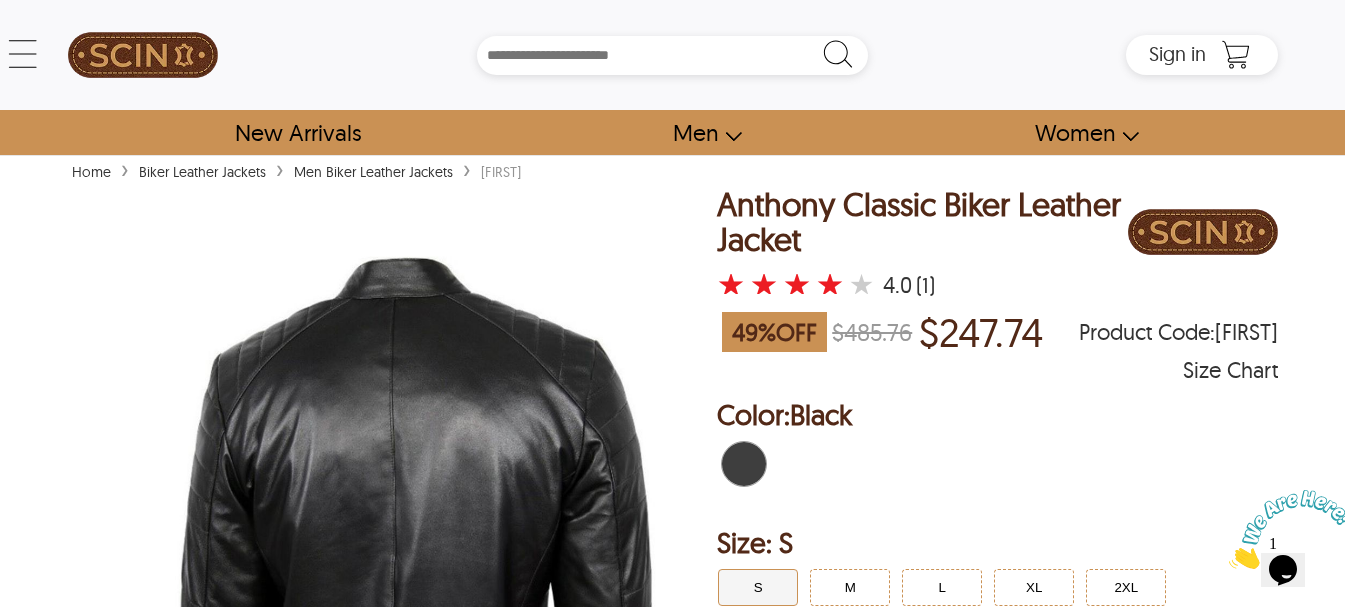 click on "Home › Biker Leather Jackets › Men Biker Leather Jackets › ANTHONY < Anthony Classic Biker Leather Jacket 49 %  OFF $485.76 $247.74 ANTHONY ★ ★ ★ ★ ★ 4.0  (1) Size Chart Anthony Classic Biker Leather Jacket     ★ ★ ★ ★ ★ 4.0  (1) 49 %  OFF $485.76 $247.74 Product Code :  ANTHONY Size Chart Order Details reviews Color:  Black Size: S S M L XL 2XL Custom Size - + Color:  Black Size S S M L XL 2XL Custom Size - + Size Specification Please provide if you need any special adjustment in size. Add to Cart - Highlights Four Front Pockets with Zippers Zipped Cuffs Snap tabbed button collar Front zip closure Quilted design on shoulders and sleeves Polyester lining + Description Introducing our Anthony Classic Biker Leather Jacket – the epitome of timeless style and rugged sophistication. Crafted from  real leather Classic Biker Real Leather Jacket  is a statement piece that effortlessly combines fashion and functionality. - Size Chart Size i Chest i Waist i Sleeve Length i Jacket Chest i i" at bounding box center [672, 1875] 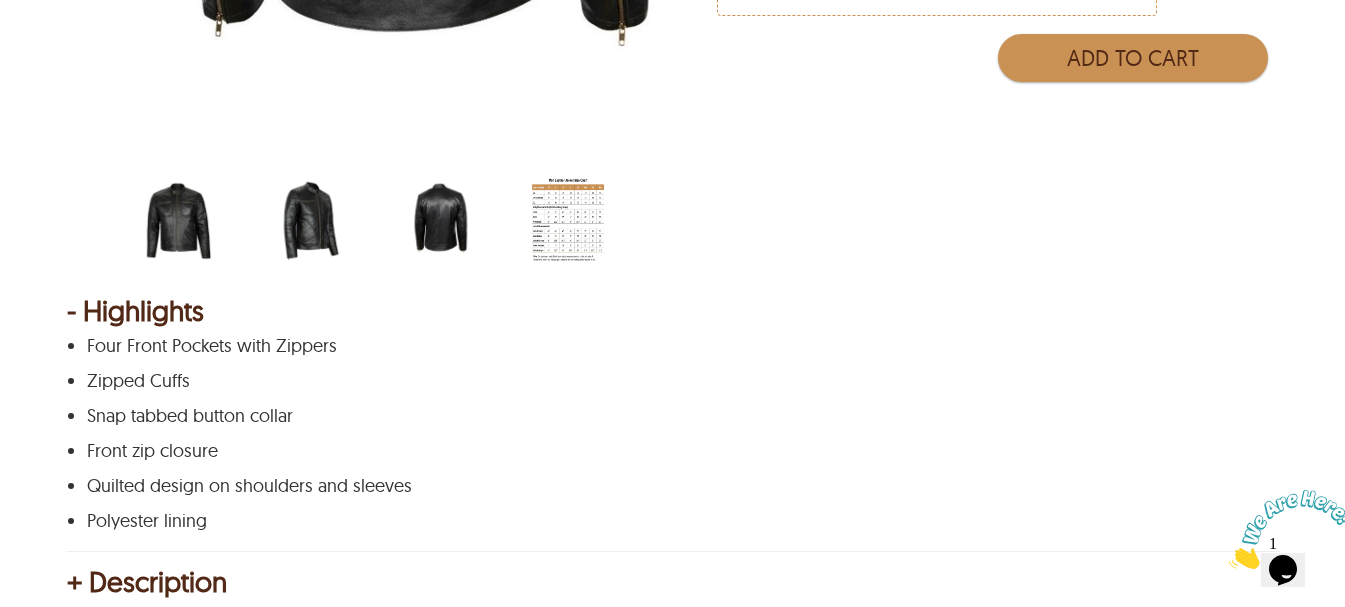 scroll, scrollTop: 1000, scrollLeft: 0, axis: vertical 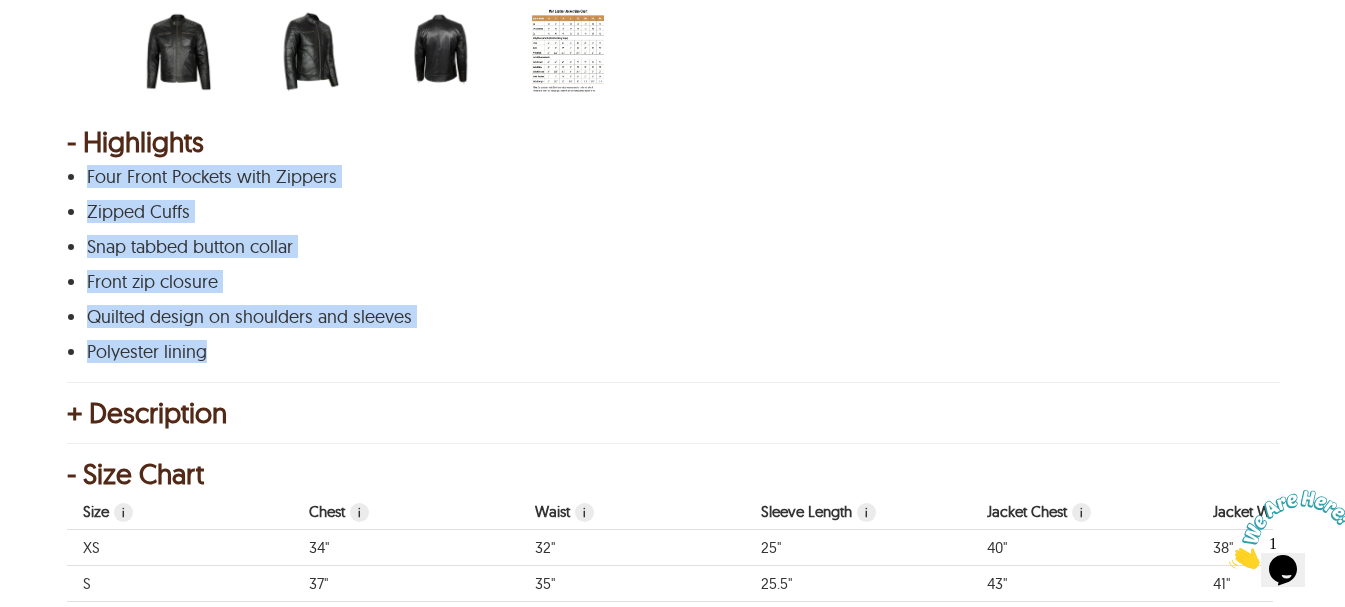 drag, startPoint x: 213, startPoint y: 353, endPoint x: 84, endPoint y: 167, distance: 226.35591 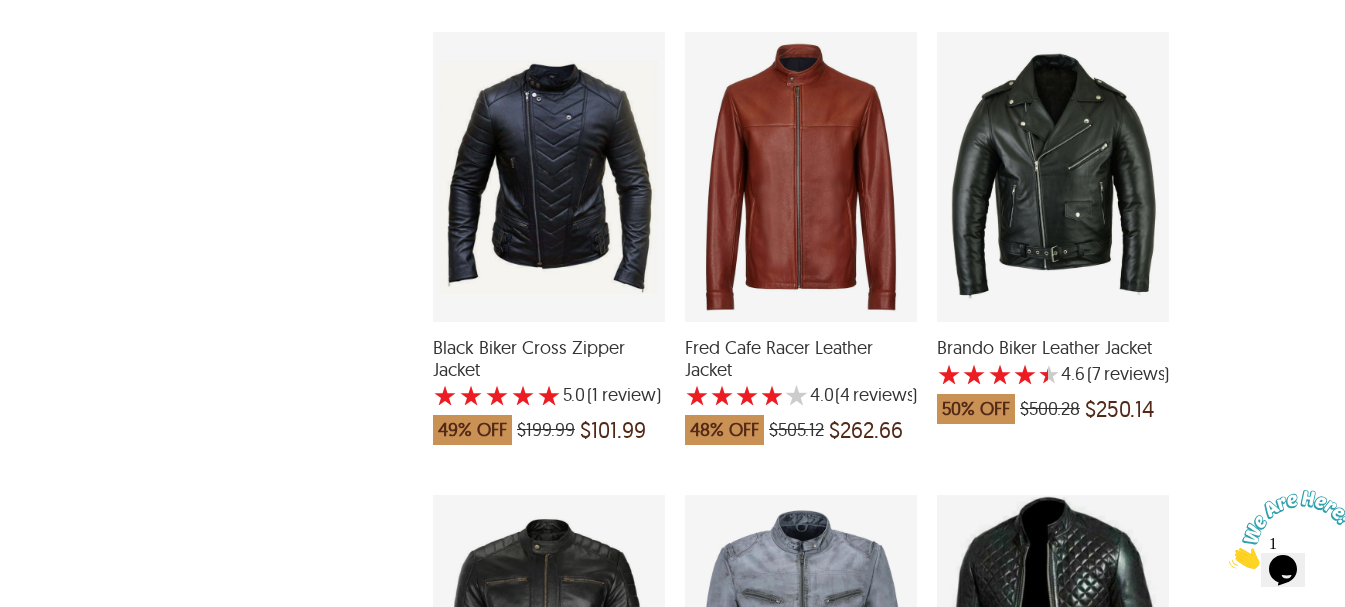 scroll, scrollTop: 3802, scrollLeft: 0, axis: vertical 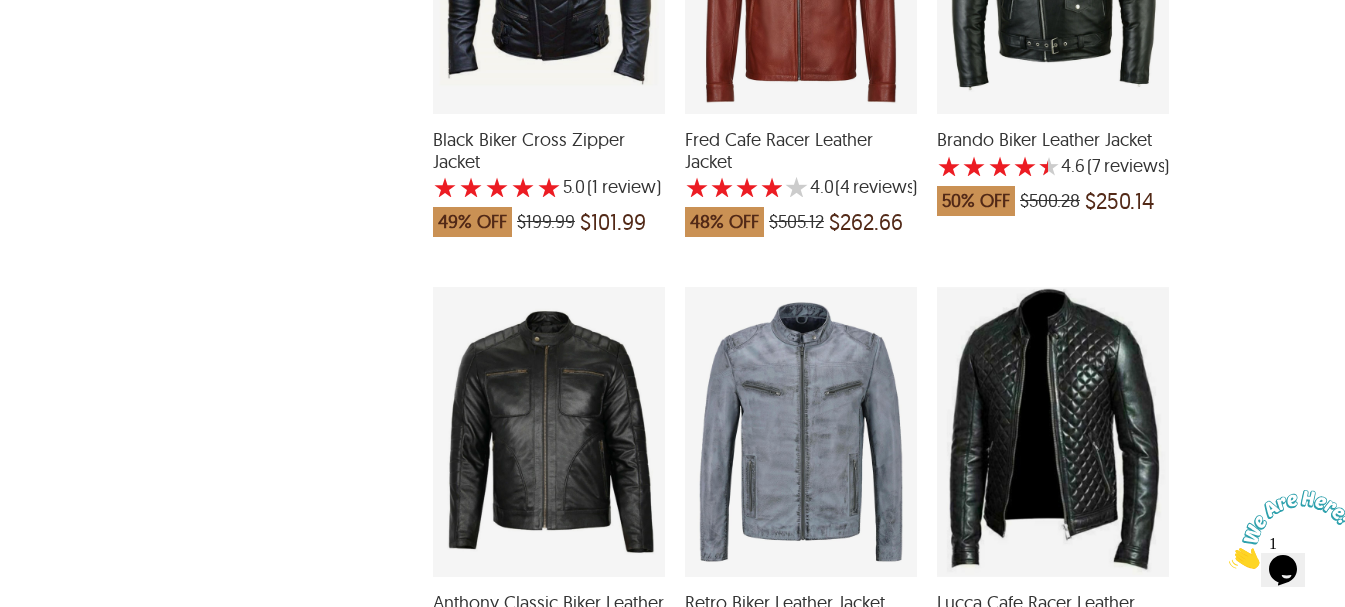 click at bounding box center (801, 432) 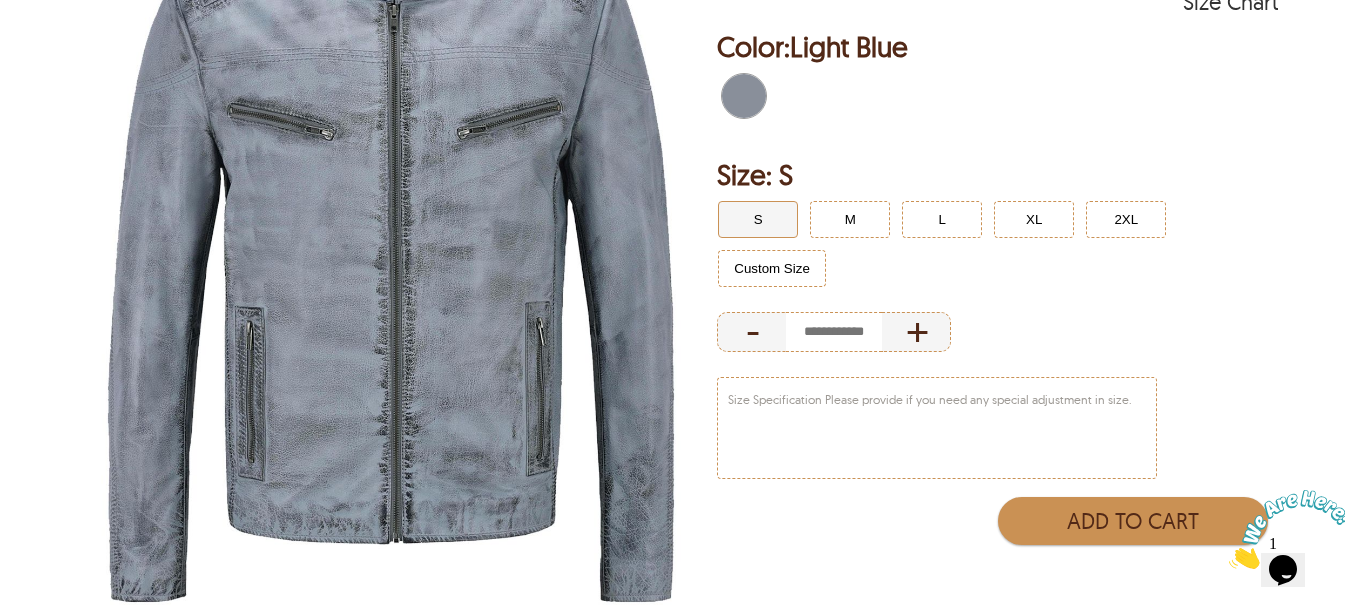 scroll, scrollTop: 333, scrollLeft: 0, axis: vertical 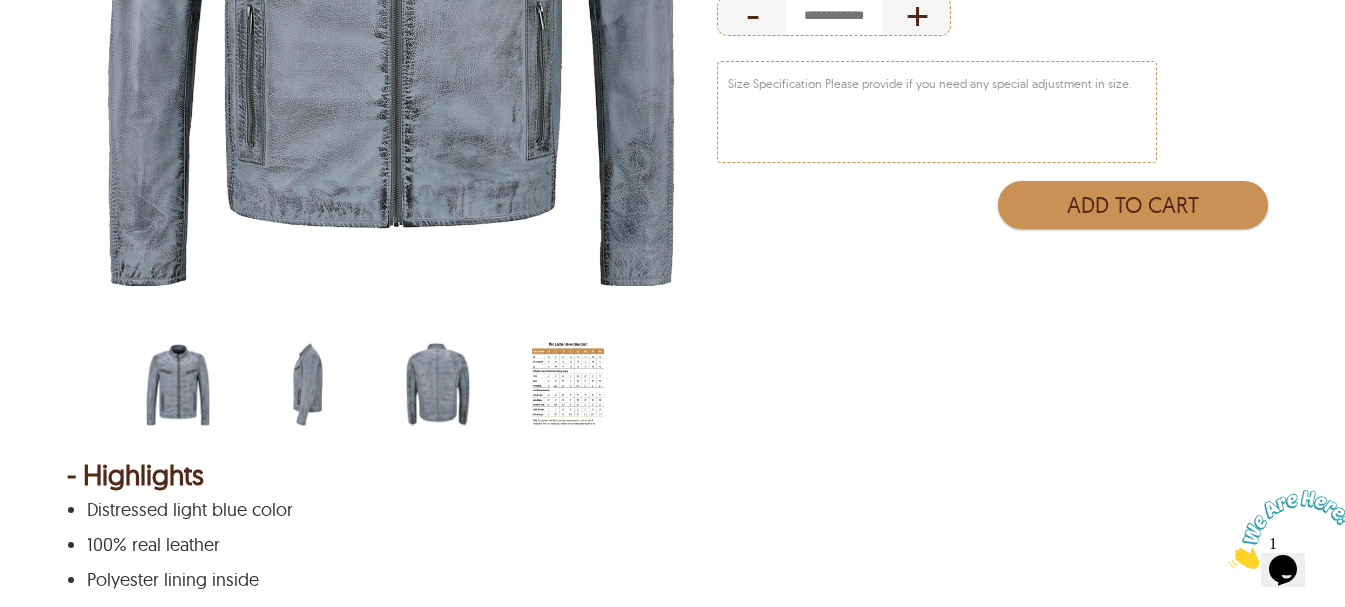 click at bounding box center (308, 385) 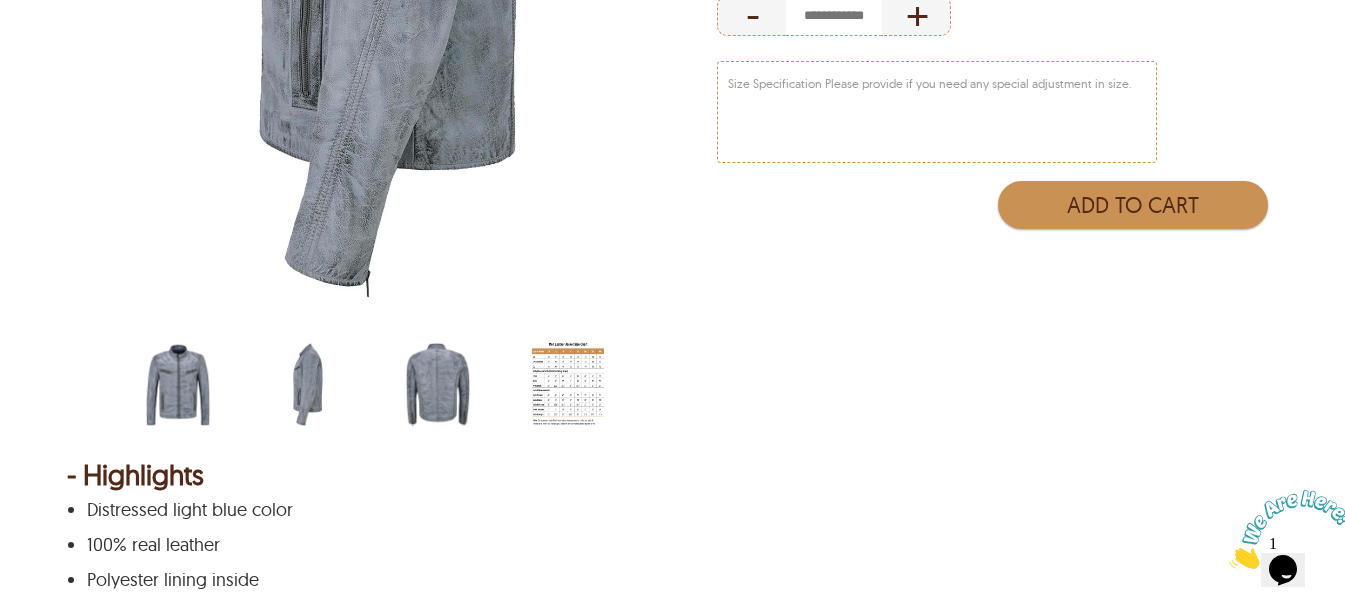 click at bounding box center (438, 385) 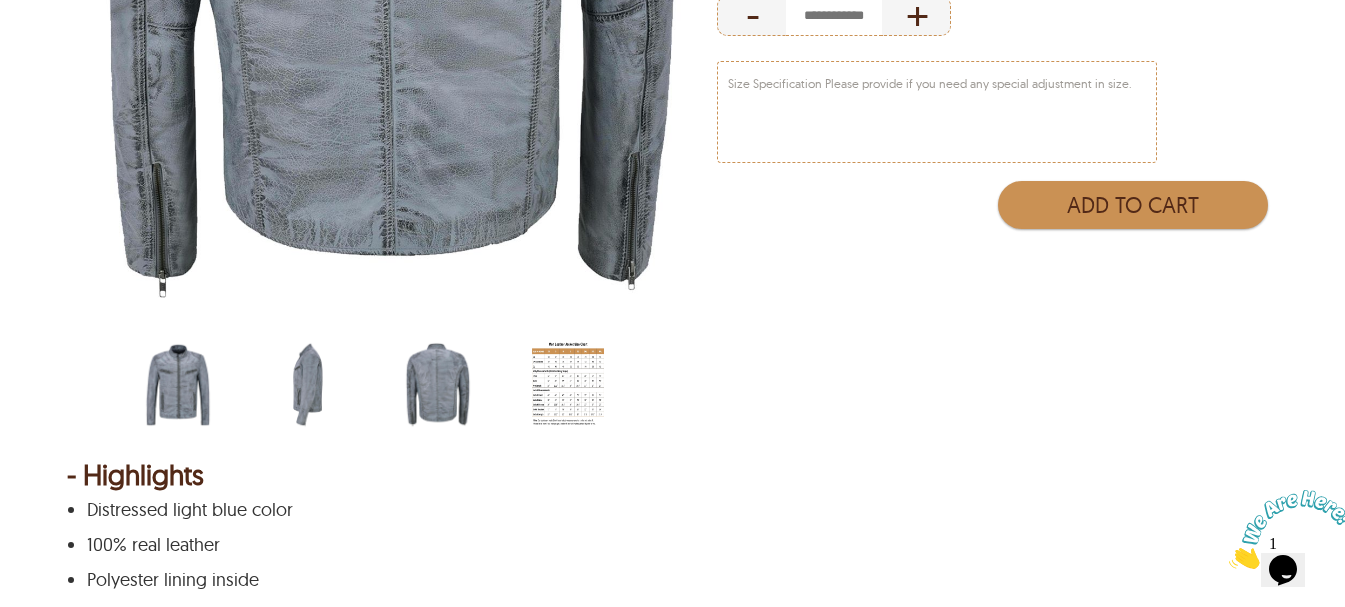 scroll, scrollTop: 0, scrollLeft: 0, axis: both 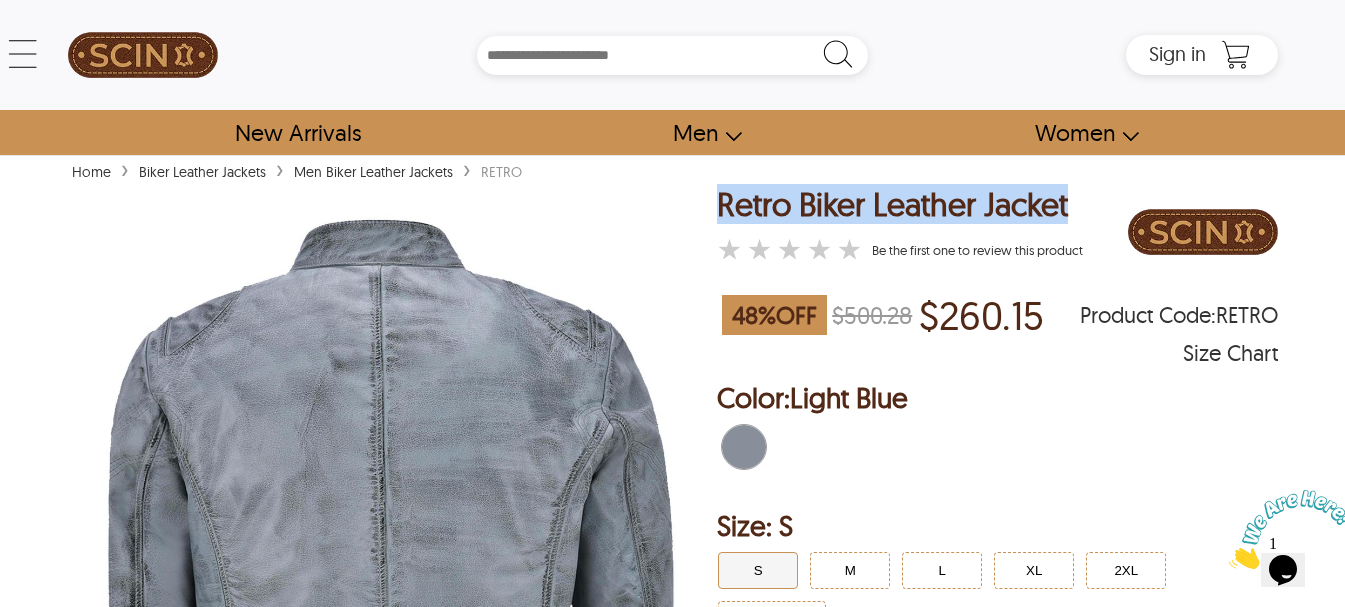 drag, startPoint x: 1087, startPoint y: 205, endPoint x: 726, endPoint y: 205, distance: 361 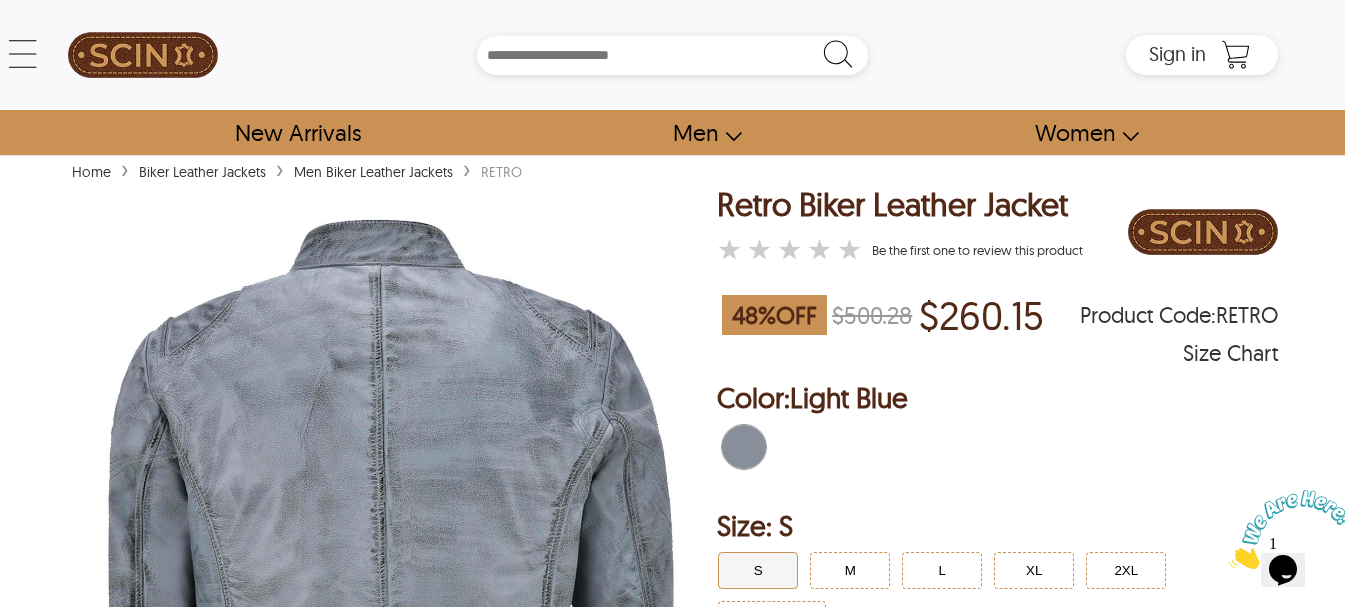 click on "Home › Biker Leather Jackets › Men Biker Leather Jackets › RETRO < Retro Biker Leather Jacket  48 %  OFF $500.28 $260.15 RETRO ★ ★ ★ ★ ★ Size Chart Retro Biker Leather Jacket      ★ ★ ★ ★ ★ Be the first one to review this product 48 %  OFF $500.28 $260.15 Product Code :  RETRO Size Chart Order Details reviews Color:  Light Blue Size: S S M L XL 2XL Custom Size - + Color:  Light Blue Size S S M L XL 2XL Custom Size - + Size Specification Please provide if you need any special adjustment in size. Add to Cart - Highlights Distressed light blue color 100% real leather Polyester lining inside Two outer chest pockets Two waist pockets Front zip closure Round collar with buckle belt Zipper cuffs + Description - Size Chart Size i Chest i Waist i Sleeve Length i Jacket Chest i Jacket Waist i Jacket Sleeves  i Jacket Shoulder i Jacket Length i XS 34" 32" 25" 40" 38" 25" 17" 25" S 37" 35" 25.5" 43" 41" 25.5" 18" 25.5" M 40" 38" 25.5" 46" 44" 25.5" 19" 26" L 43" 41" 26" 49" 47" 26" 20" 26.5" XL" at bounding box center [672, 1701] 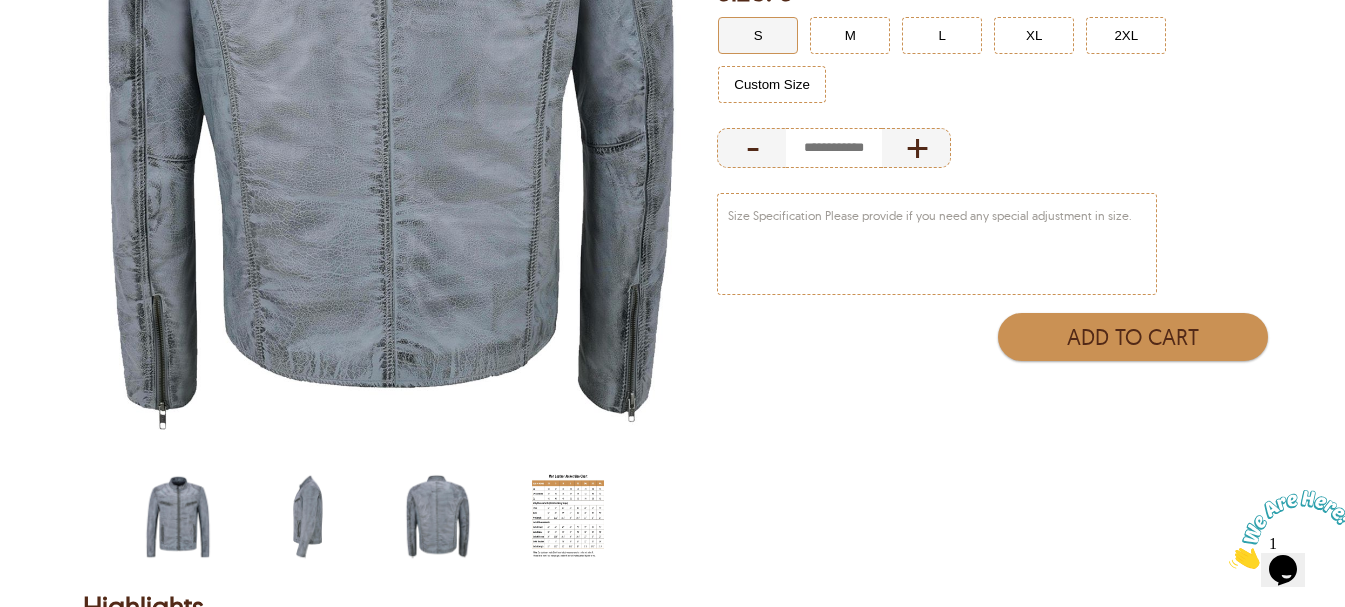 scroll, scrollTop: 1000, scrollLeft: 0, axis: vertical 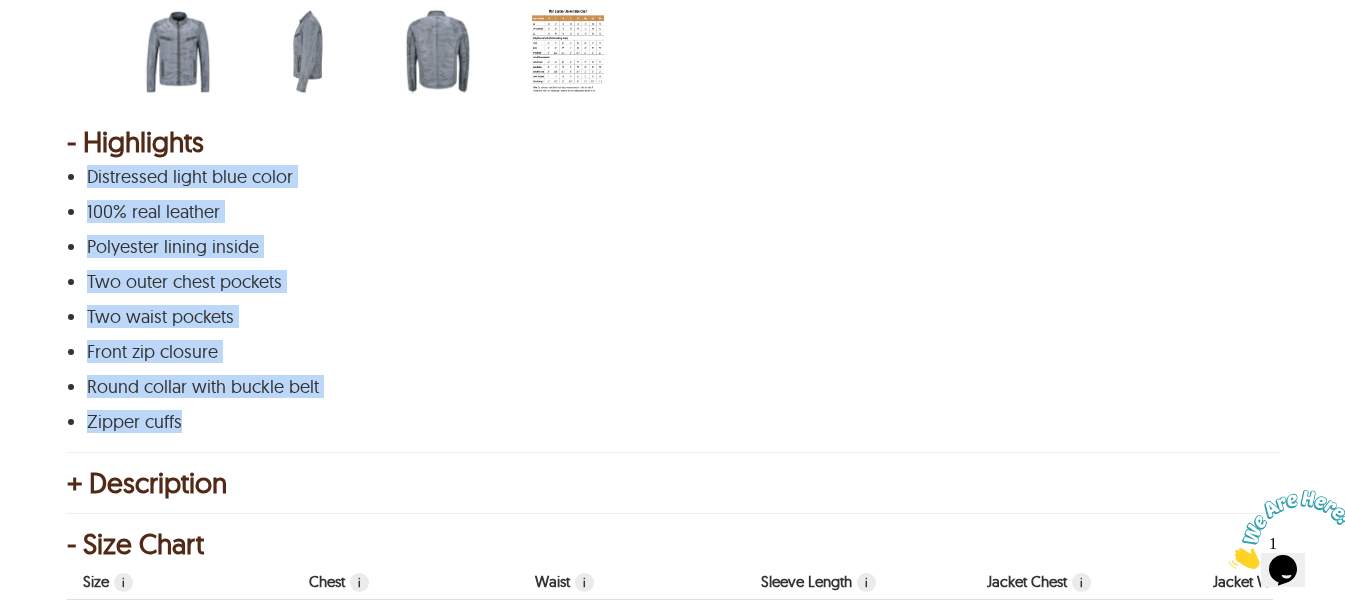 drag, startPoint x: 194, startPoint y: 414, endPoint x: 86, endPoint y: 167, distance: 269.5793 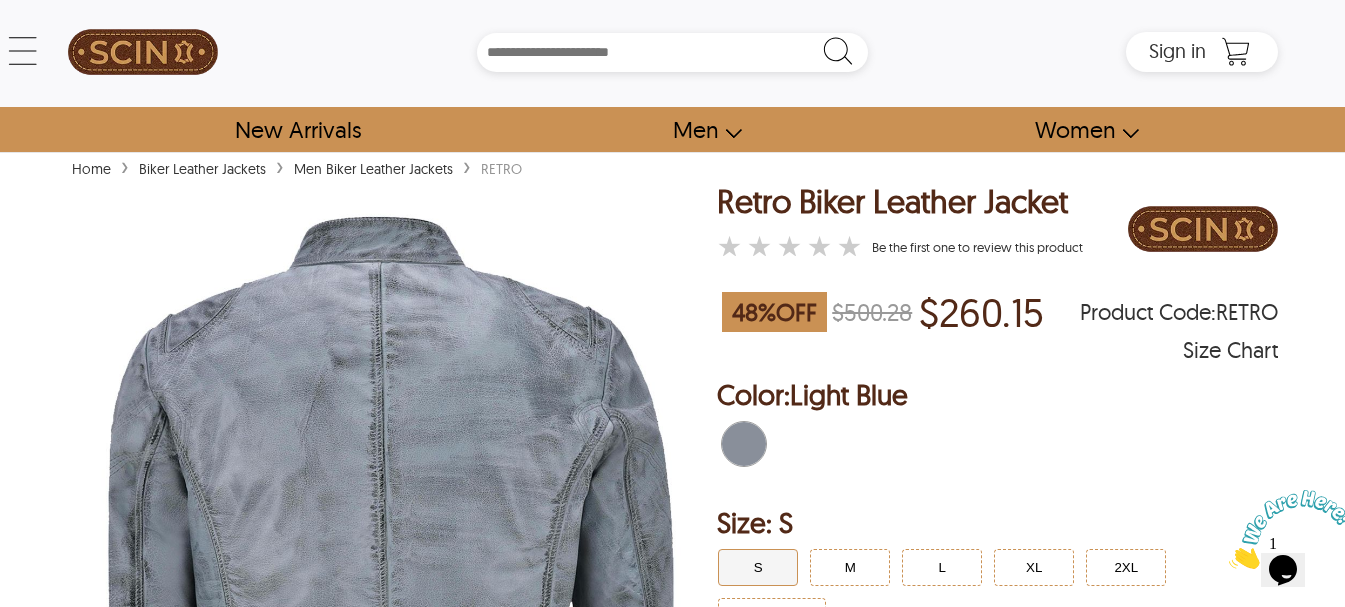 scroll, scrollTop: 0, scrollLeft: 0, axis: both 